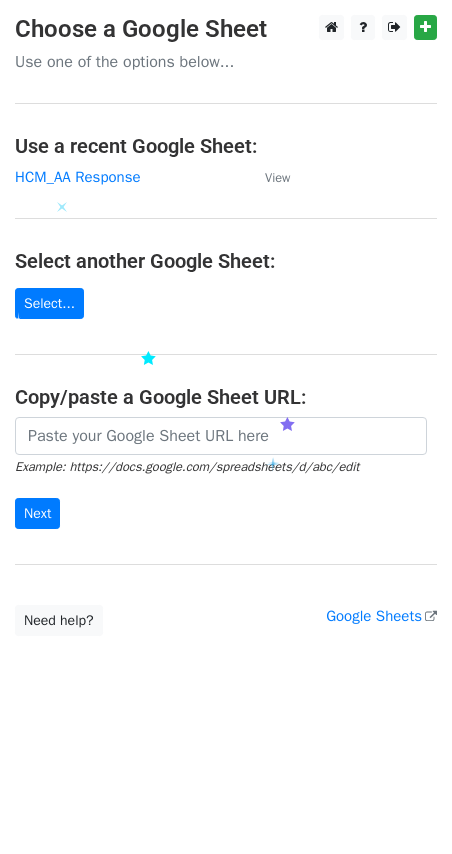scroll, scrollTop: 0, scrollLeft: 0, axis: both 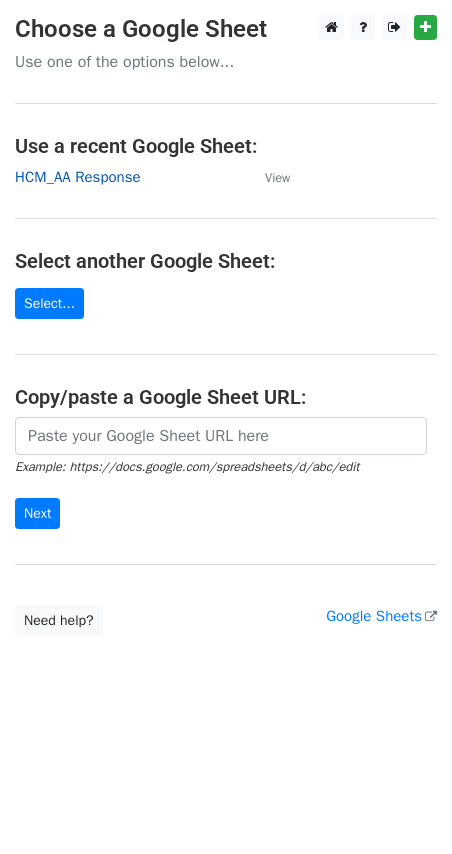 click on "HCM_AA Response" at bounding box center [78, 177] 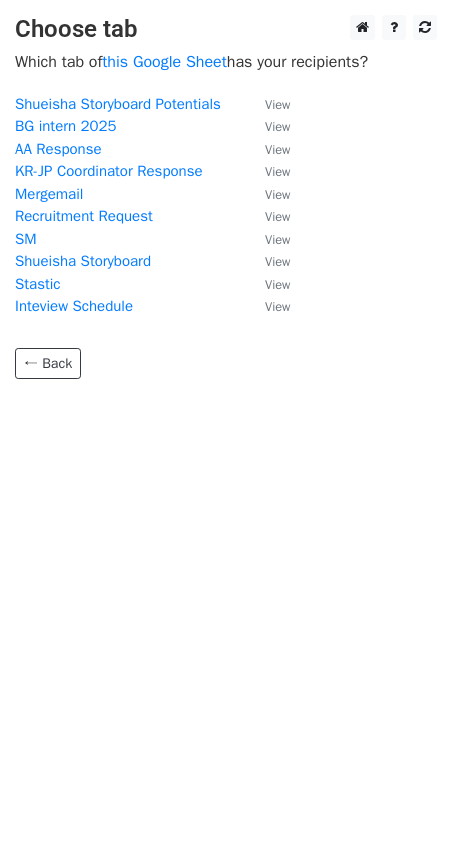 scroll, scrollTop: 0, scrollLeft: 0, axis: both 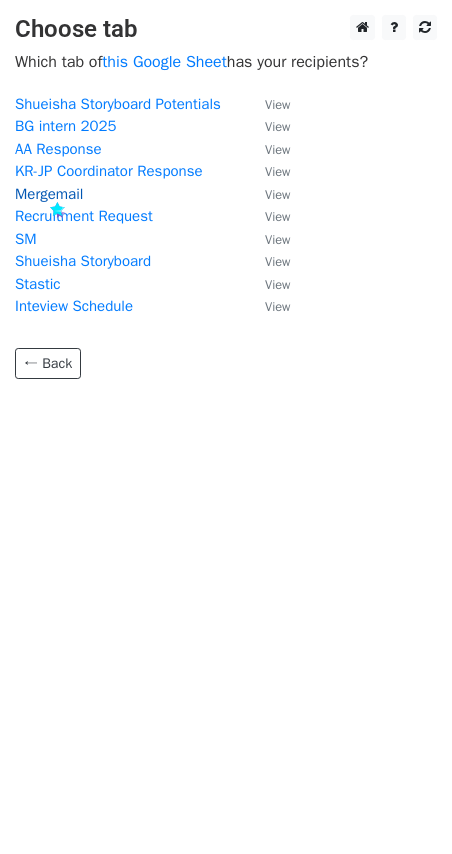 click on "Mergemail" at bounding box center (49, 194) 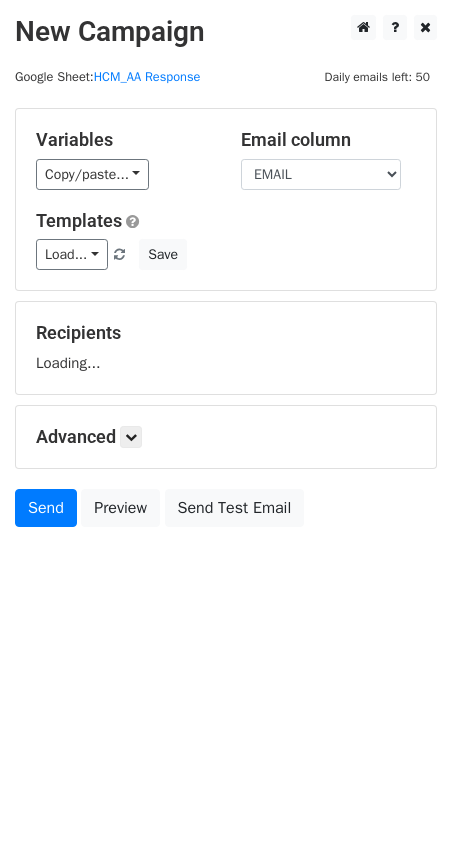 scroll, scrollTop: 0, scrollLeft: 0, axis: both 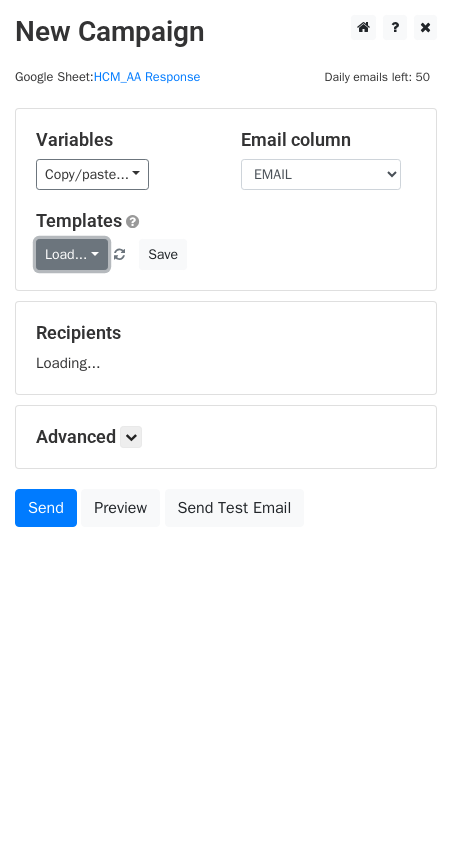 click on "Load..." at bounding box center [72, 254] 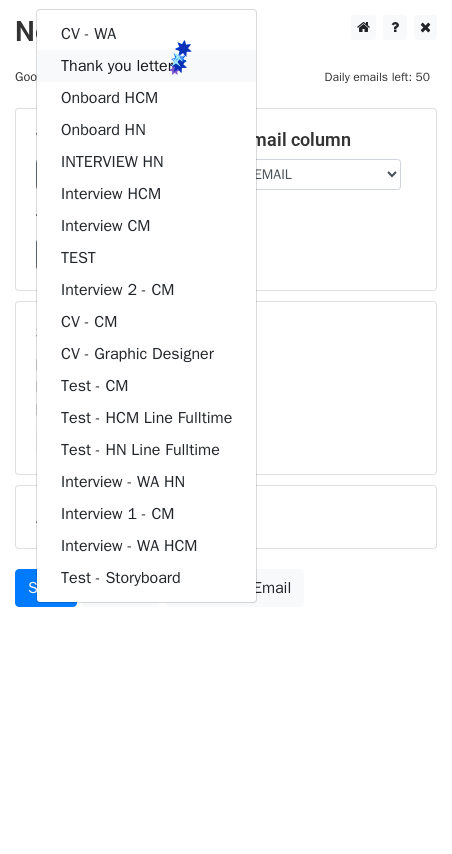 click on "Thank you letter" at bounding box center [146, 66] 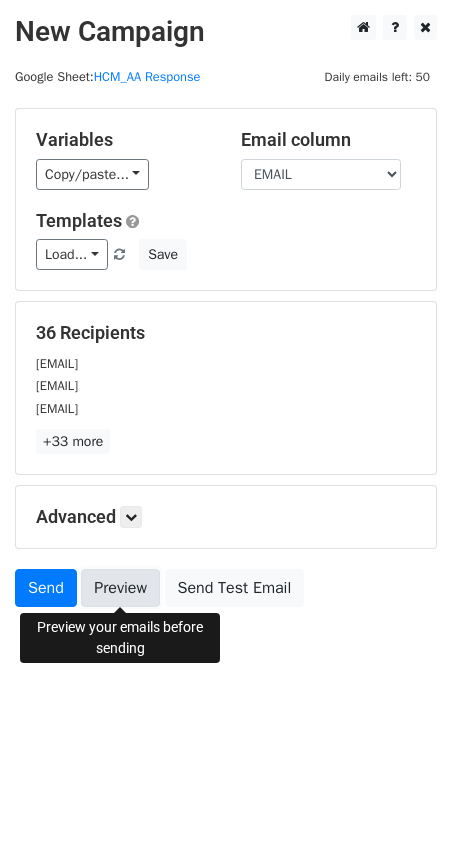 click on "Preview" at bounding box center (120, 588) 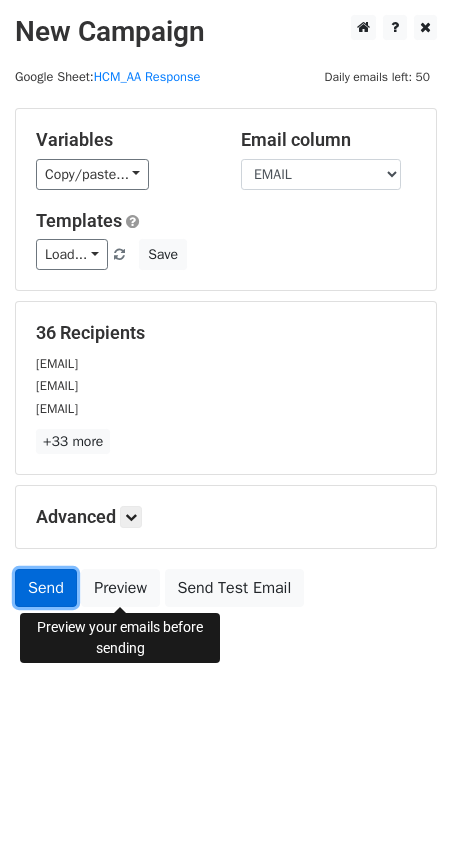 click on "Send" at bounding box center [46, 588] 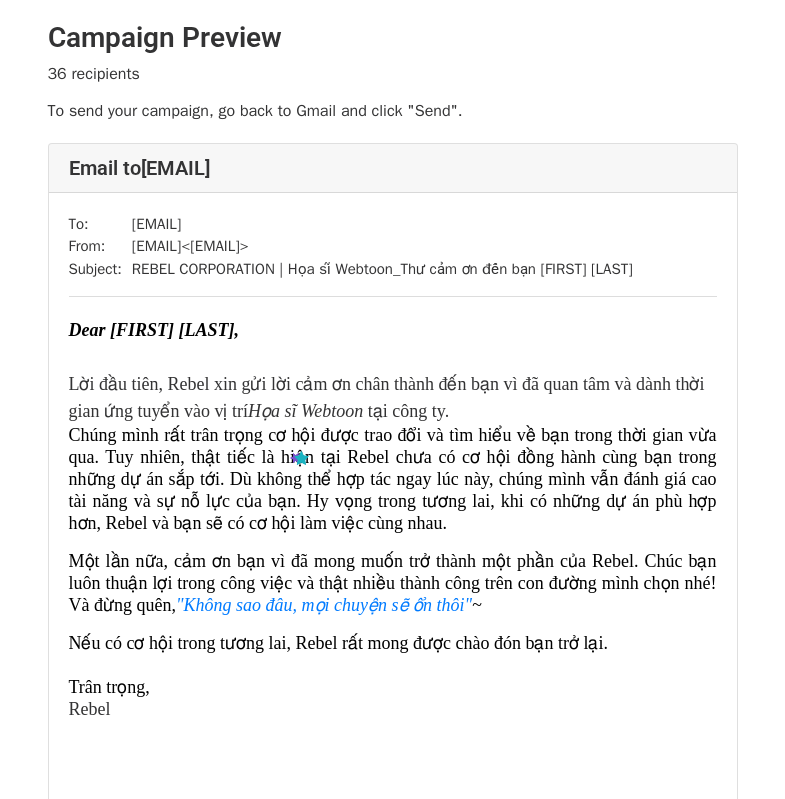 scroll, scrollTop: 0, scrollLeft: 0, axis: both 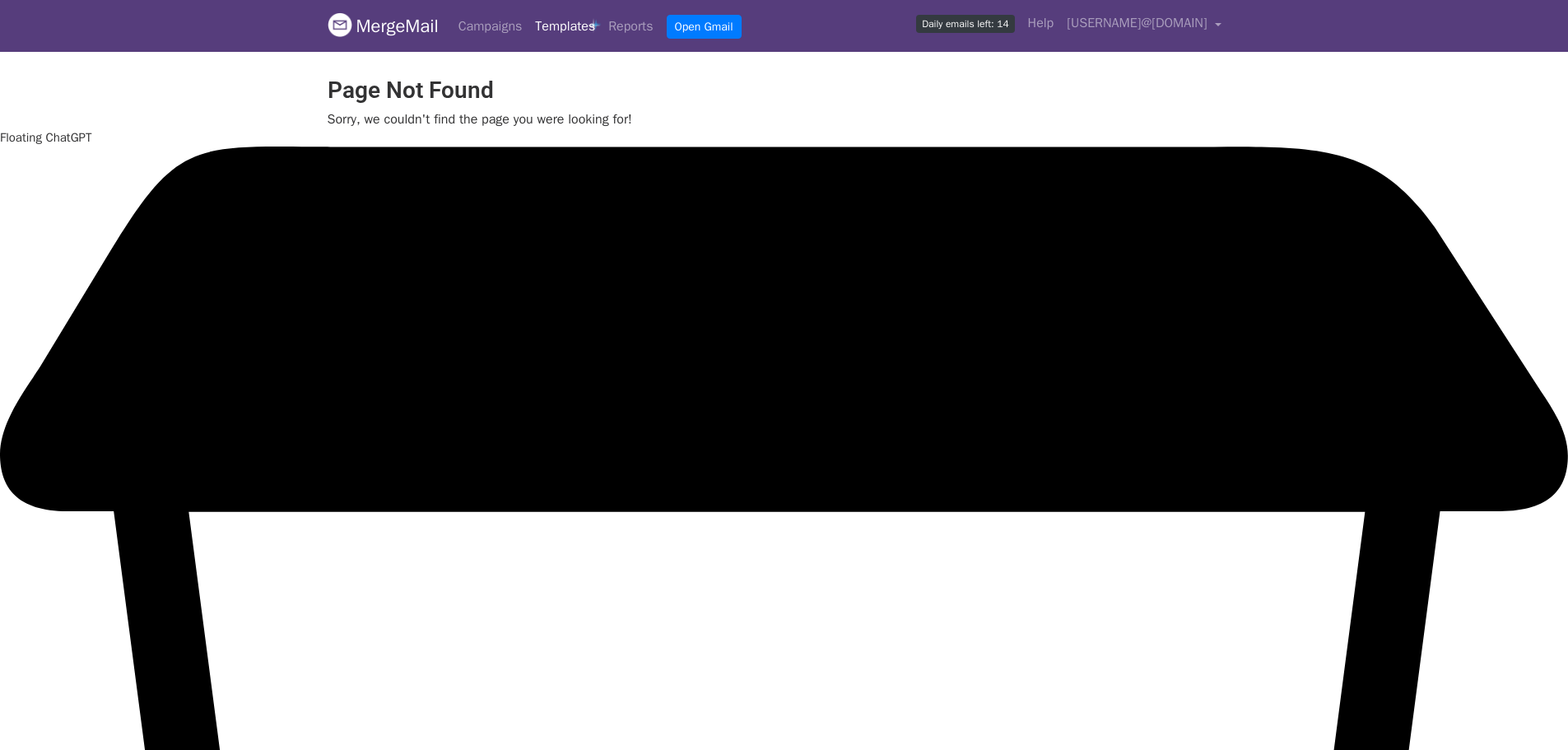 click on "Templates" at bounding box center (565, 26) 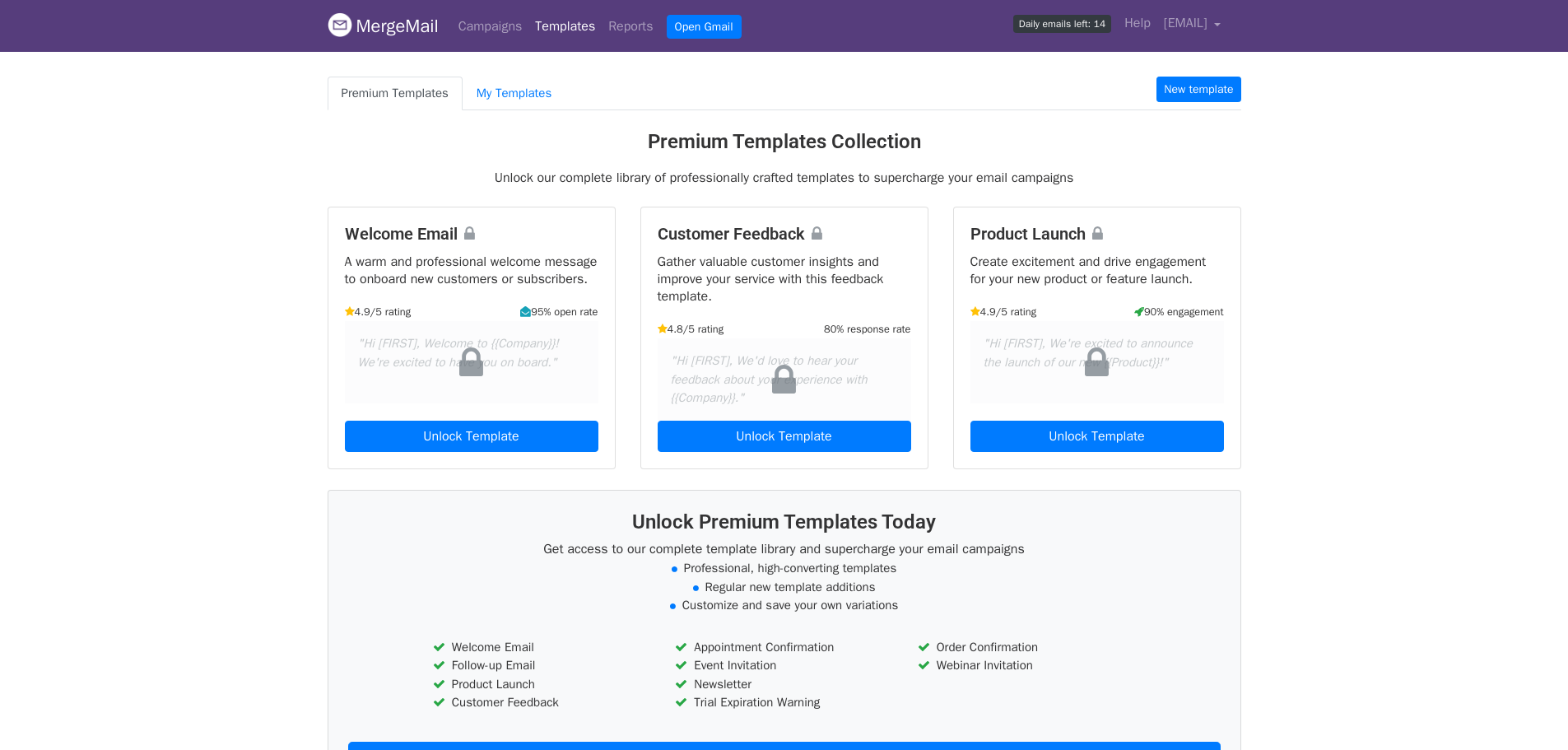 scroll, scrollTop: 0, scrollLeft: 0, axis: both 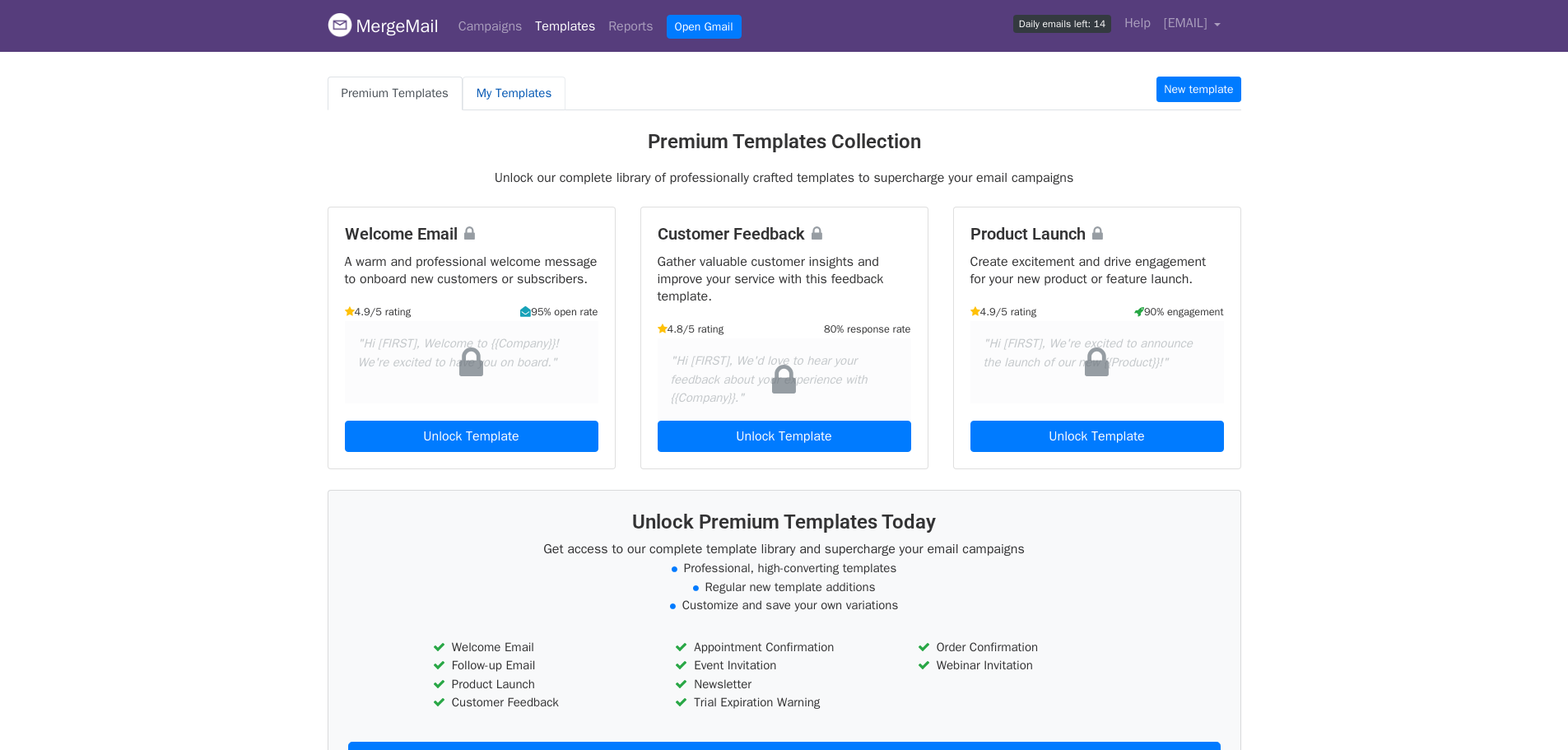 click on "My Templates" at bounding box center (514, 93) 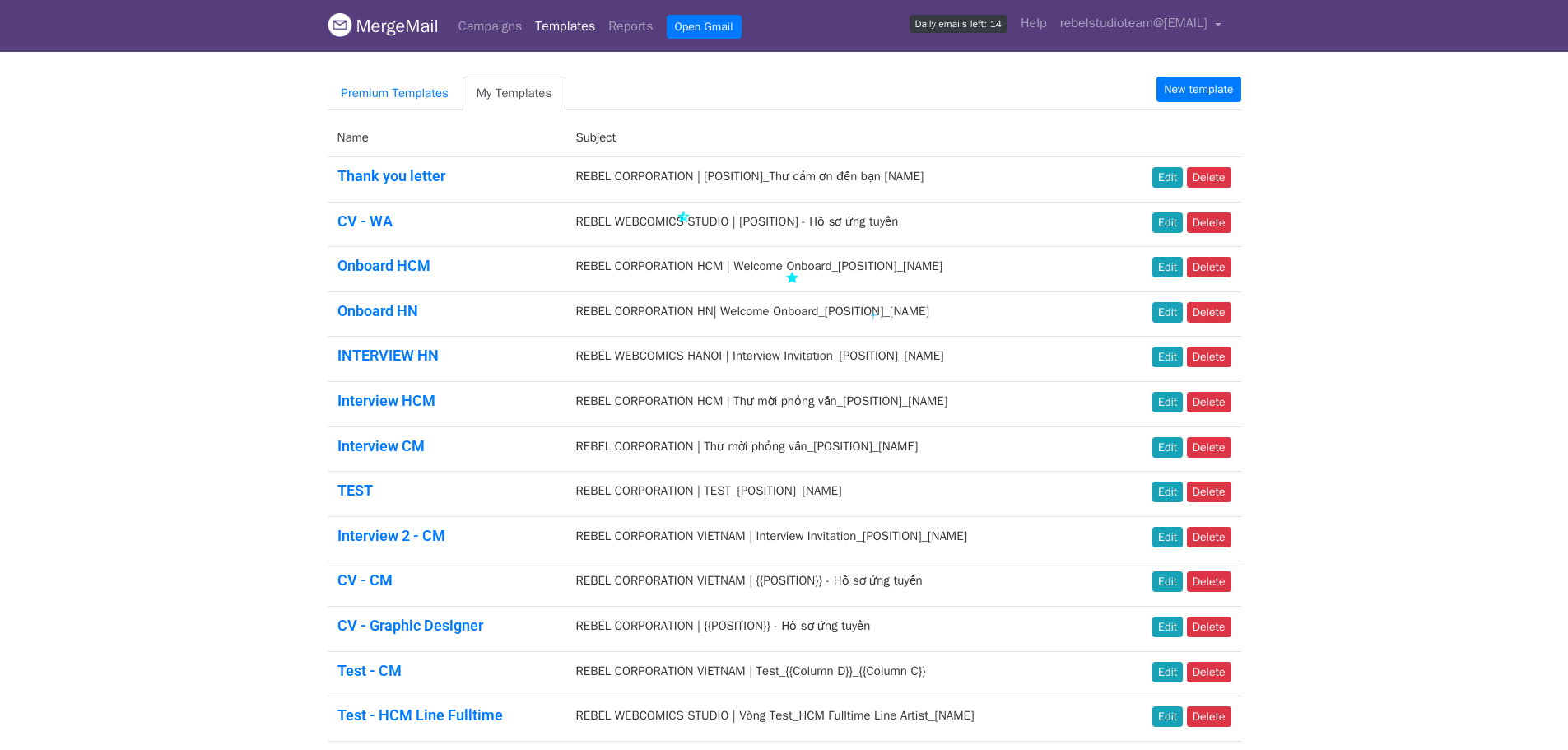scroll, scrollTop: 0, scrollLeft: 0, axis: both 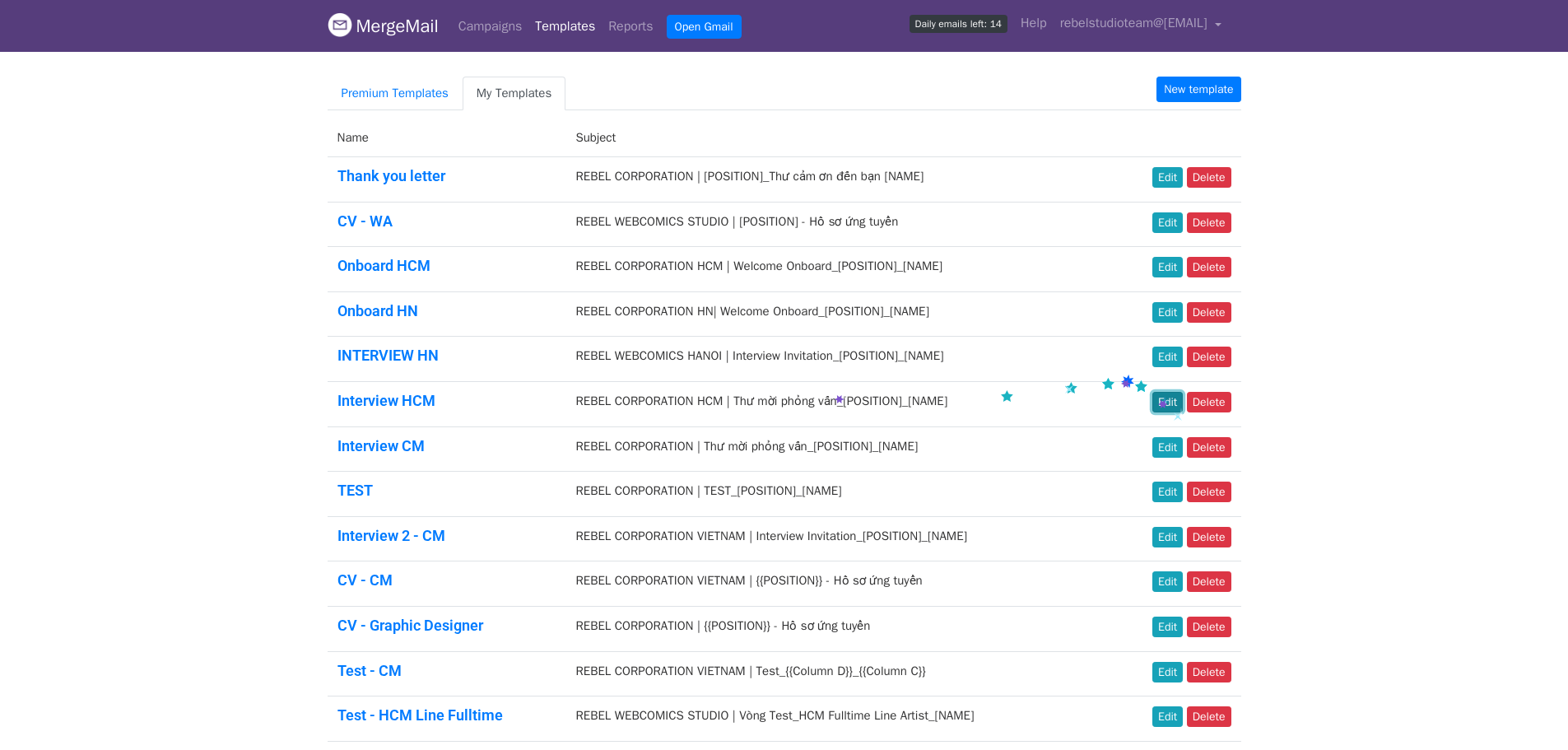 click on "Edit" at bounding box center (1167, 402) 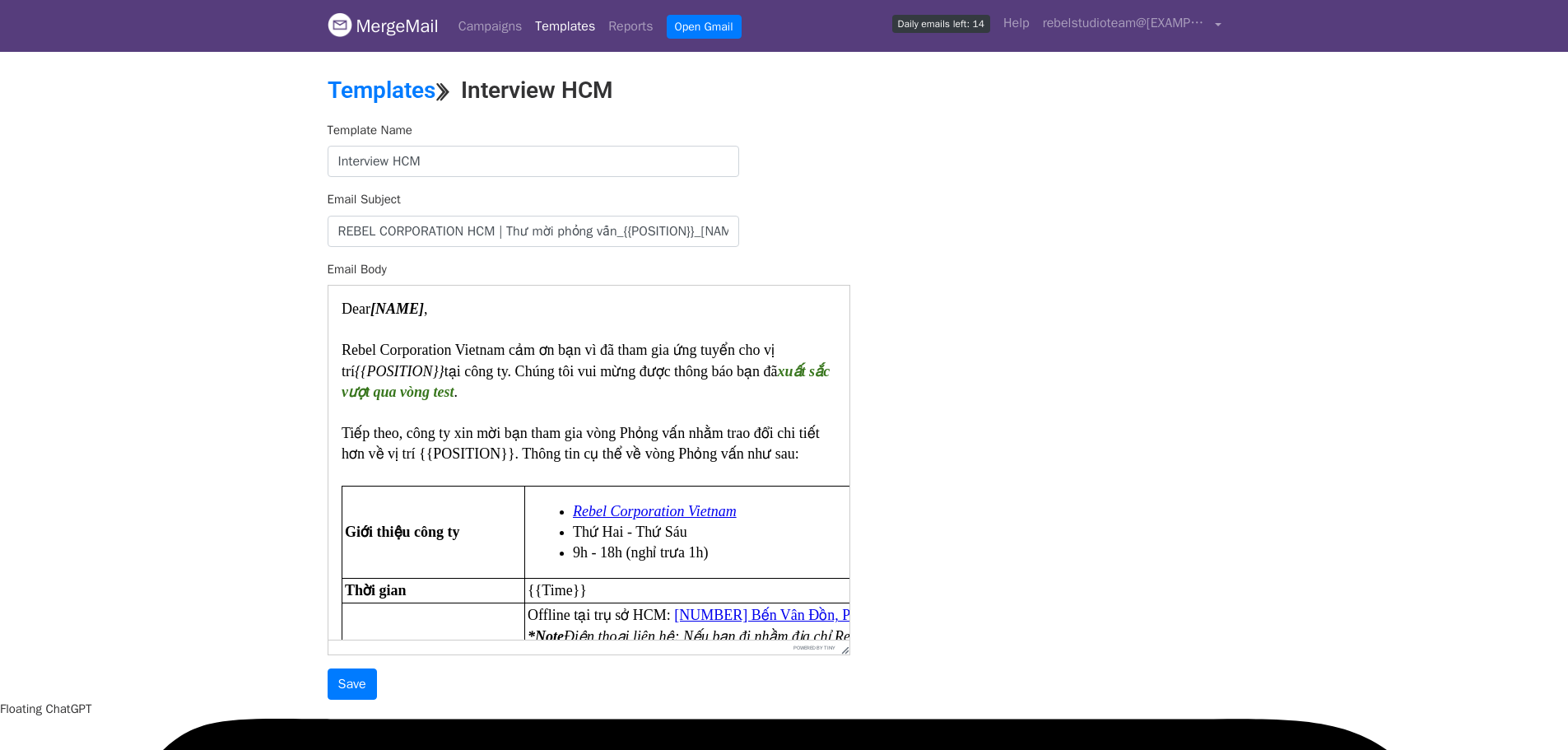 scroll, scrollTop: 0, scrollLeft: 0, axis: both 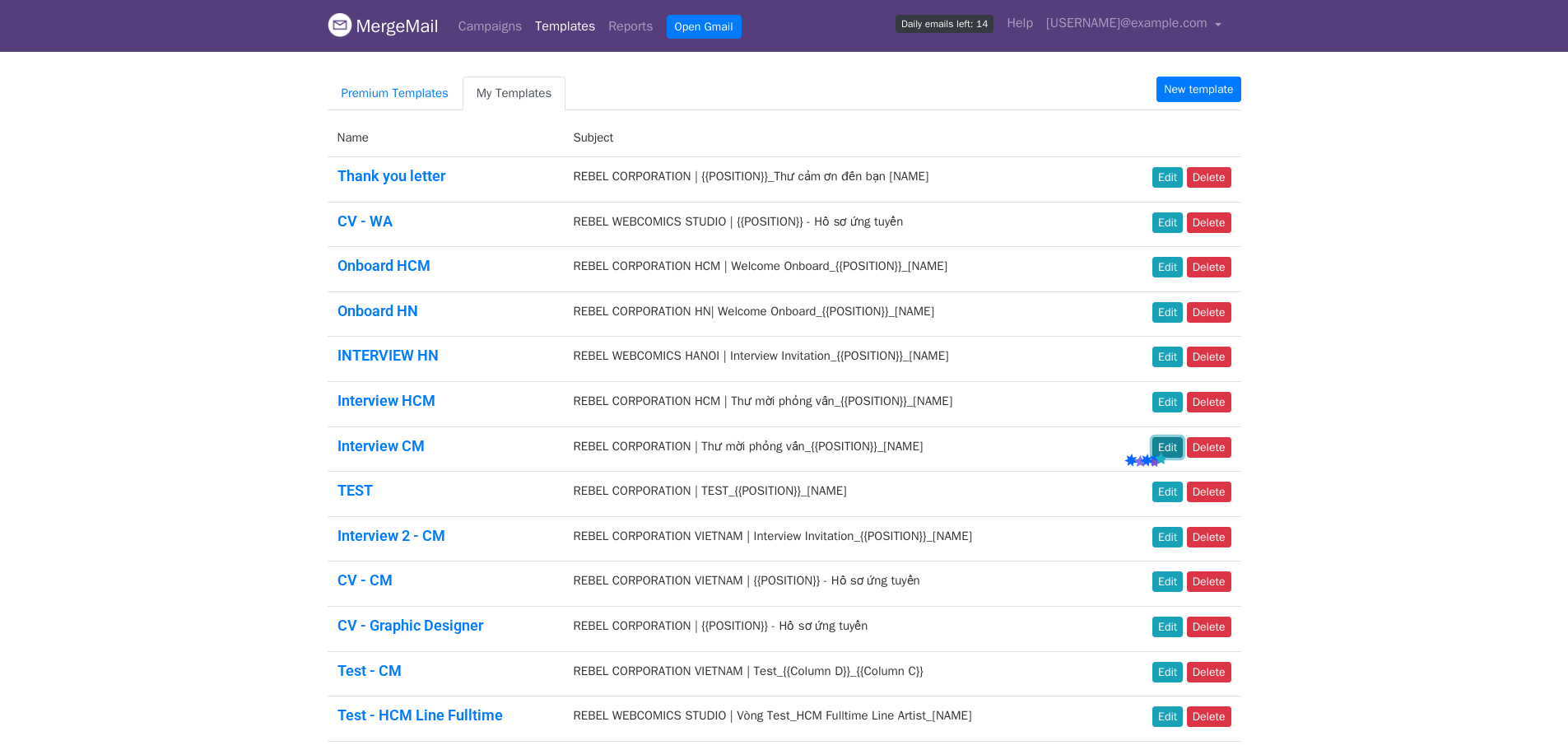 click on "Edit" at bounding box center (1167, 447) 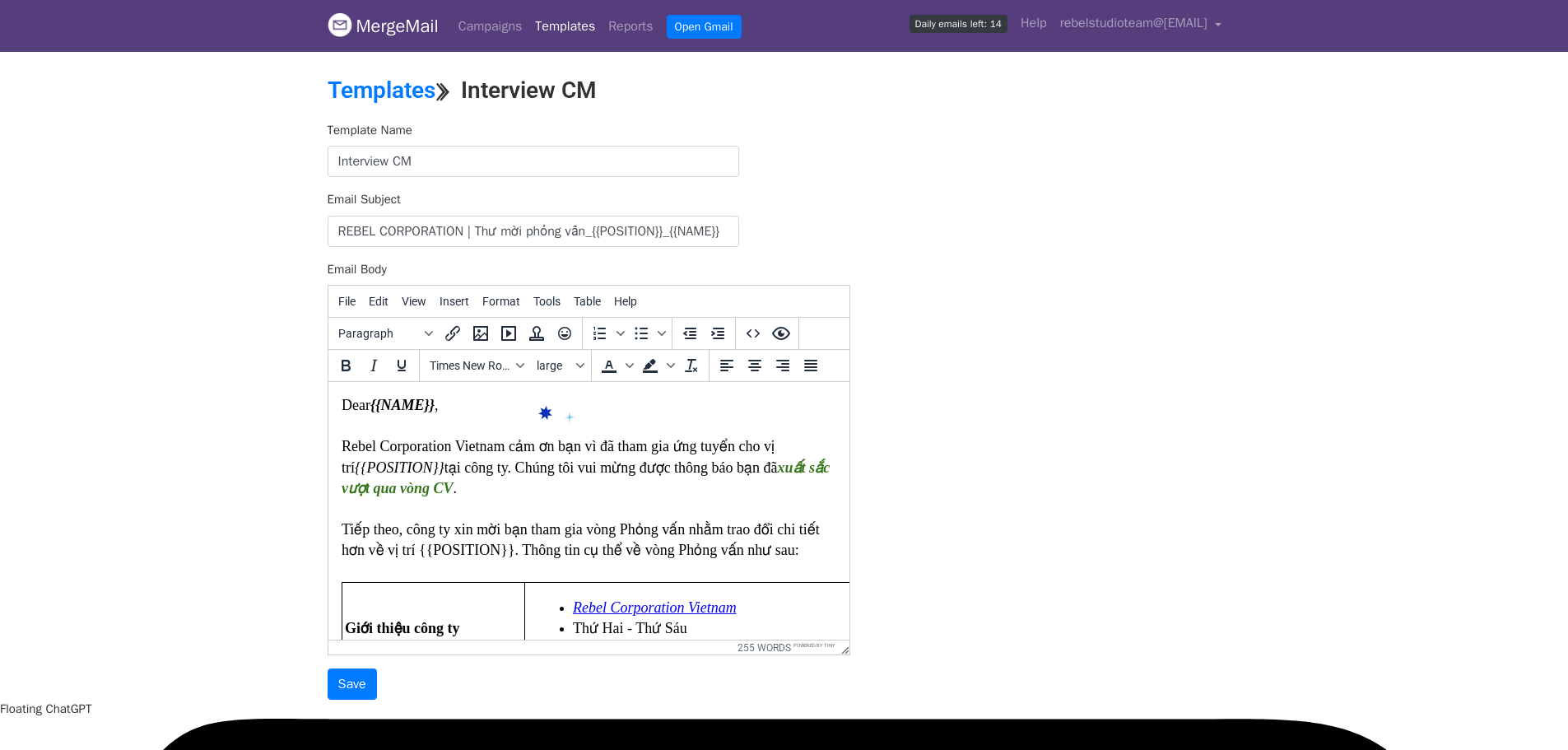 scroll, scrollTop: 0, scrollLeft: 0, axis: both 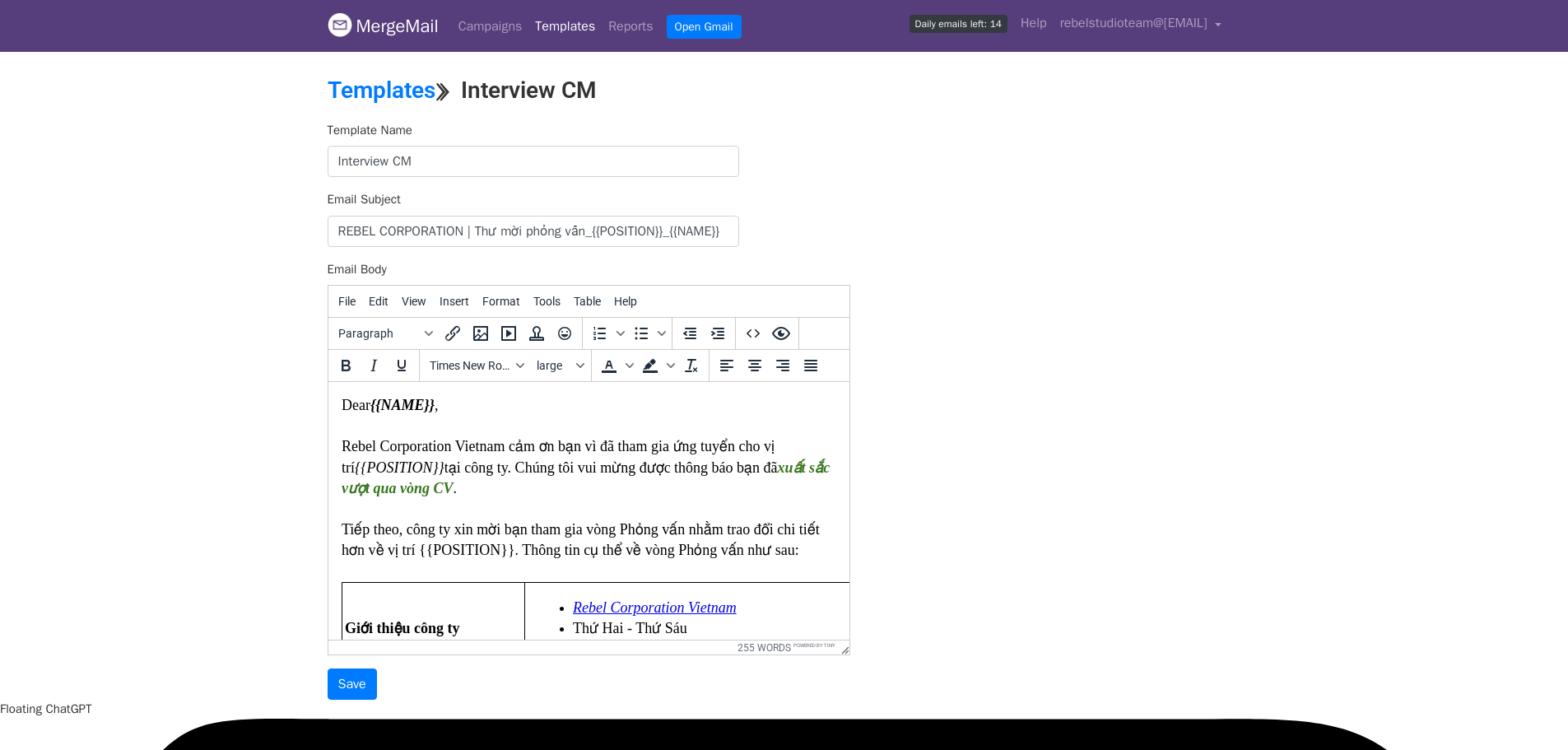 click on "​ Dear  {{NAME}} ," at bounding box center (588, 405) 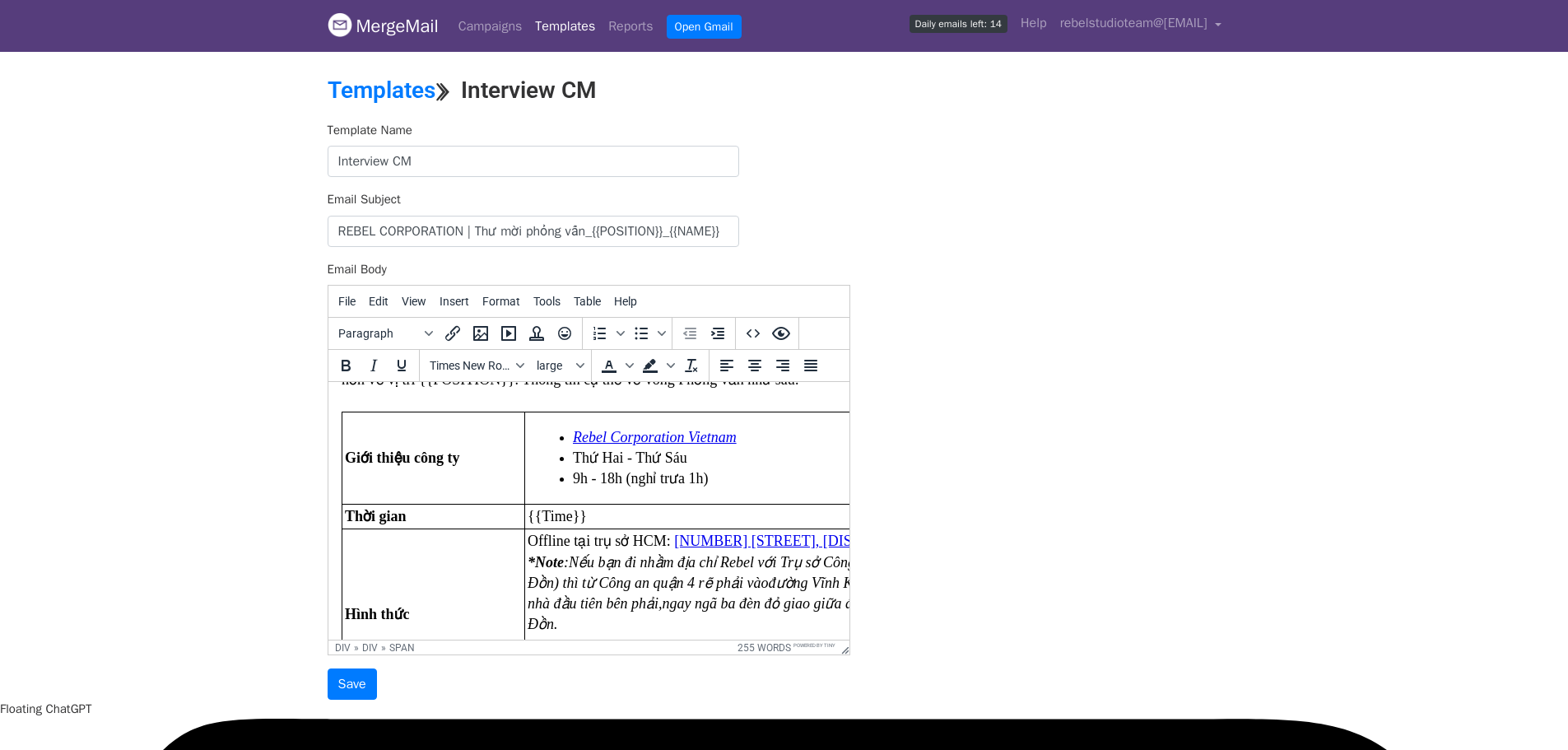 scroll, scrollTop: 247, scrollLeft: 0, axis: vertical 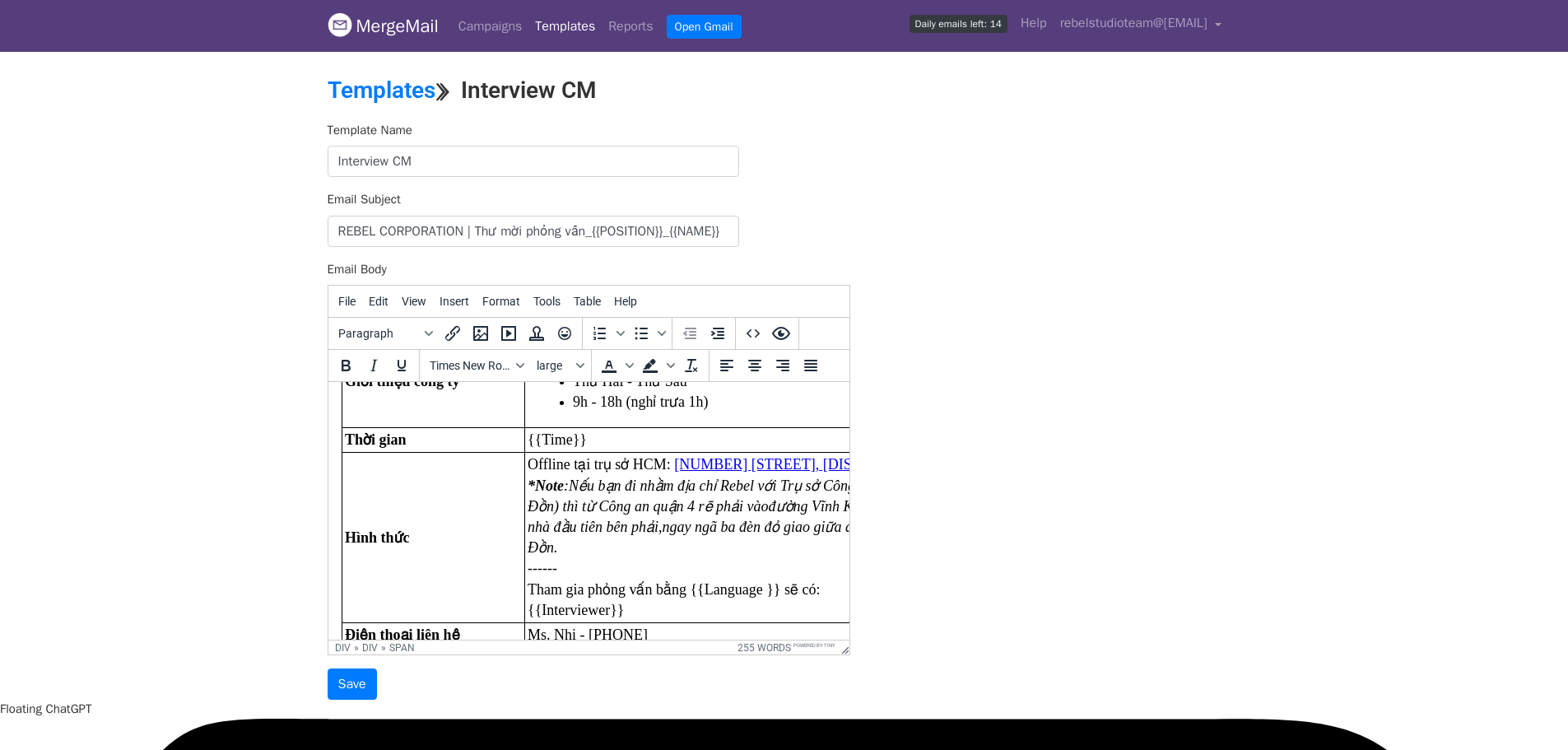 click on "Offline tại trụ sở HCM:    105C Bến Vân Đồn, Phường 9, Quận 4, Tp.HCM *Note :" at bounding box center [738, 474] 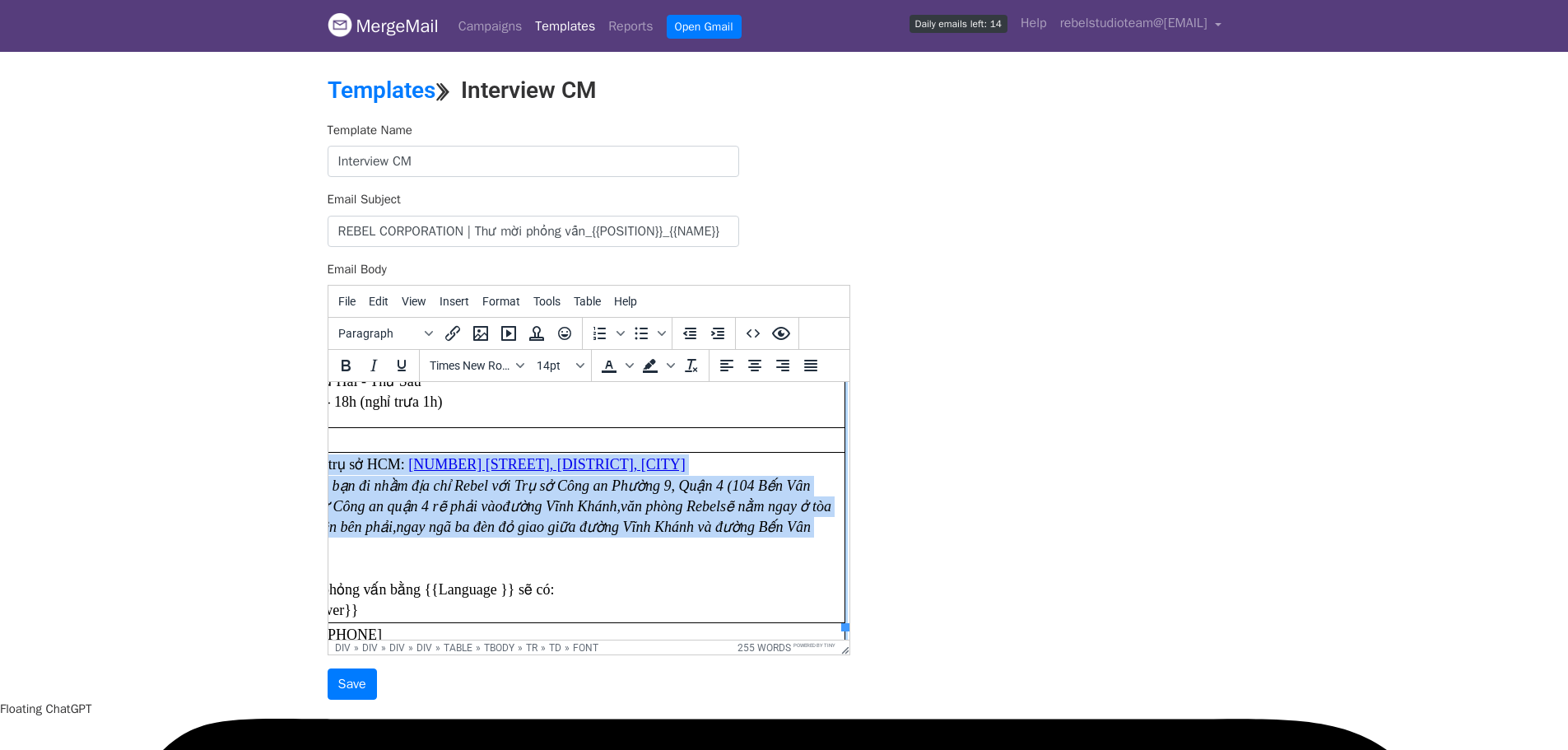 scroll, scrollTop: 247, scrollLeft: 277, axis: both 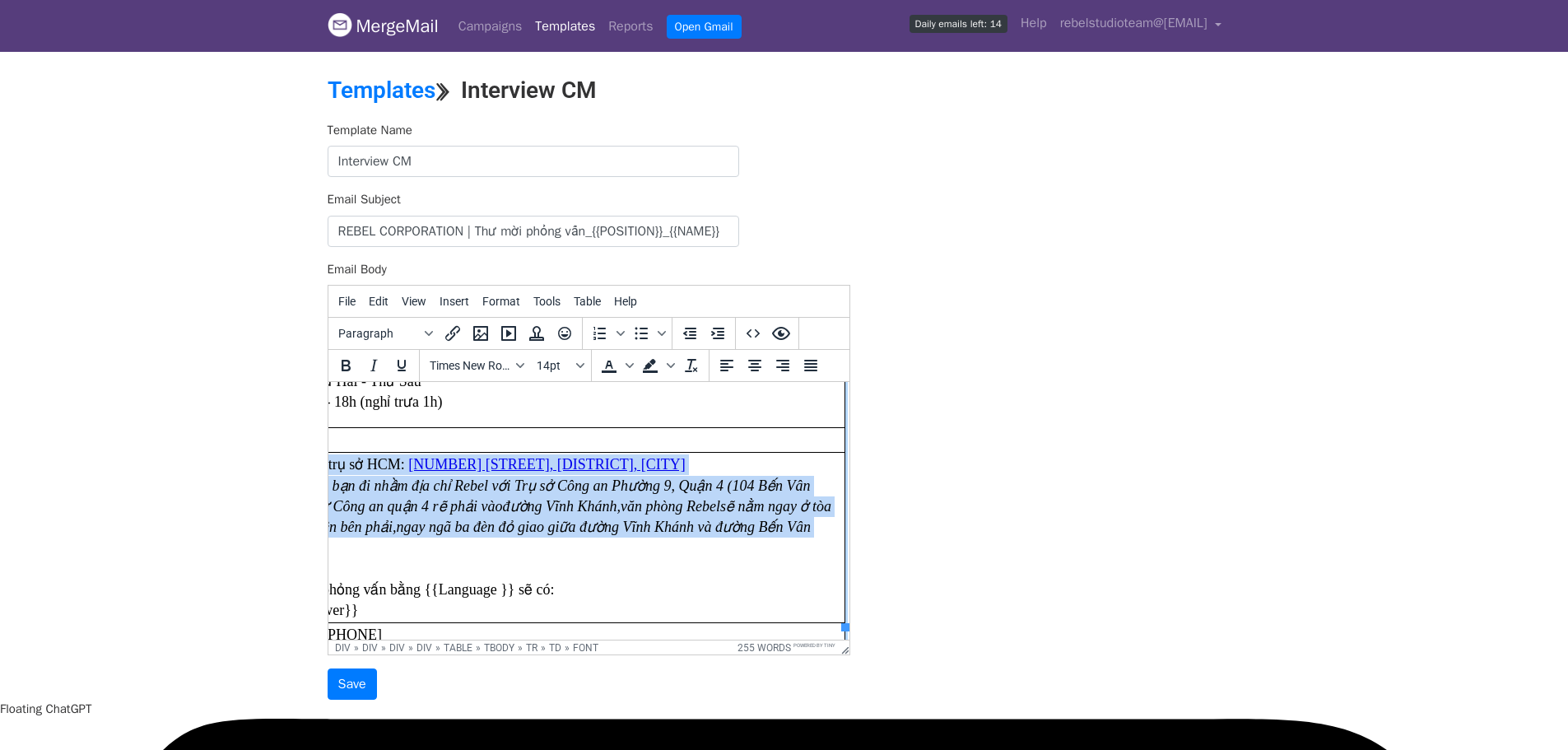 click on "Offline tại trụ sở HCM:    105C Bến Vân Đồn, Phường 9, Quận 4, Tp.HCM *Note :  Nếu bạn đi nhầm địa chỉ Rebel với Trụ sở Công an Phường 9, Quận 4 ( 104 Bến Vân Đồn) thì từ Công an quận 4 rẽ phải vào  đường Vĩnh Khánh,  văn phòng Rebel  sẽ nằm ngay ở tòa nhà đầu tiên bên phải,  ngay ngã ba đèn đỏ giao giữa đường Vĩnh Khánh và đường Bến Vân Đồn. ------ Tham gia phỏng vấn bằng {{Language }} sẽ có: {{Interviewer}}" at bounding box center [551, 538] 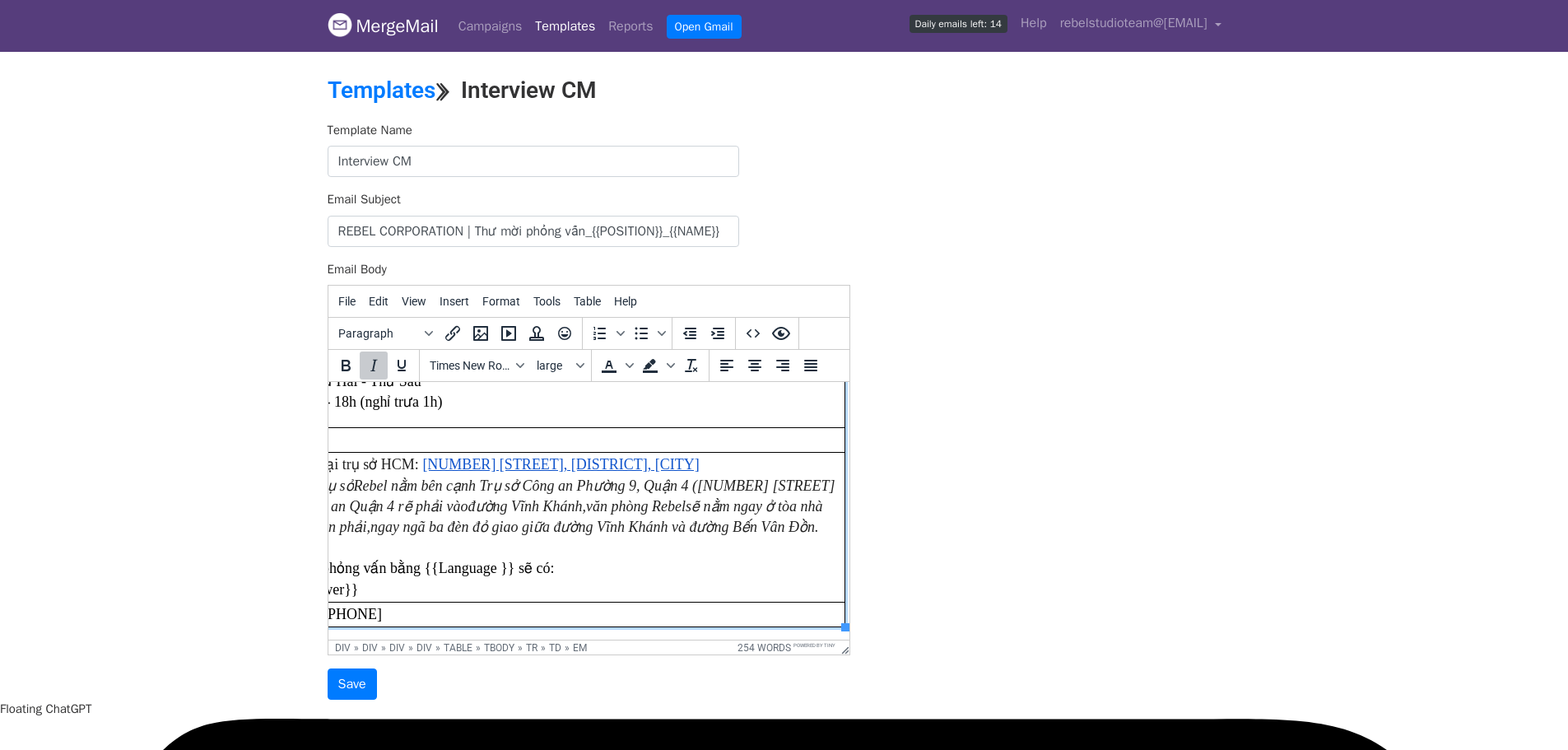 click on "sẽ nằm ngay ở tòa nhà đầu tiên bên phải," at bounding box center (542, 516) 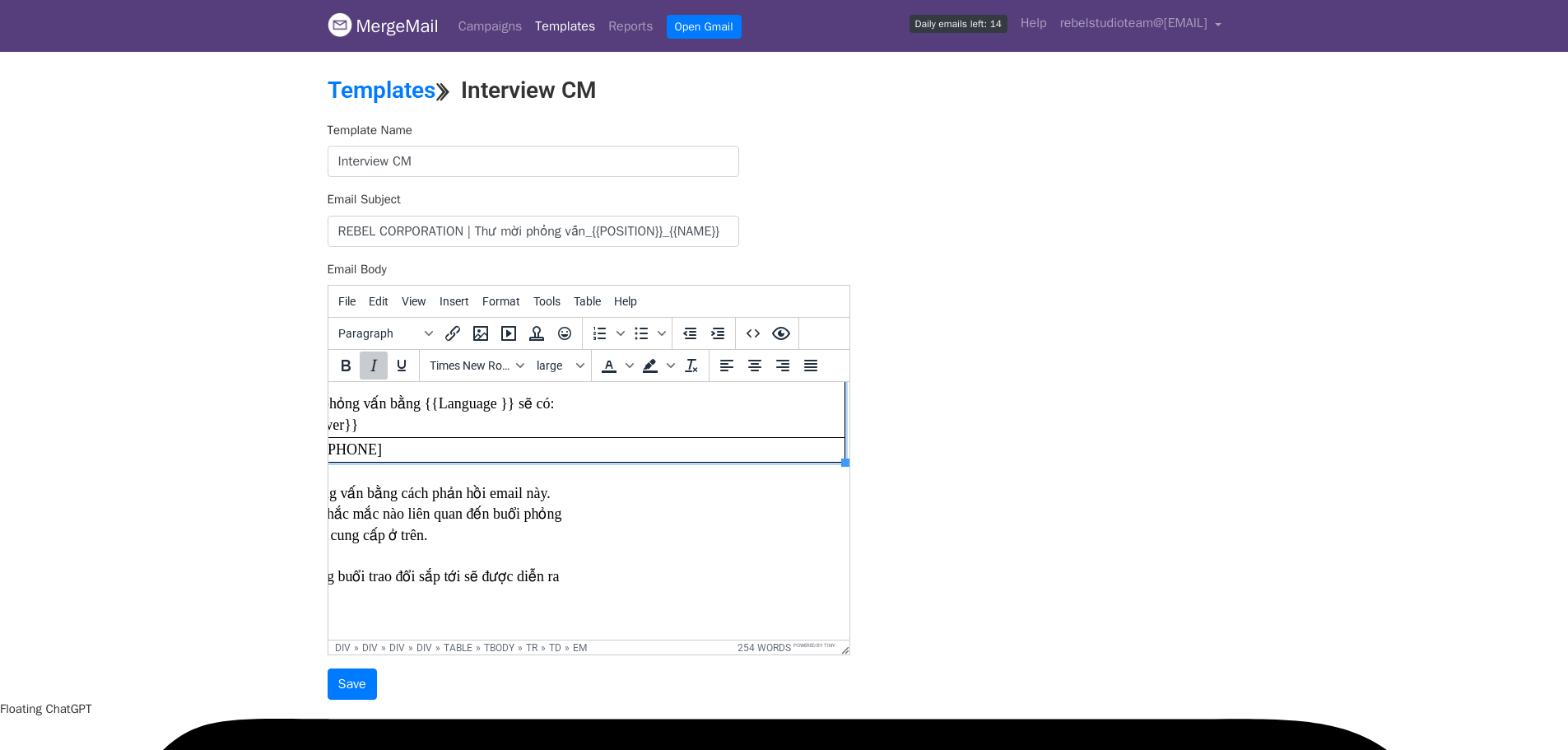 scroll, scrollTop: 412, scrollLeft: 274, axis: both 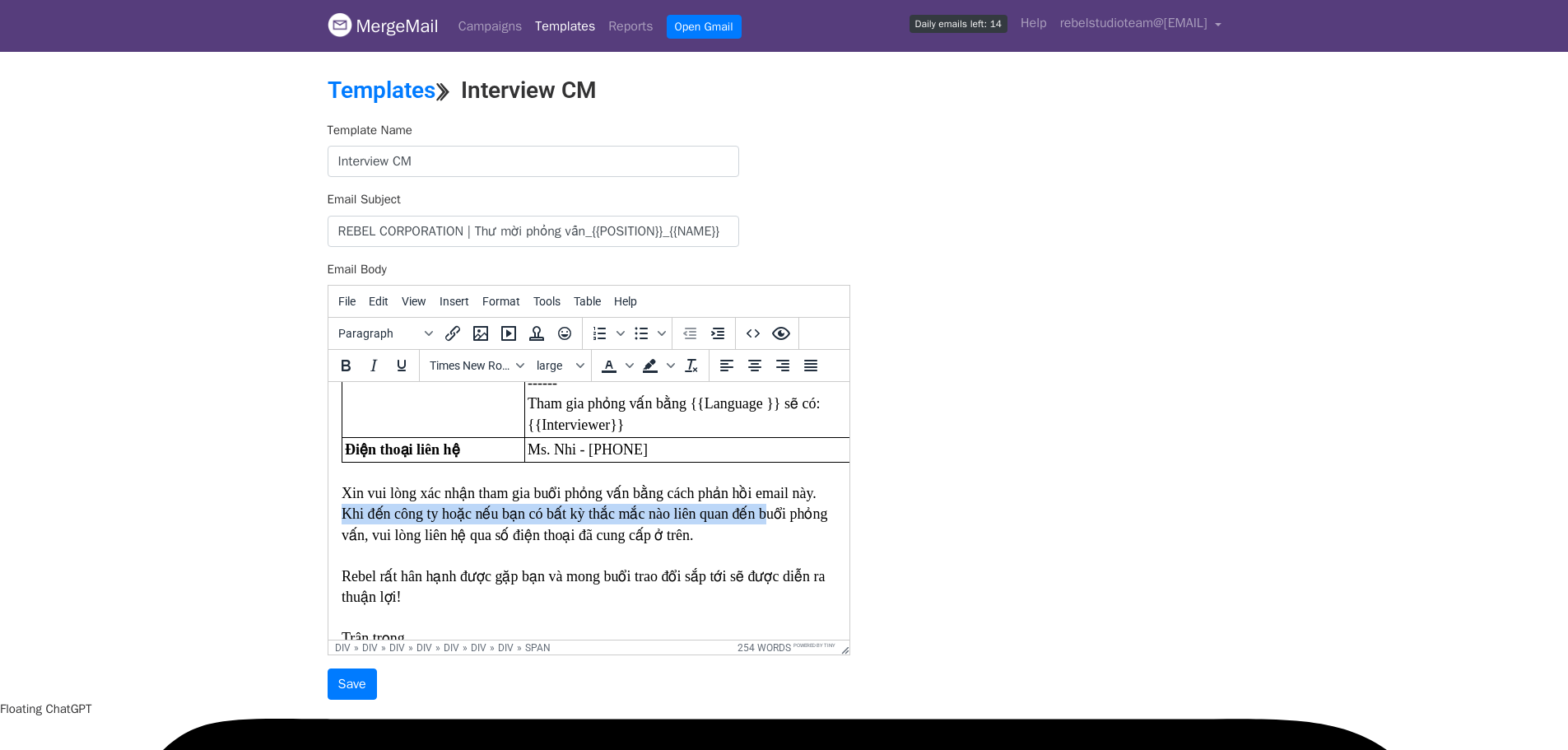 drag, startPoint x: 478, startPoint y: 509, endPoint x: 596, endPoint y: 893, distance: 401.7213 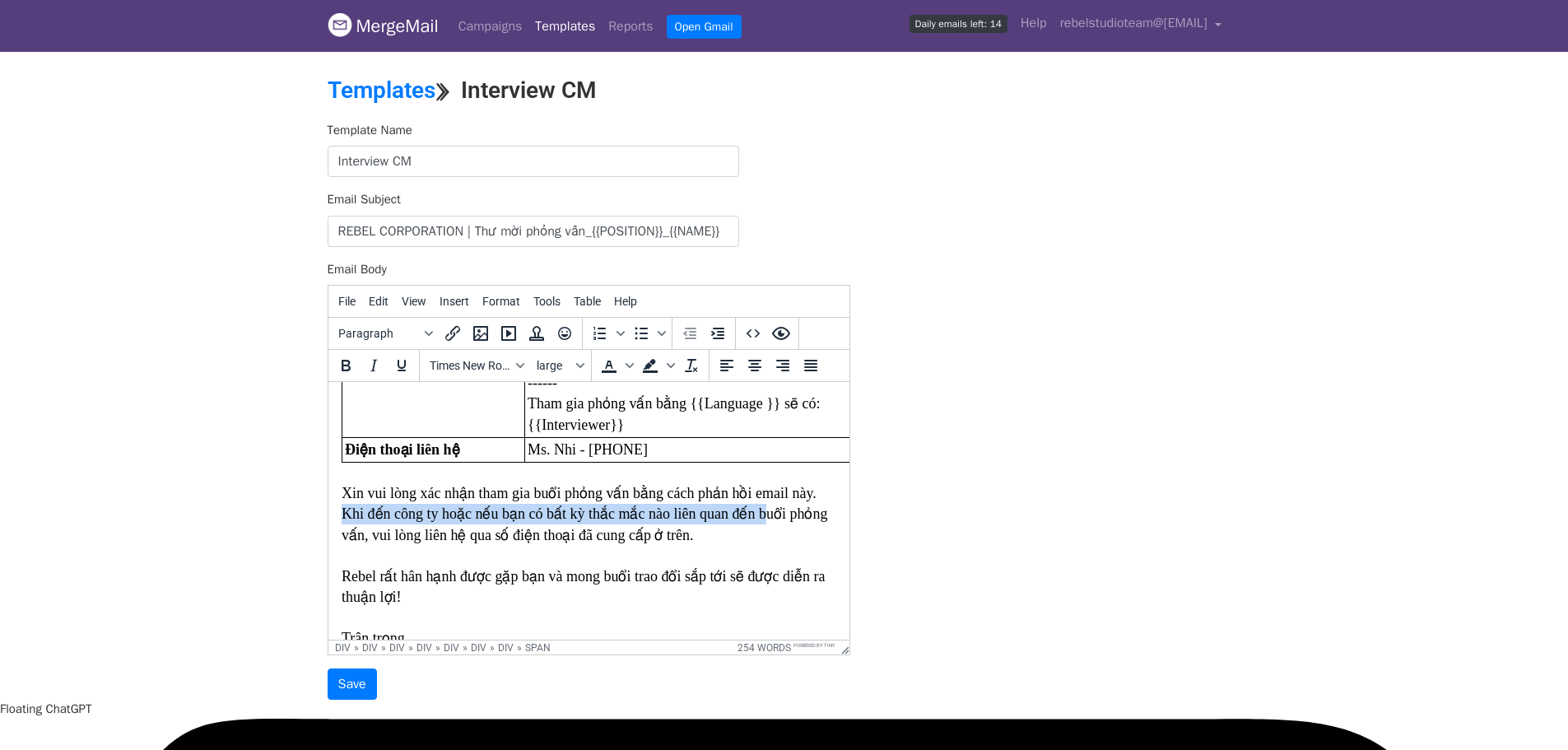 click on "​ Dear  {{NAME}} , Rebel Corporation Vietnam cảm ơn bạn vì đã tham gia ứng tuyển cho vị trí  {{POSITION}}  tại công ty. Chúng tôi vui mừng được thông báo bạn đã  xuất sắc vượt qua vòng CV .    Tiếp theo, công ty xin mời bạn tham gia vòng Phỏng vấn nhằm trao đổi chi tiết hơn về vị trí {{POSITION}}. Thông tin cụ thể về vòng Phỏng vấn như sau:   Giới thiệu công ty Rebel Corporation Vietnam Thứ Hai - Thứ Sáu 9h - 18h (nghỉ trưa 1h) Thời gian {{Time}}Hình thức Trực tiếp tại trụ sở HCM:    [NUMBER] [STREET], [WARD], [DISTRICT], Tp.HCM *Lưu ý : Trụ sở  Rebel nằm bên cạnh Trụ sở Công an Phường 9, Quận 4 ( [NUMBER] [STREET]). Từ Công an Quận 4 rẽ phải vào  đường Vĩnh Khánh,  văn phòng Rebel  sẽ nằm ngay ở tòa nhà đầu tiên bên phải,  ngay ngã ba đèn đỏ giao giữa đường Vĩnh Khánh và đường Bến Vân Đồn. ------" at bounding box center (588, 396) 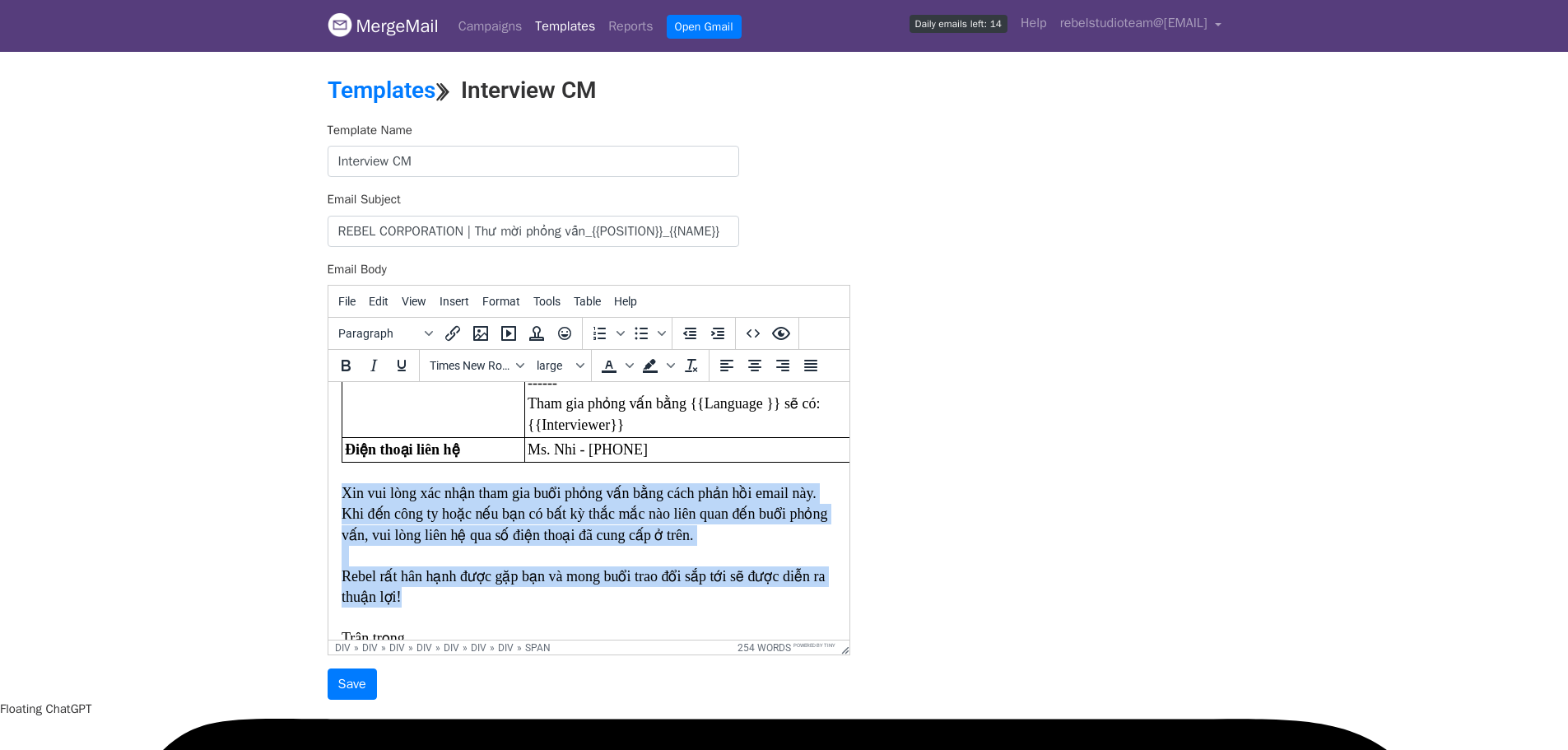 drag, startPoint x: 416, startPoint y: 600, endPoint x: 342, endPoint y: 491, distance: 131.74597 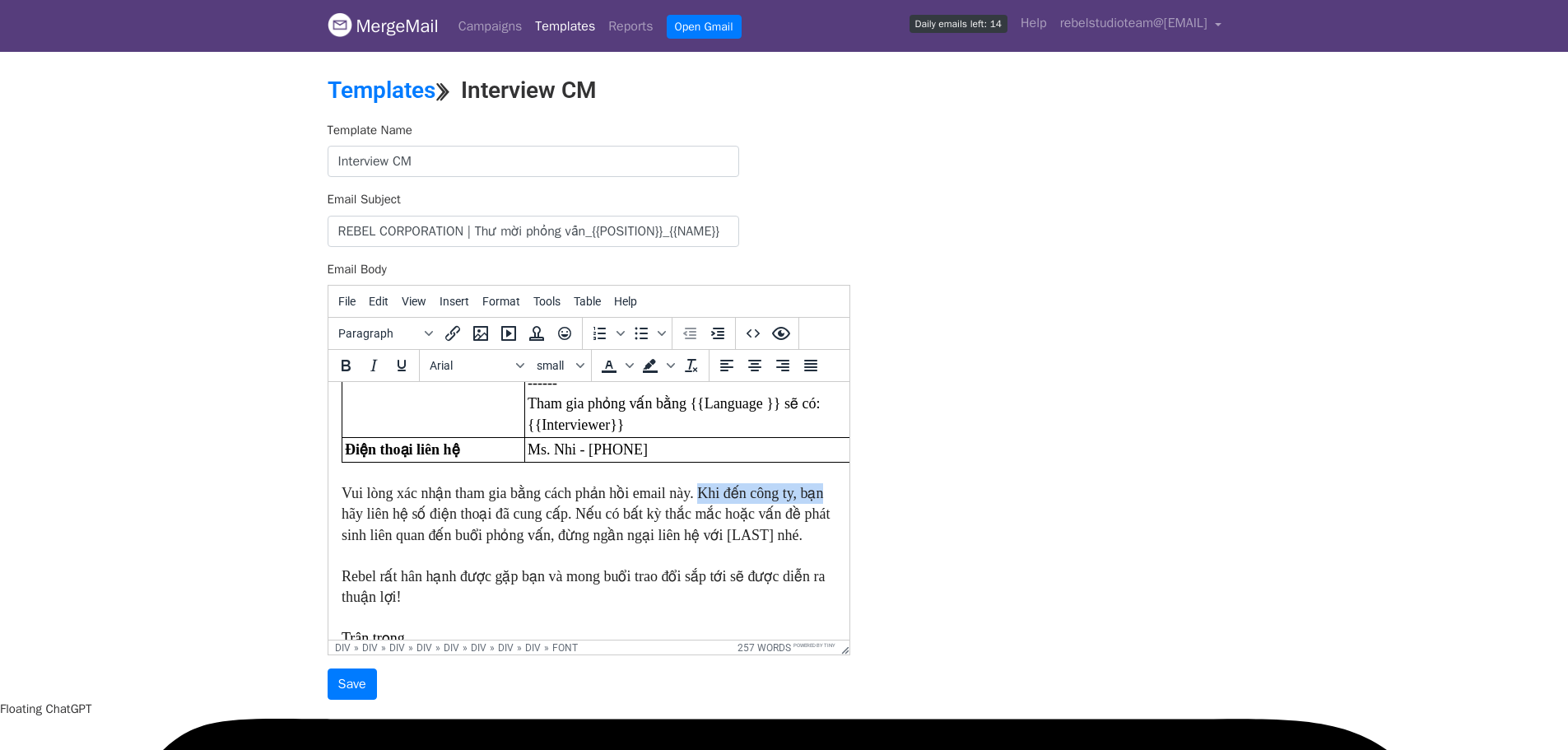 drag, startPoint x: 693, startPoint y: 488, endPoint x: 812, endPoint y: 491, distance: 119.03781 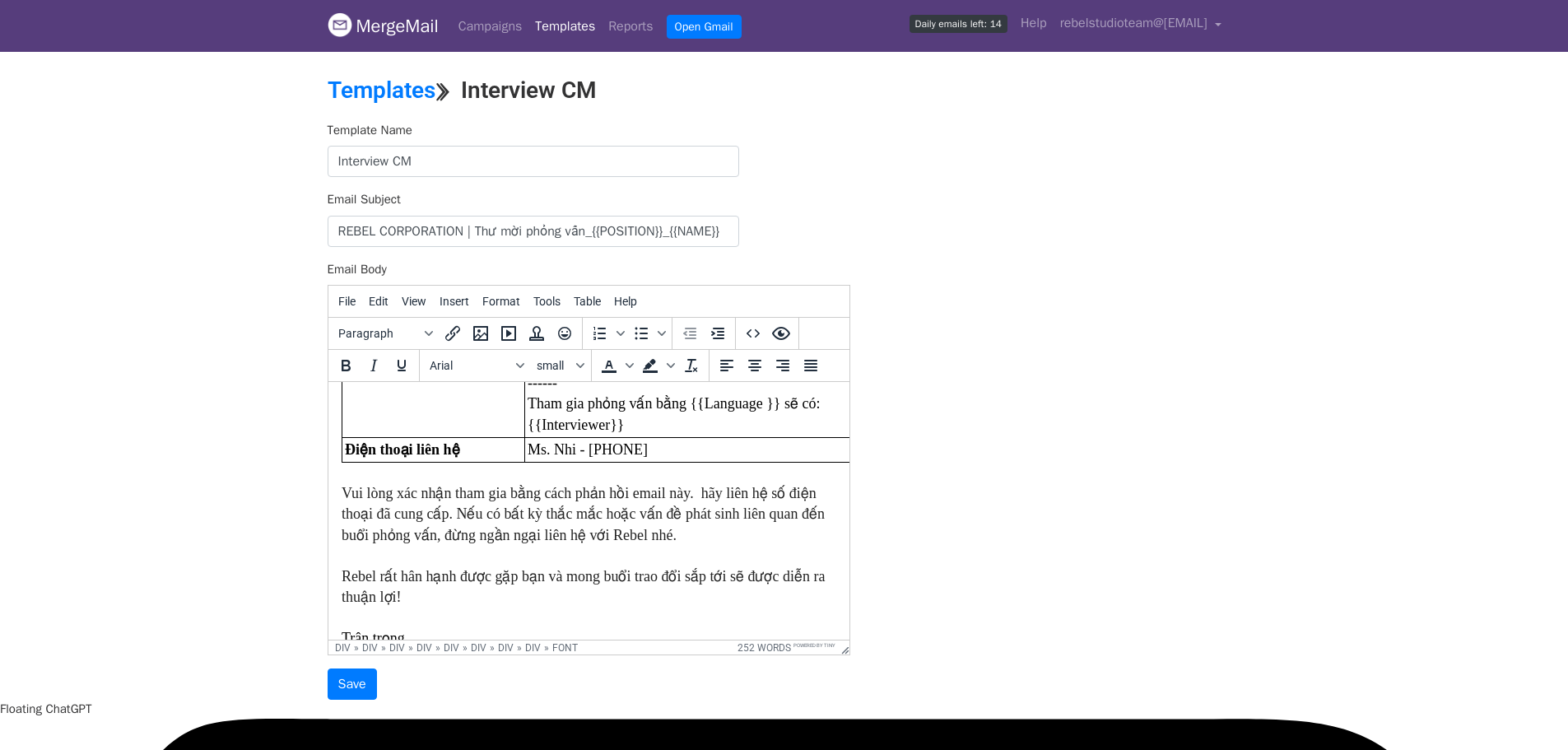click on "Vui lòng xác nhận tham gia bằng cách phản hồi email này.  hãy liên hệ số điện thoại đã cung cấp. Nếu có bất kỳ thắc mắc hoặc vấn đề phát sinh liên quan đến buổi phỏng vấn, đừng ngần ngại liên hệ với Rebel nhé." at bounding box center (582, 514) 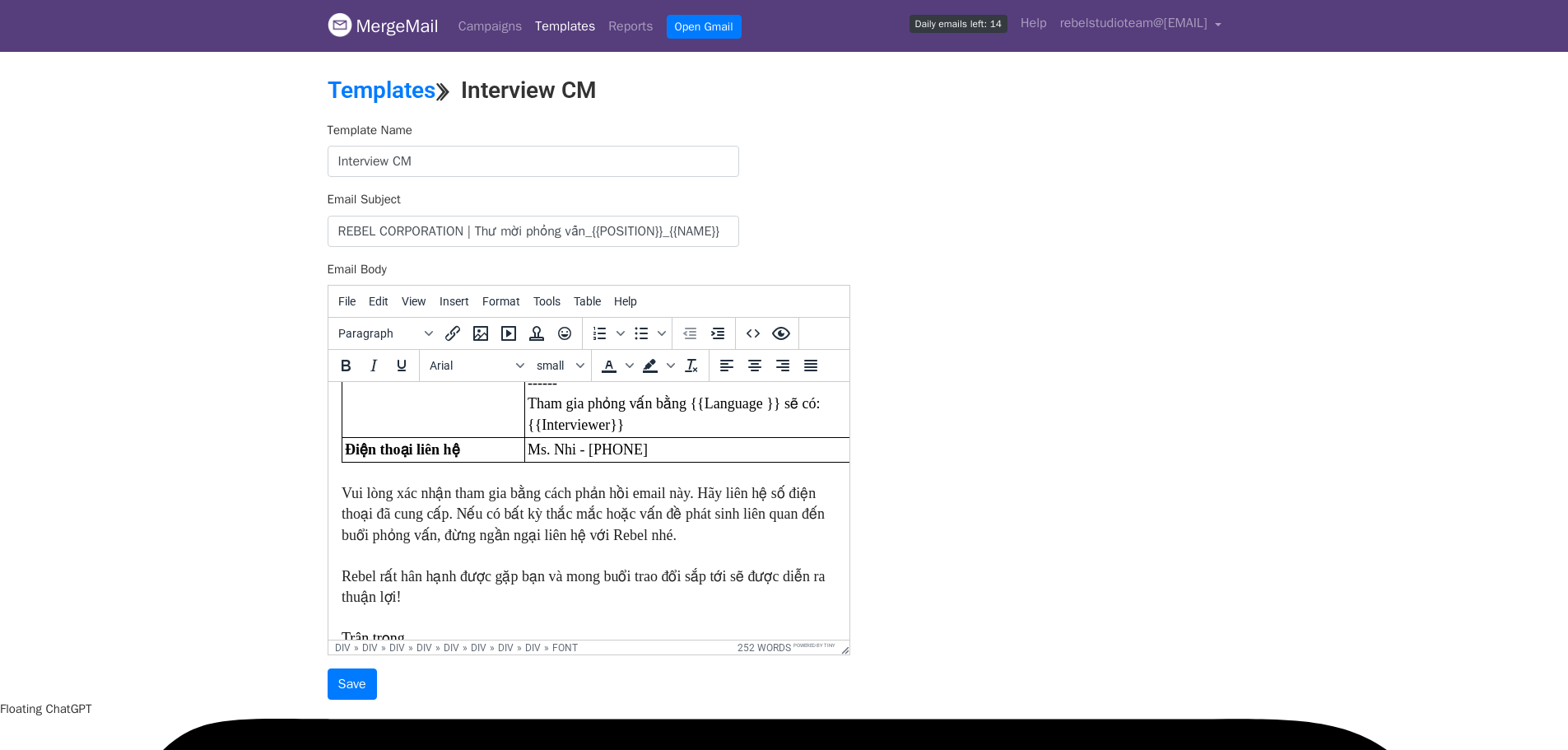 click on "Vui lòng xác nhận tham gia bằng cách phản hồi email này. Hãy liên hệ số điện thoại đã cung cấp. Nếu có bất kỳ thắc mắc hoặc vấn đề phát sinh liên quan đến buổi phỏng vấn, đừng ngần ngại liên hệ với Rebel nhé." at bounding box center (588, 515) 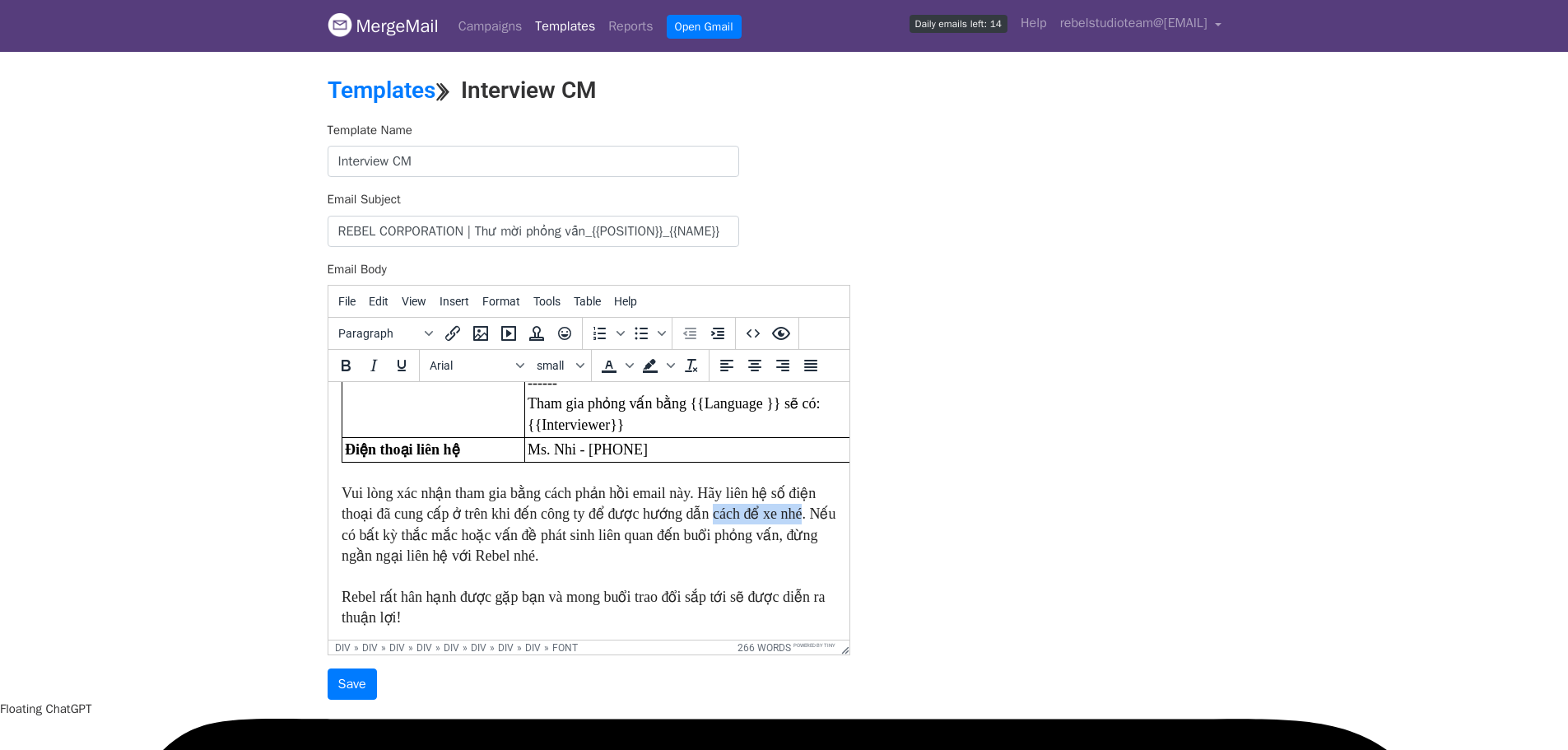 drag, startPoint x: 789, startPoint y: 512, endPoint x: 702, endPoint y: 515, distance: 87.051709 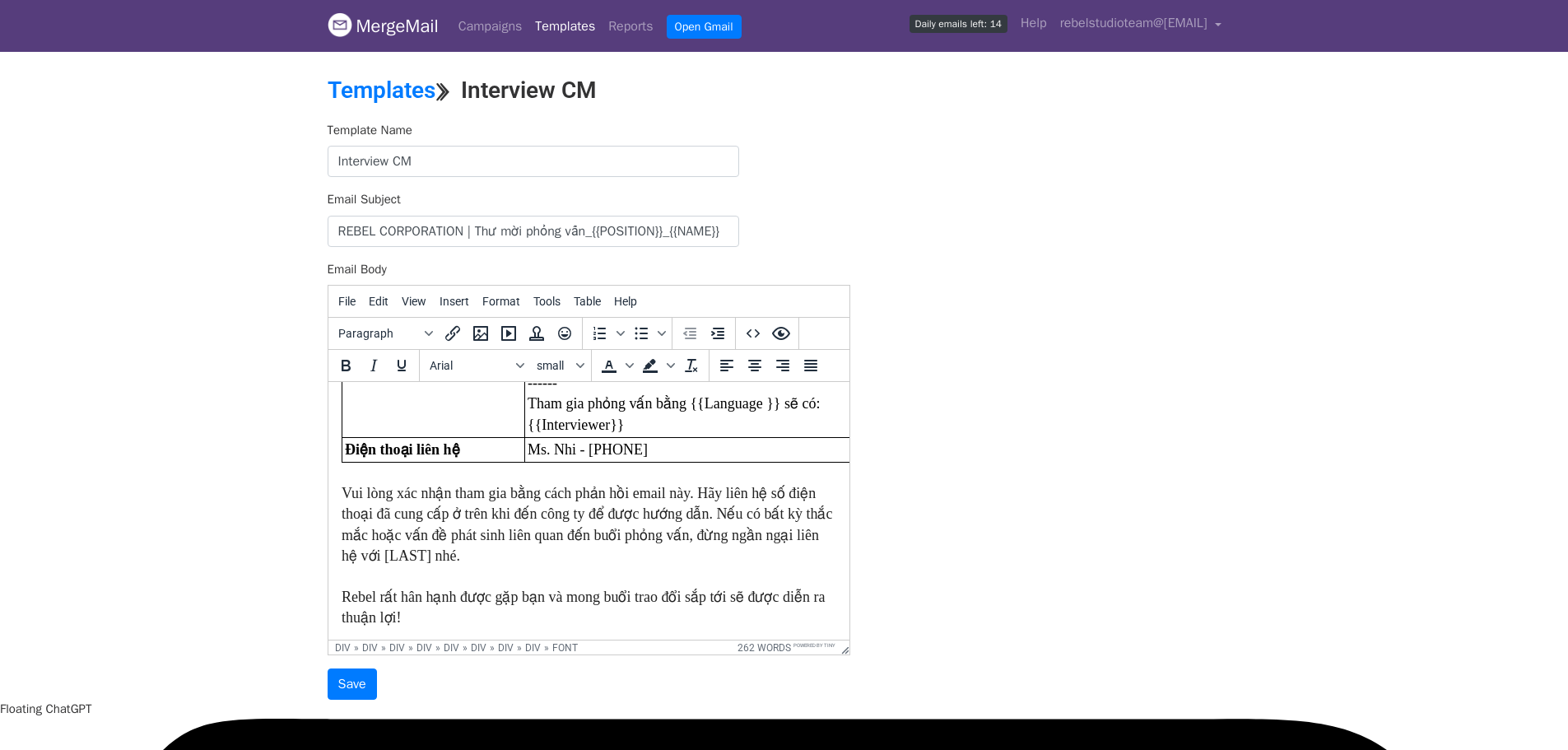 click on "Vui lòng xác nhận tham gia bằng cách phản hồi email này. Hãy liên hệ số điện thoại đã cung cấp ở trên khi đến công ty để được hướng dẫn. Nếu có bất kỳ thắc mắc hoặc vấn đề phát sinh liên quan đến buổi phỏng vấn, đừng ngần ngại liên hệ với Rebel nhé." at bounding box center [588, 524] 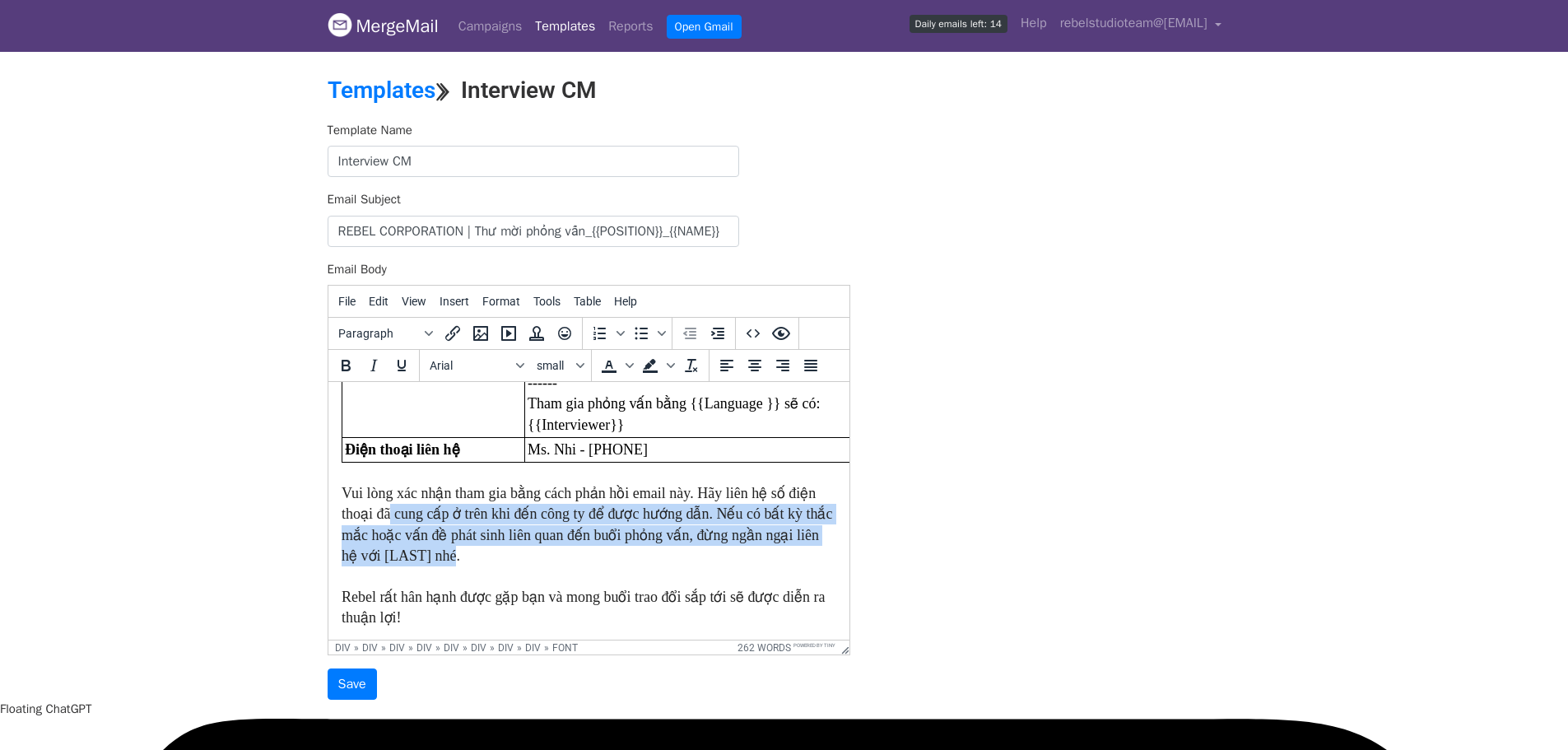 drag, startPoint x: 389, startPoint y: 521, endPoint x: 430, endPoint y: 549, distance: 49.64877 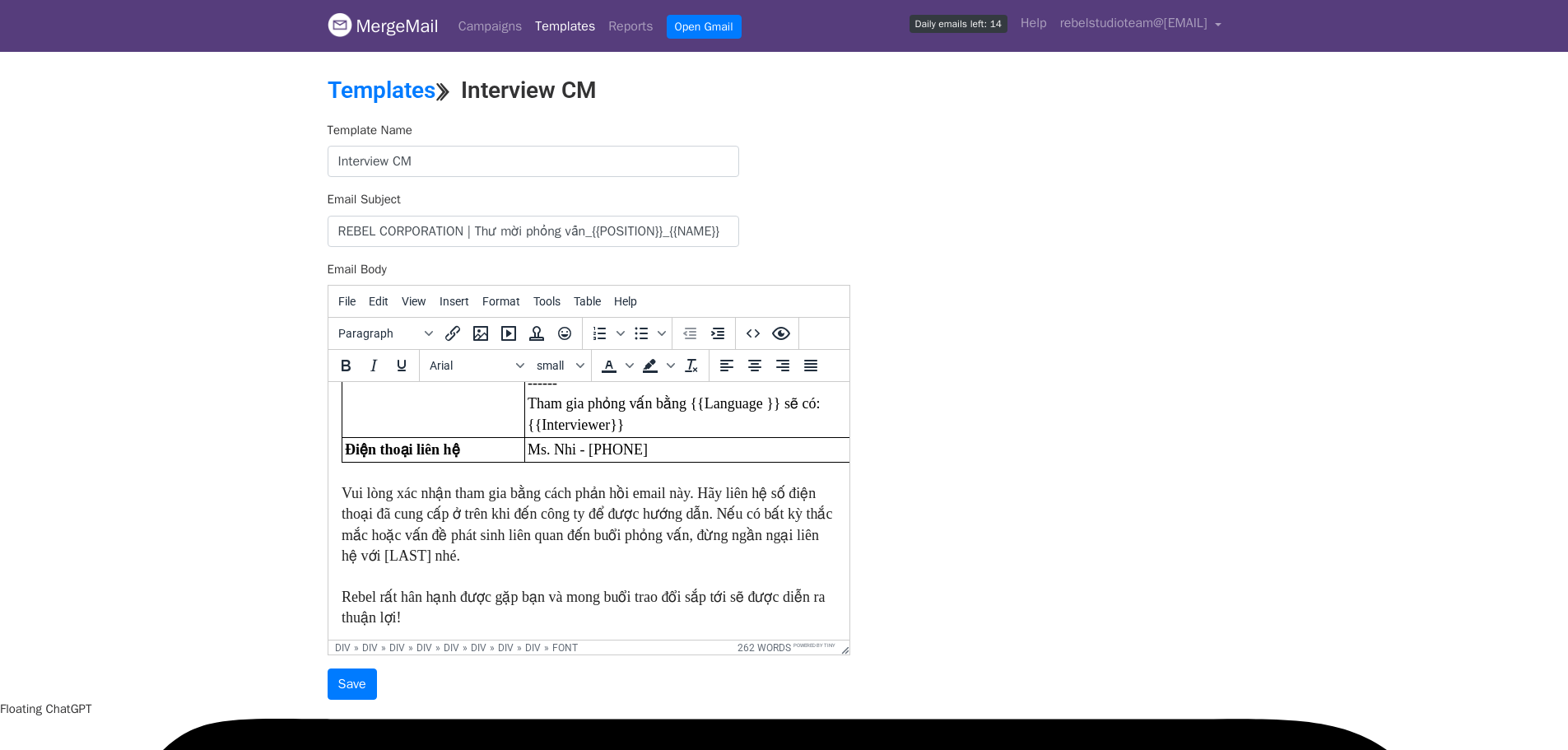 click at bounding box center [588, 576] 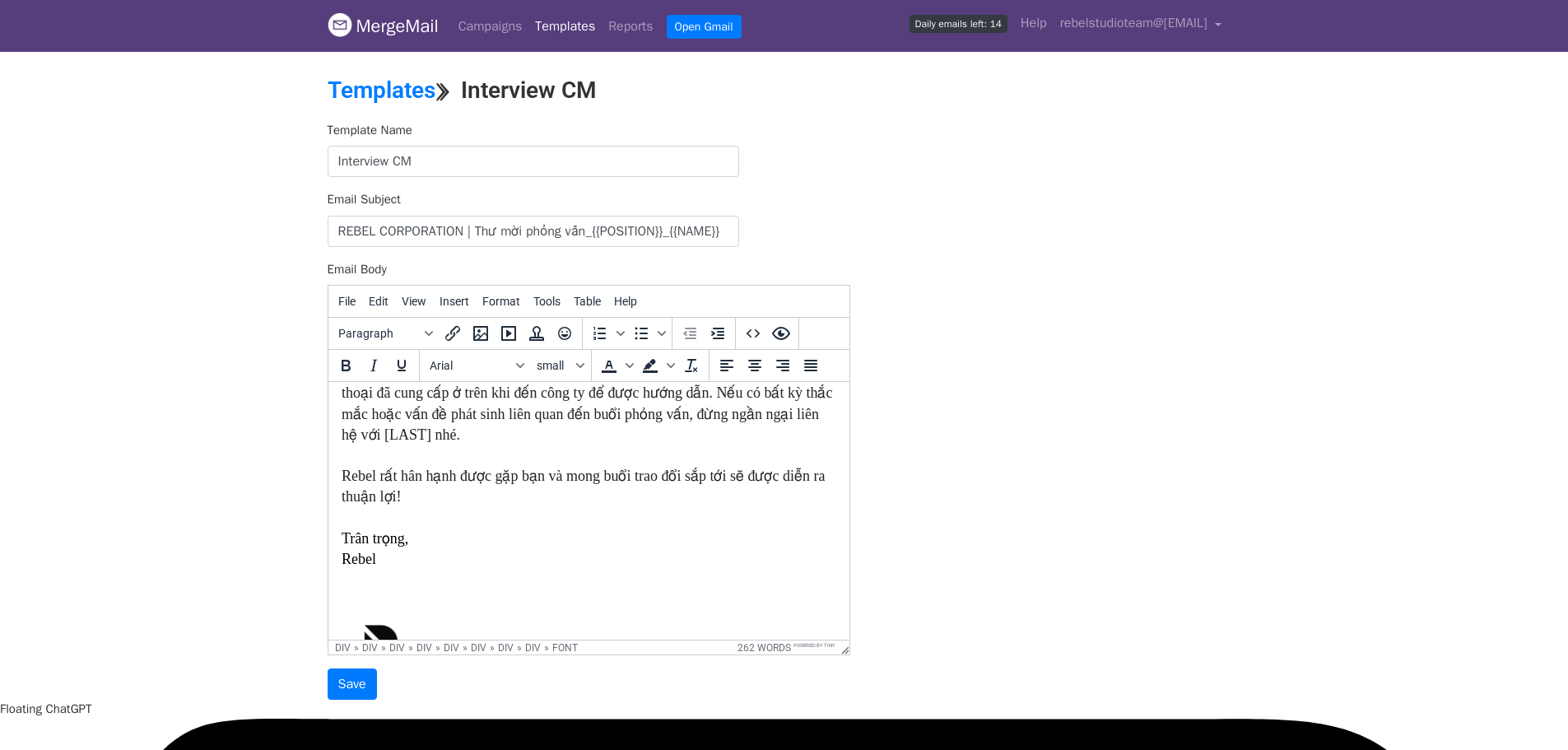 scroll, scrollTop: 576, scrollLeft: 0, axis: vertical 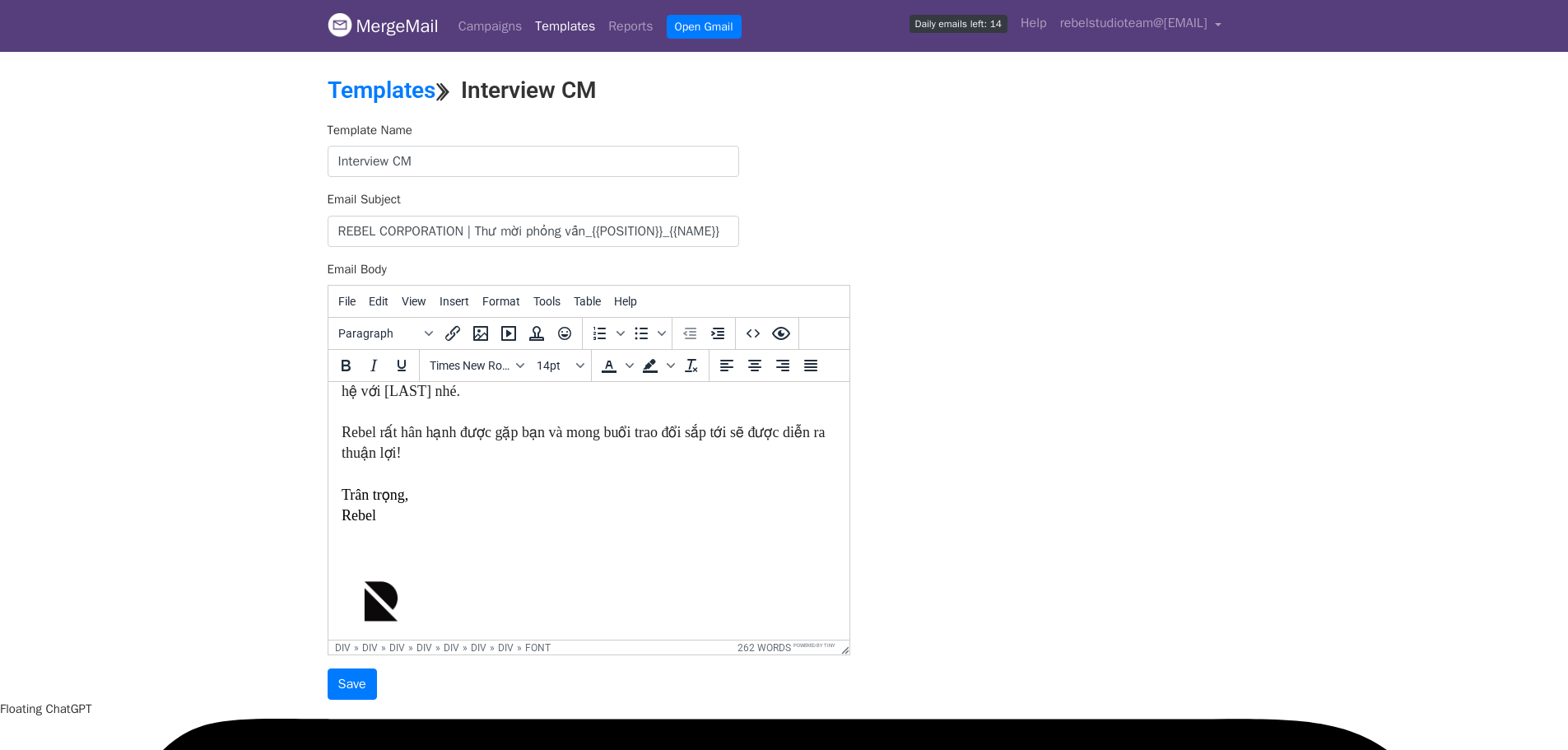 click on "Trân trọng," at bounding box center (588, 495) 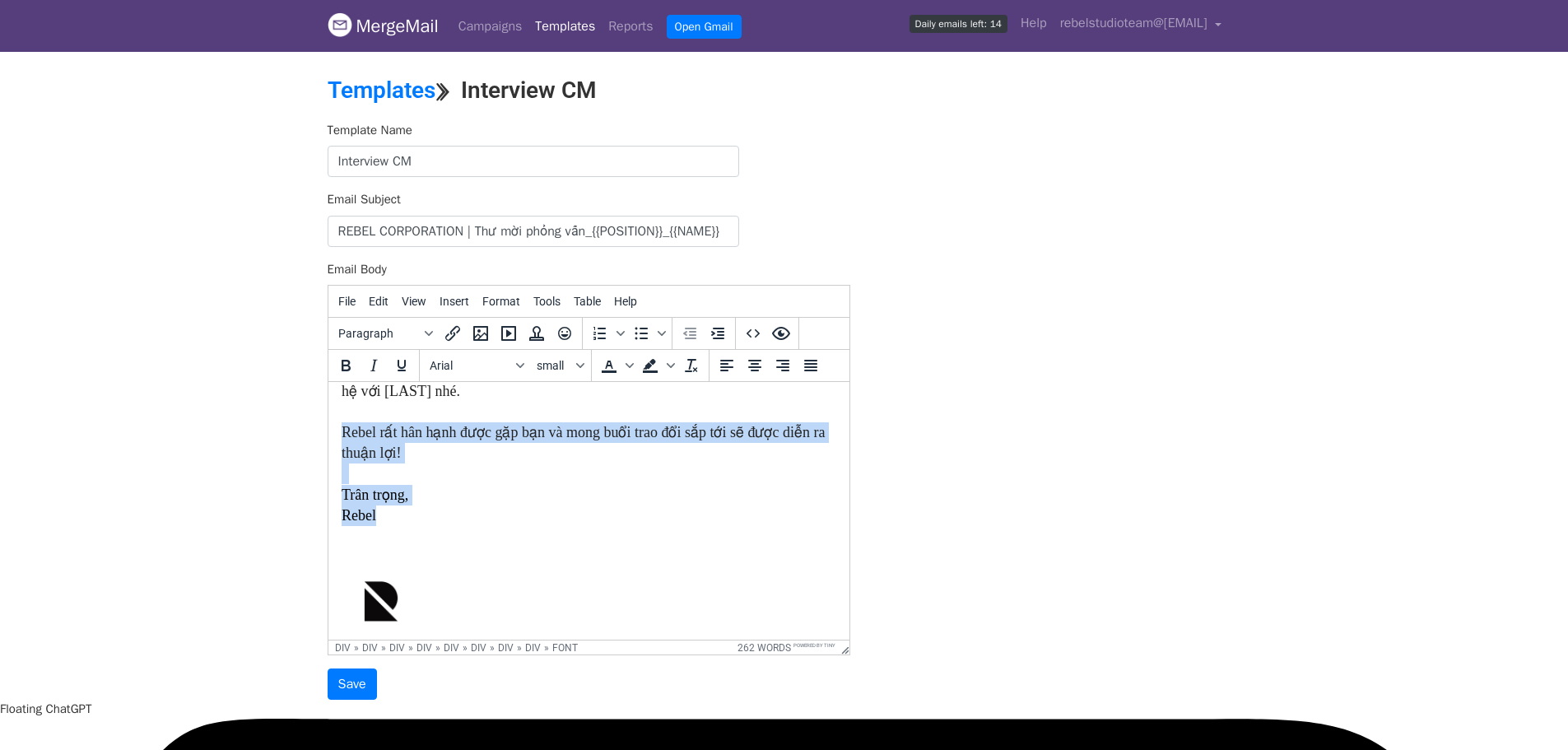 drag, startPoint x: 363, startPoint y: 418, endPoint x: 379, endPoint y: 506, distance: 89.44272 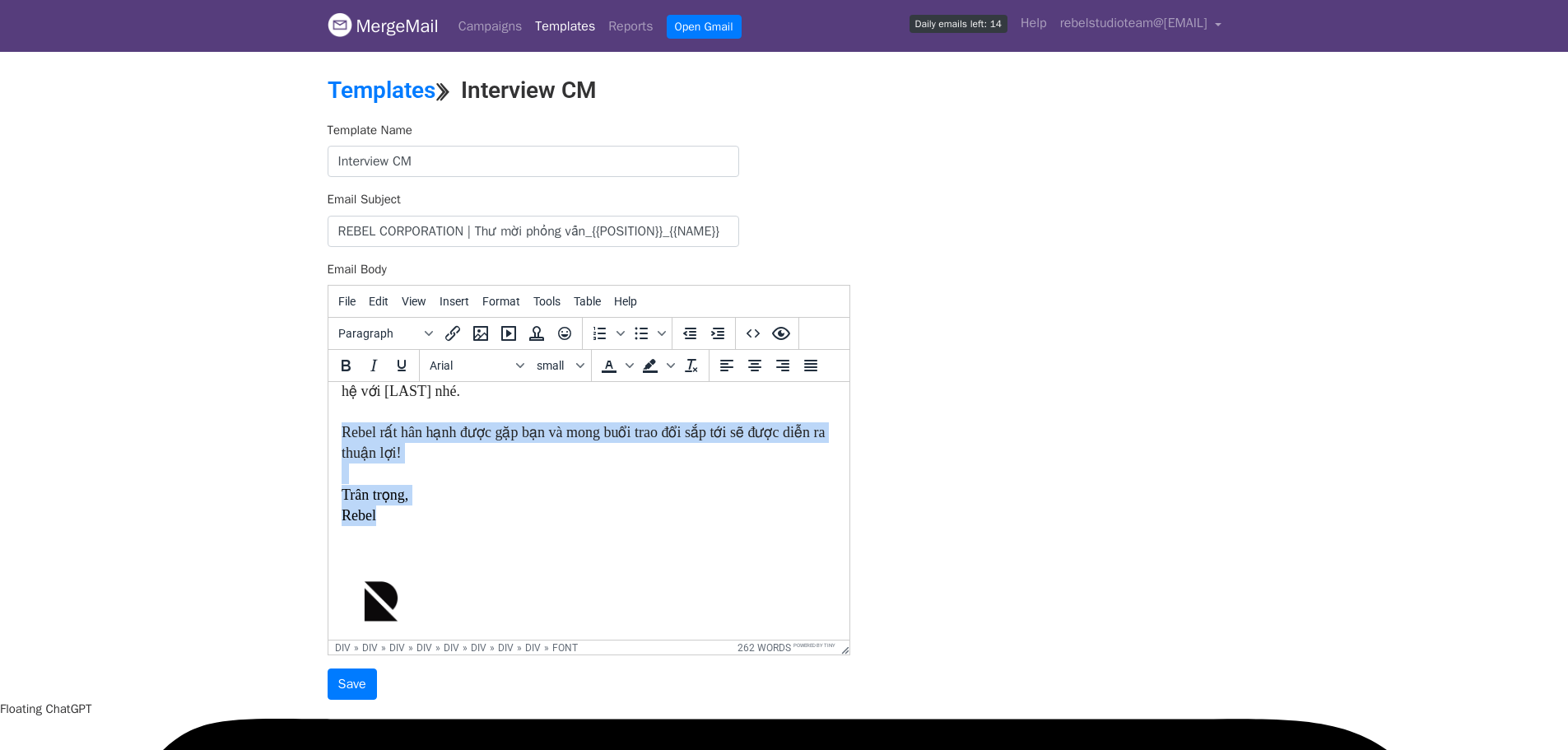 click on "Rebel" at bounding box center (588, 515) 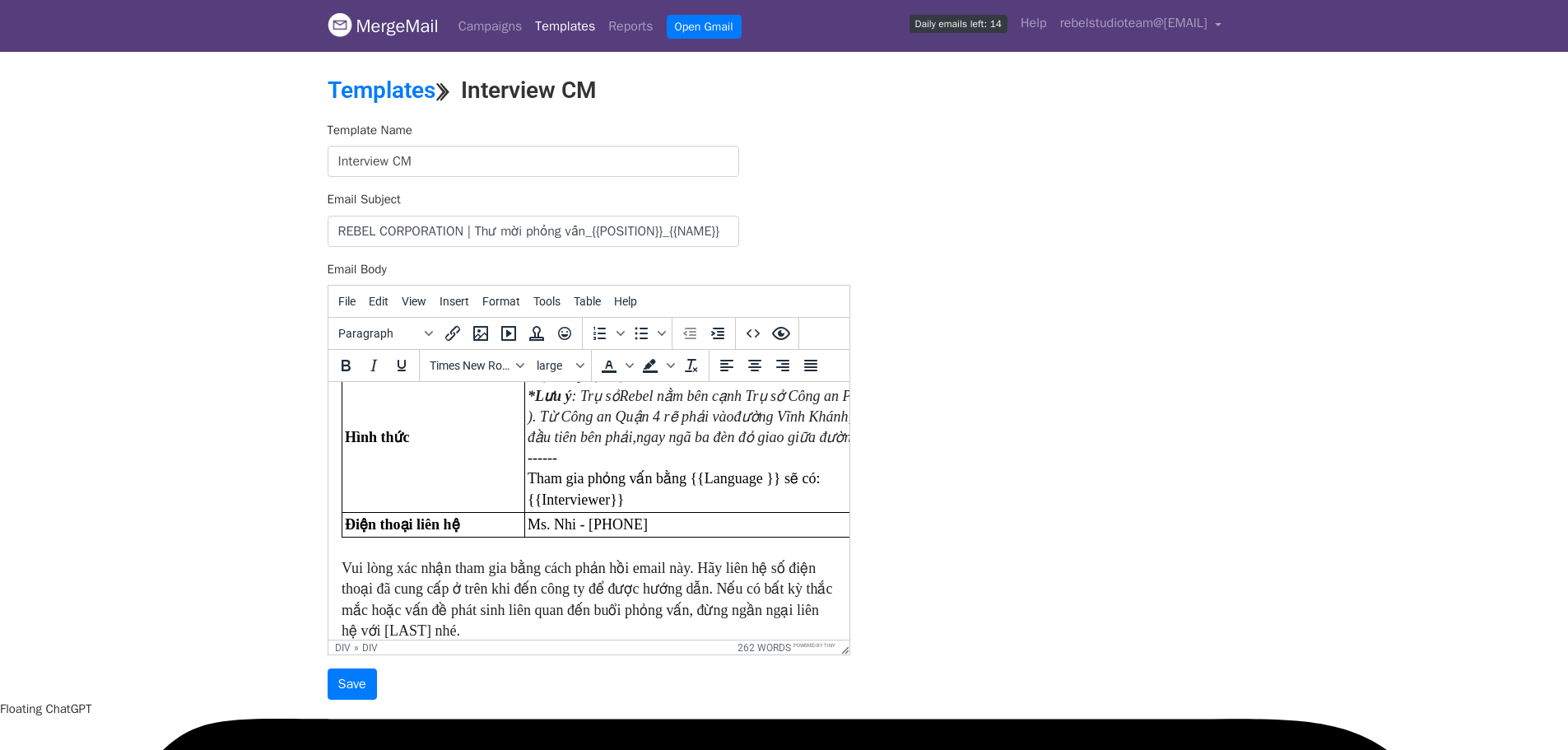scroll, scrollTop: 329, scrollLeft: 0, axis: vertical 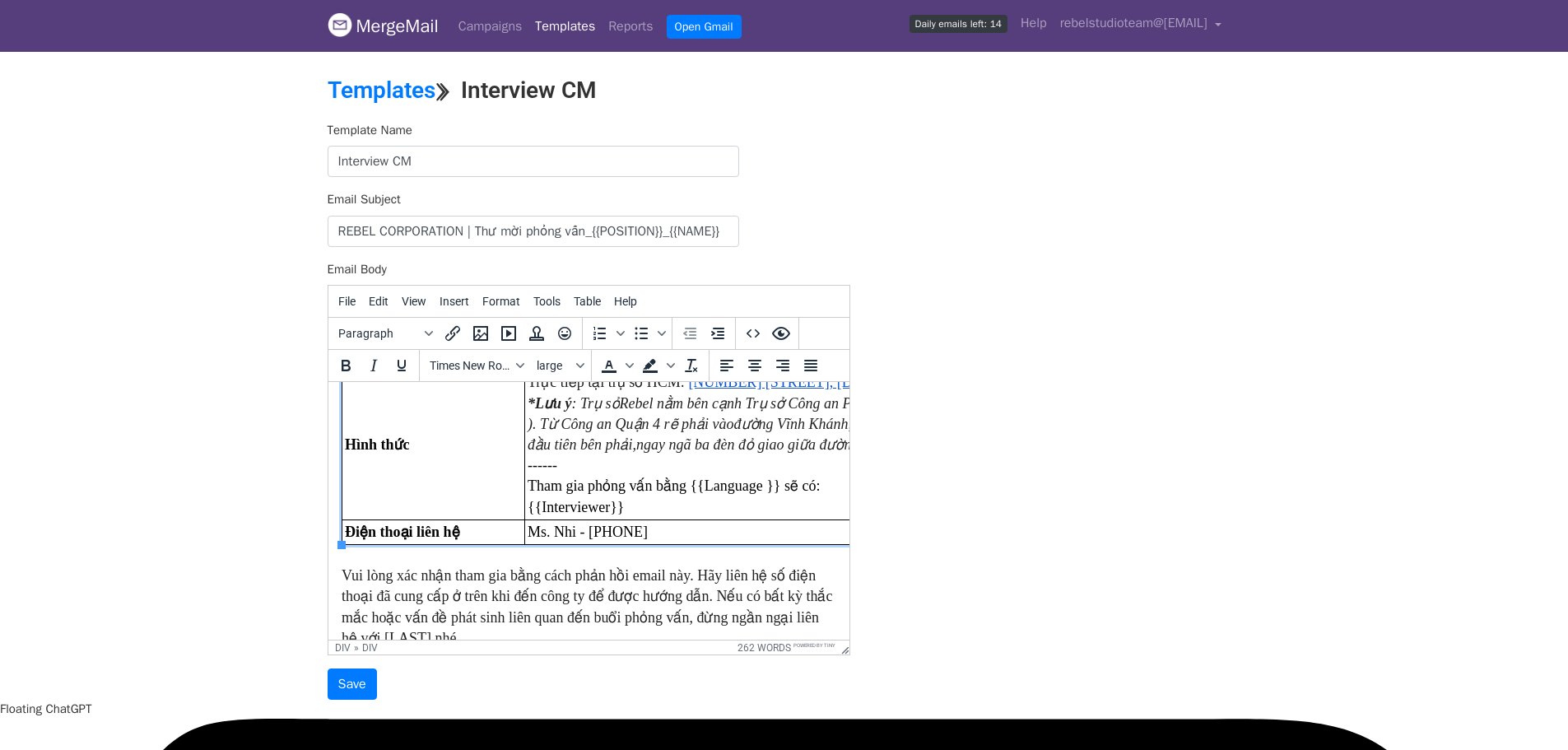 click on "Ms. Nhi - 0941 667 924" at bounding box center (587, 532) 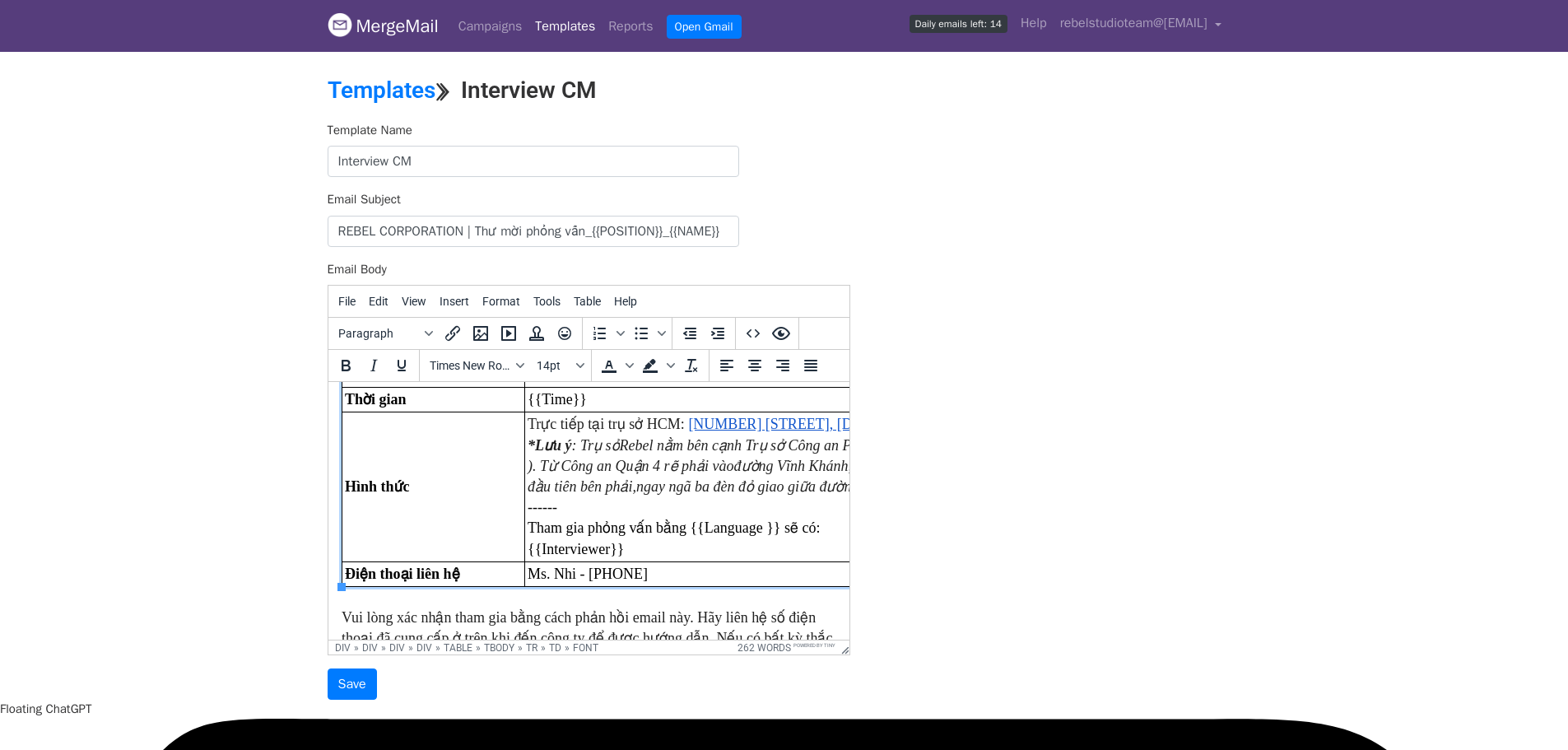 scroll, scrollTop: 247, scrollLeft: 0, axis: vertical 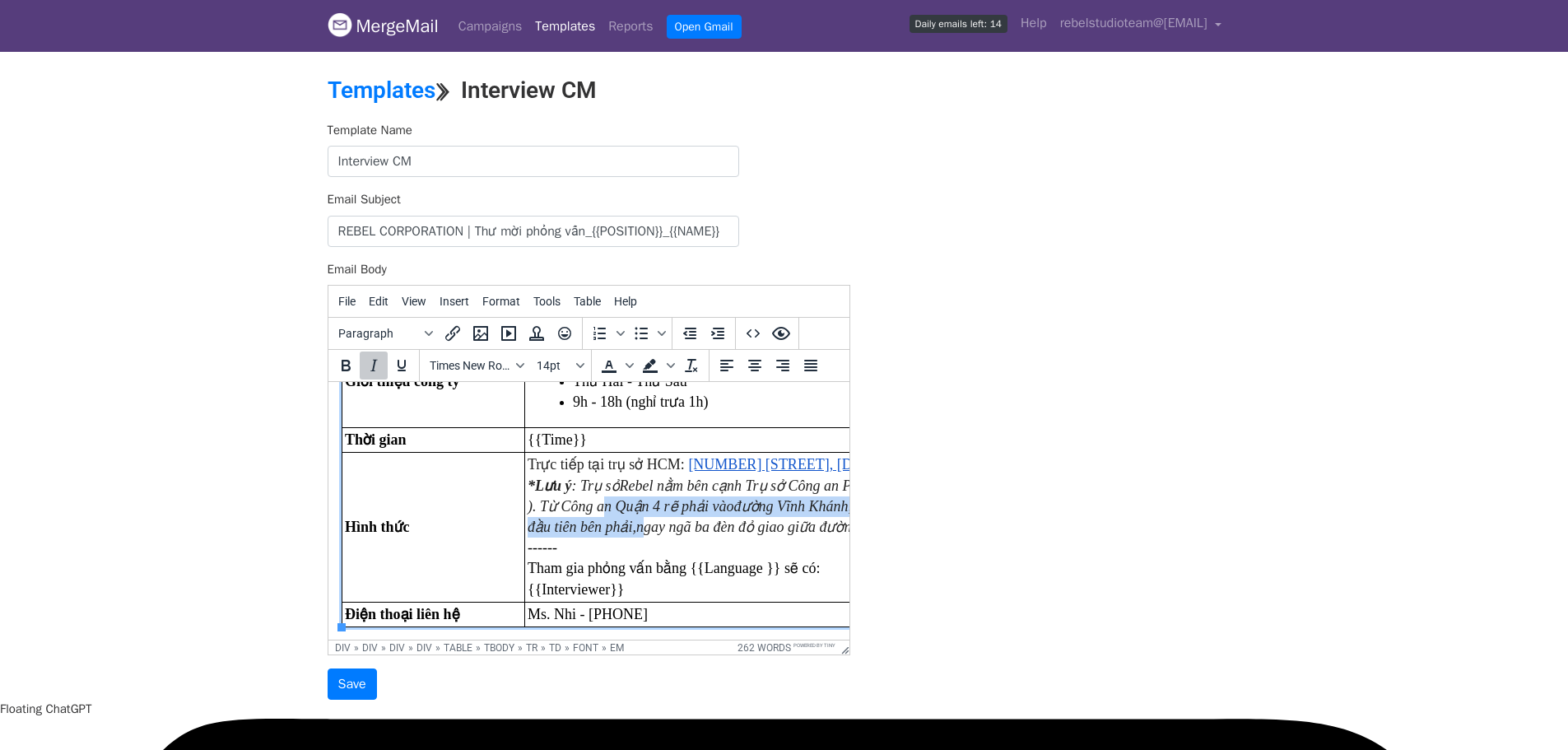 drag, startPoint x: 593, startPoint y: 501, endPoint x: 619, endPoint y: 518, distance: 31.06445 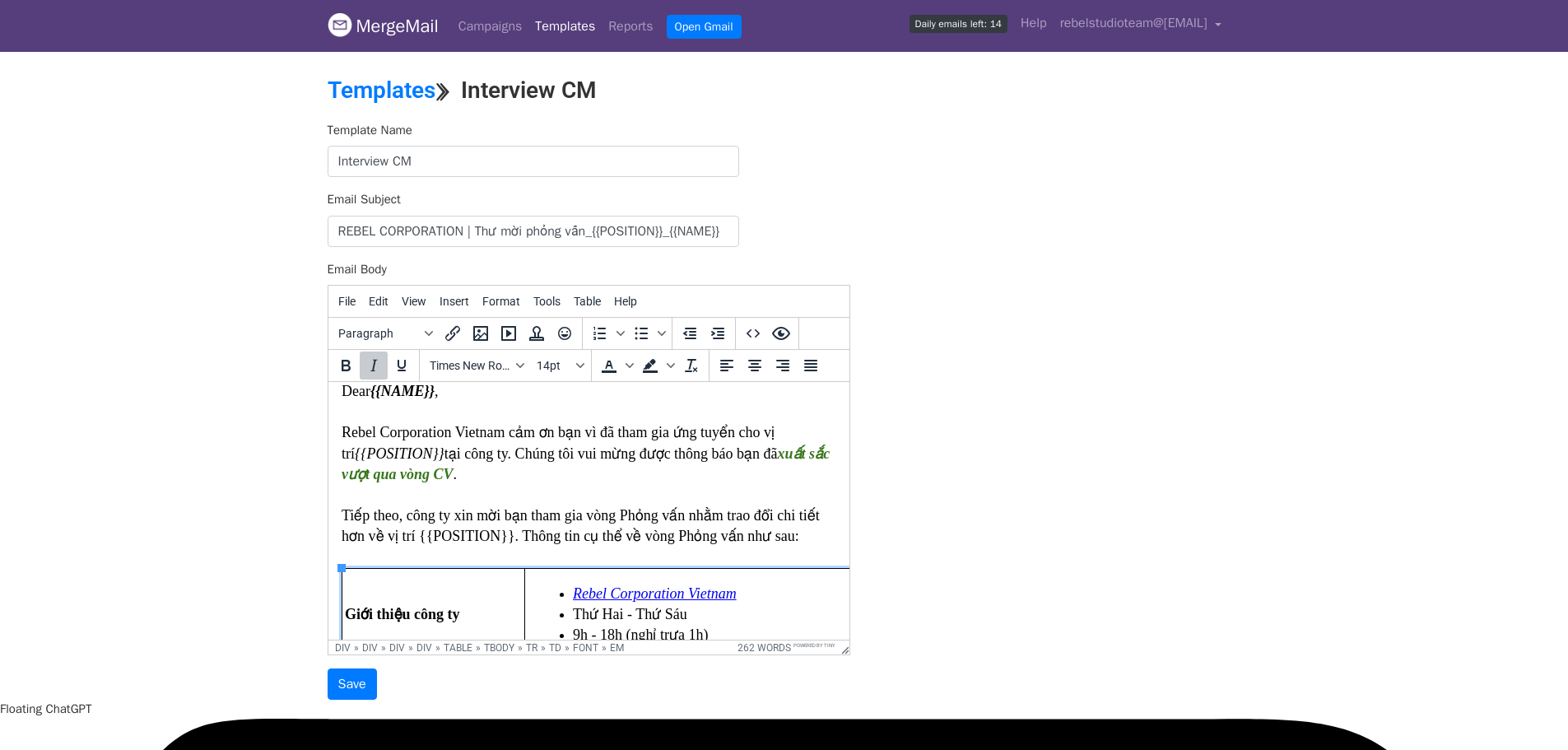 scroll, scrollTop: 0, scrollLeft: 0, axis: both 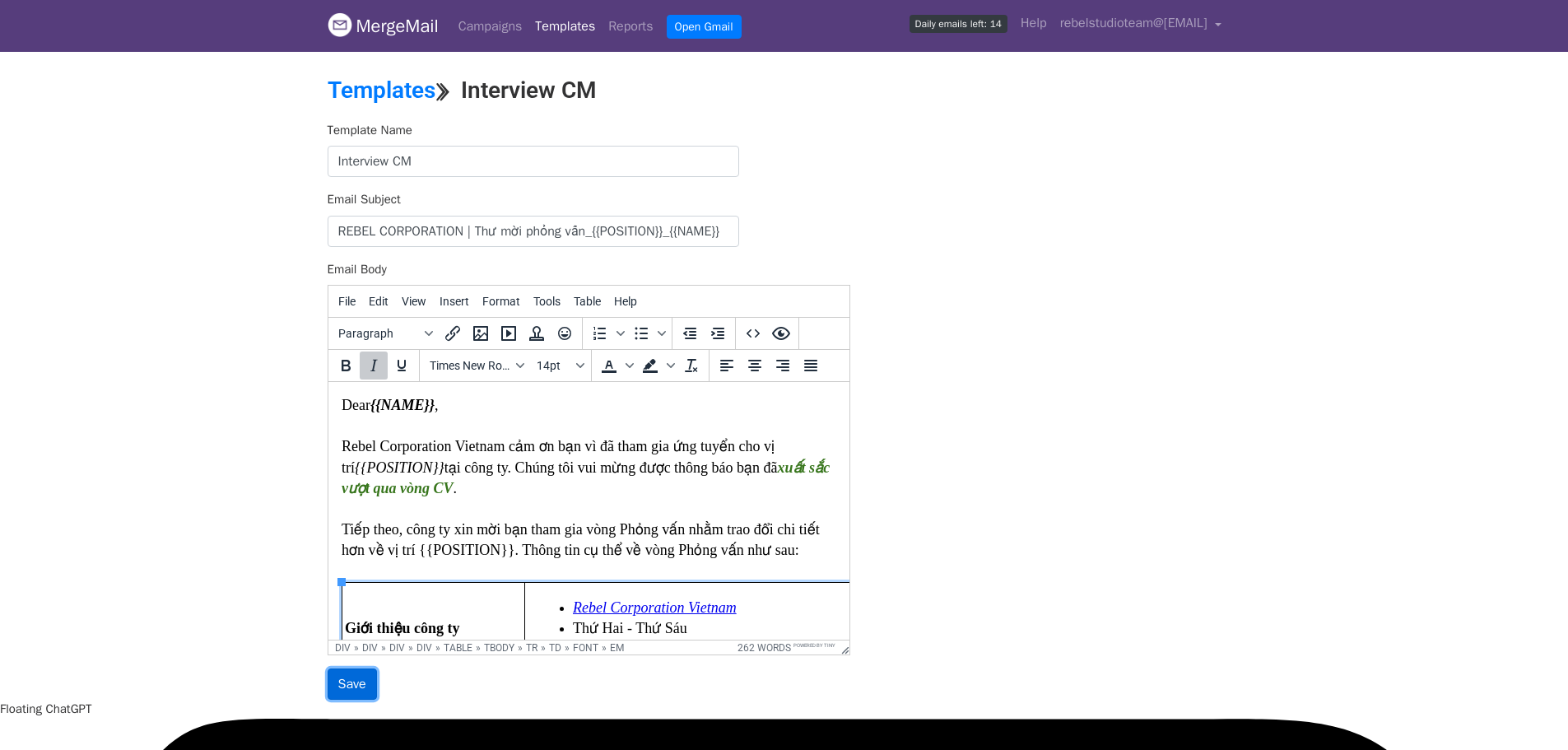 click on "Save" at bounding box center [352, 684] 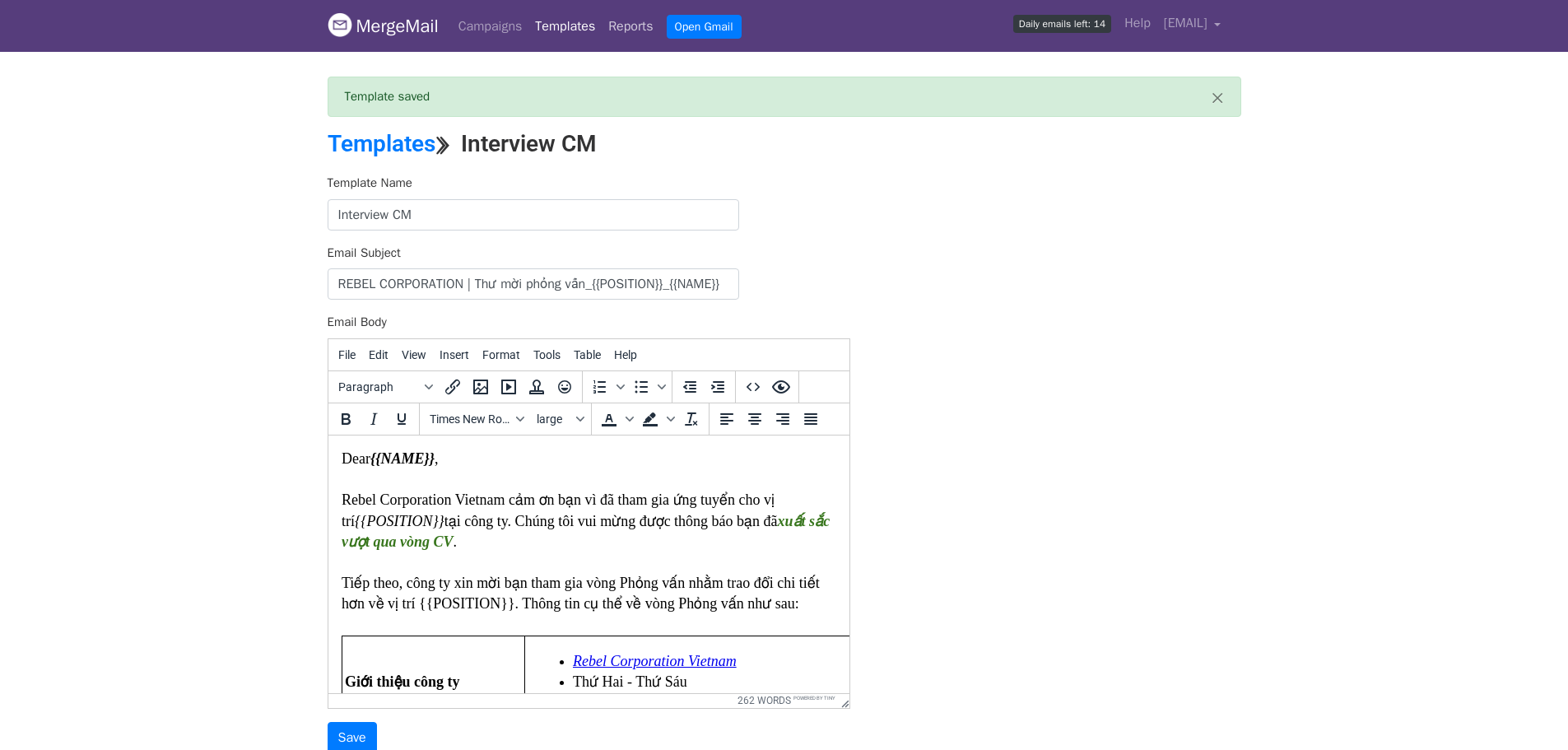 scroll, scrollTop: 0, scrollLeft: 0, axis: both 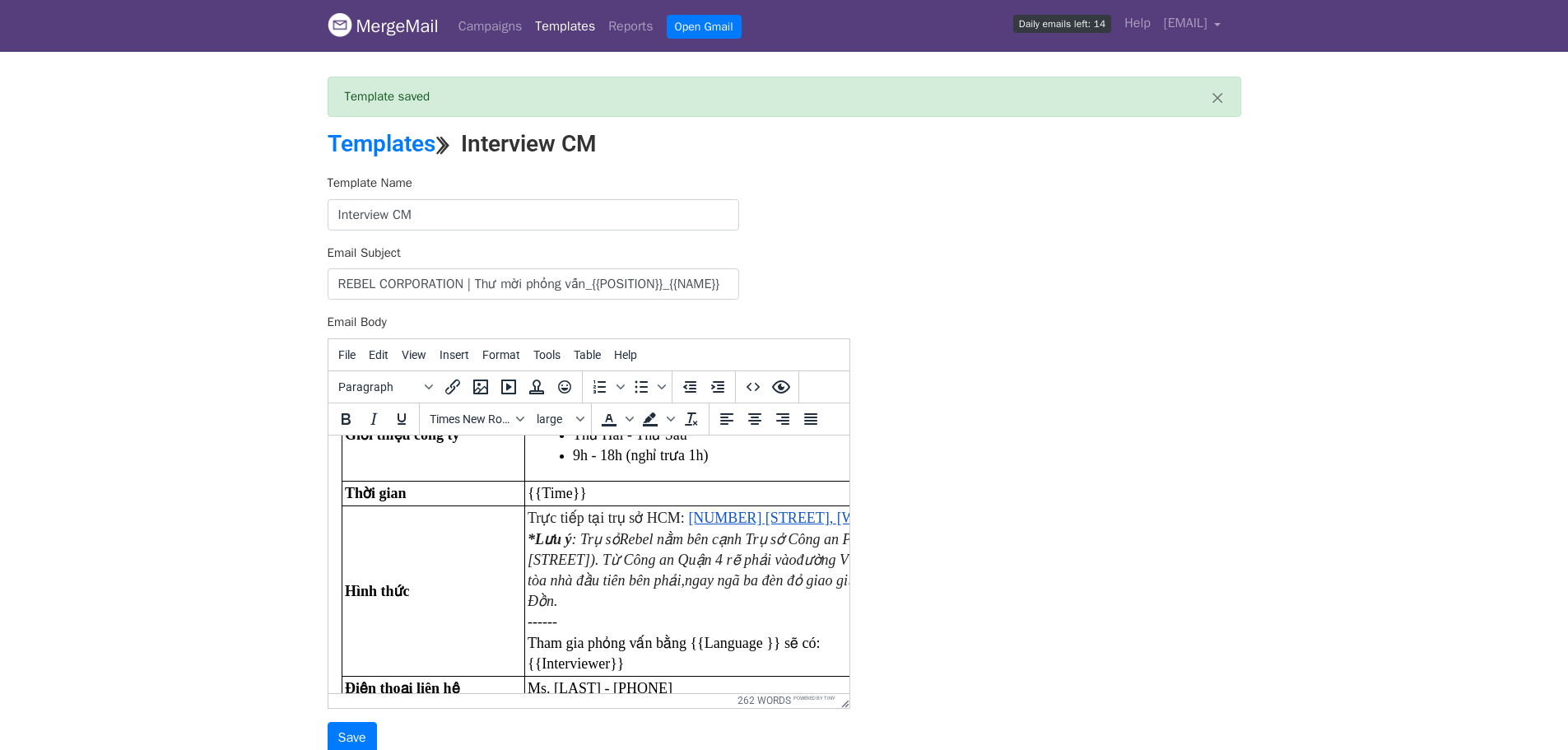 click on "Rebel nằm bên cạnh Trụ sở Công an Phường 9, Quận 4 (" at bounding box center (790, 538) 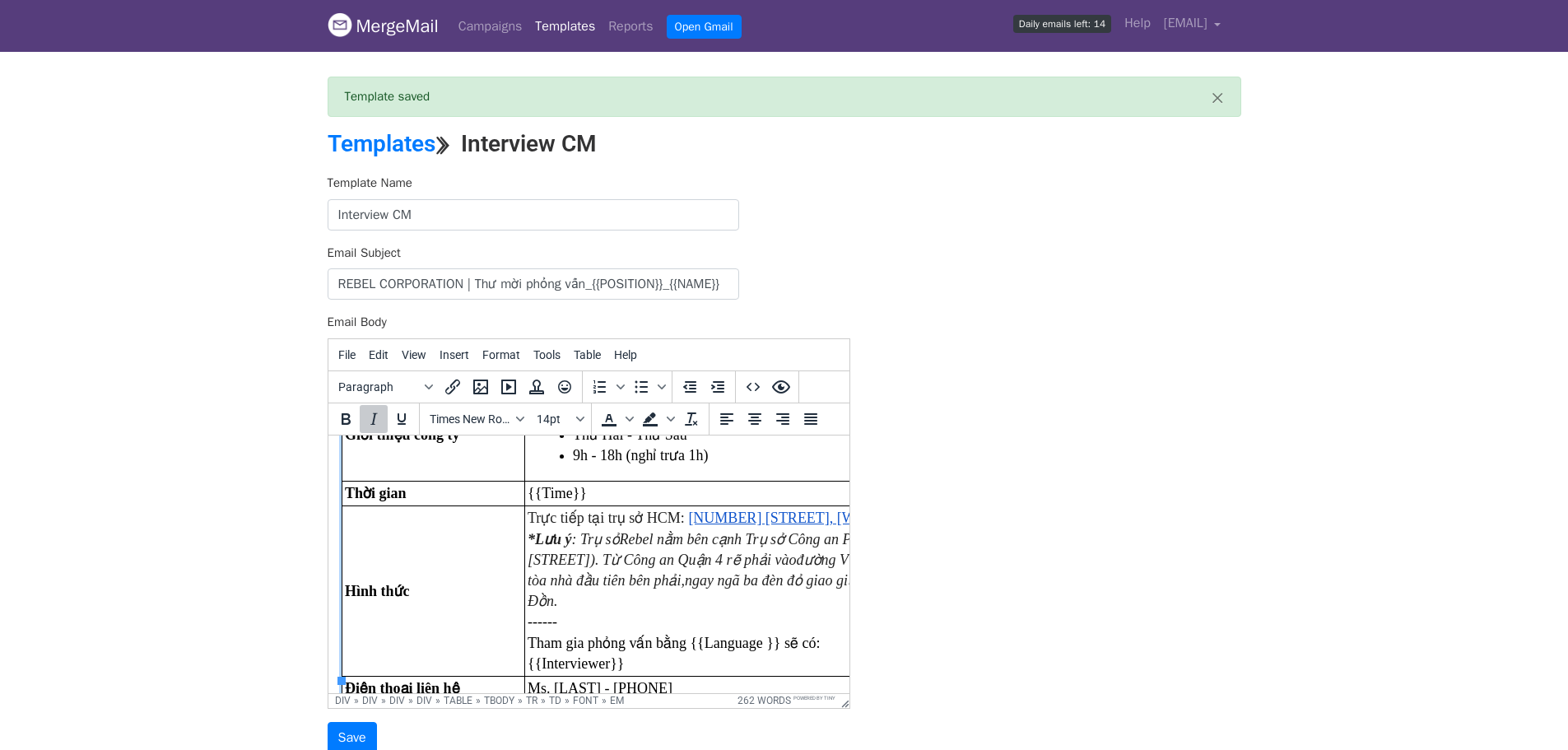 click on "Trực tiếp tại trụ sở HCM:    [NUMBER] [STREET], [WARD], [DISTRICT], Tp.HCM *Lưu ý : Trụ sở" at bounding box center (780, 527) 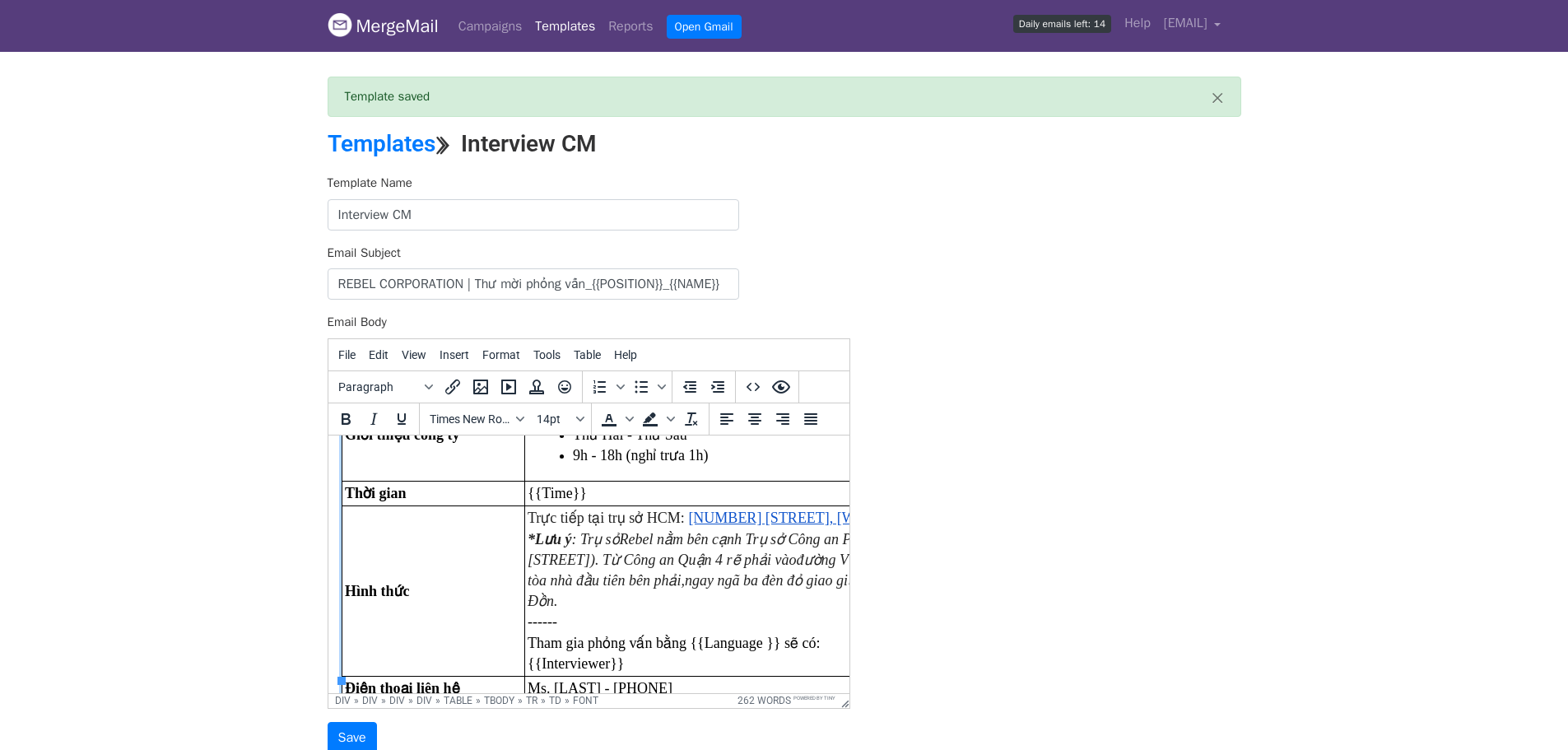 click on "[NUMBER] [STREET], [WARD], [DISTRICT], Tp.HCM" at bounding box center (859, 517) 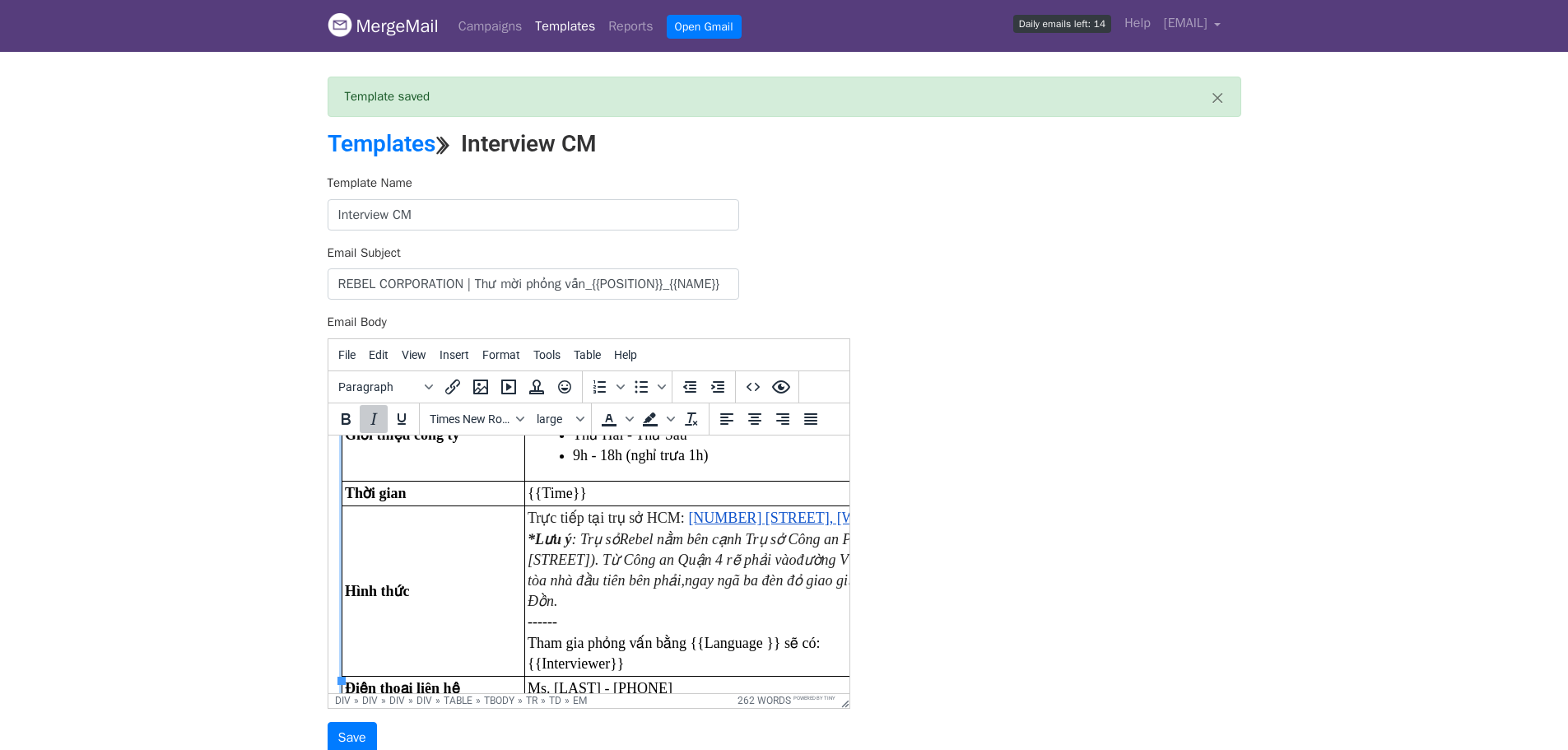 click on "Rebel nằm bên cạnh Trụ sở Công an Phường 9, Quận 4 (" at bounding box center (790, 538) 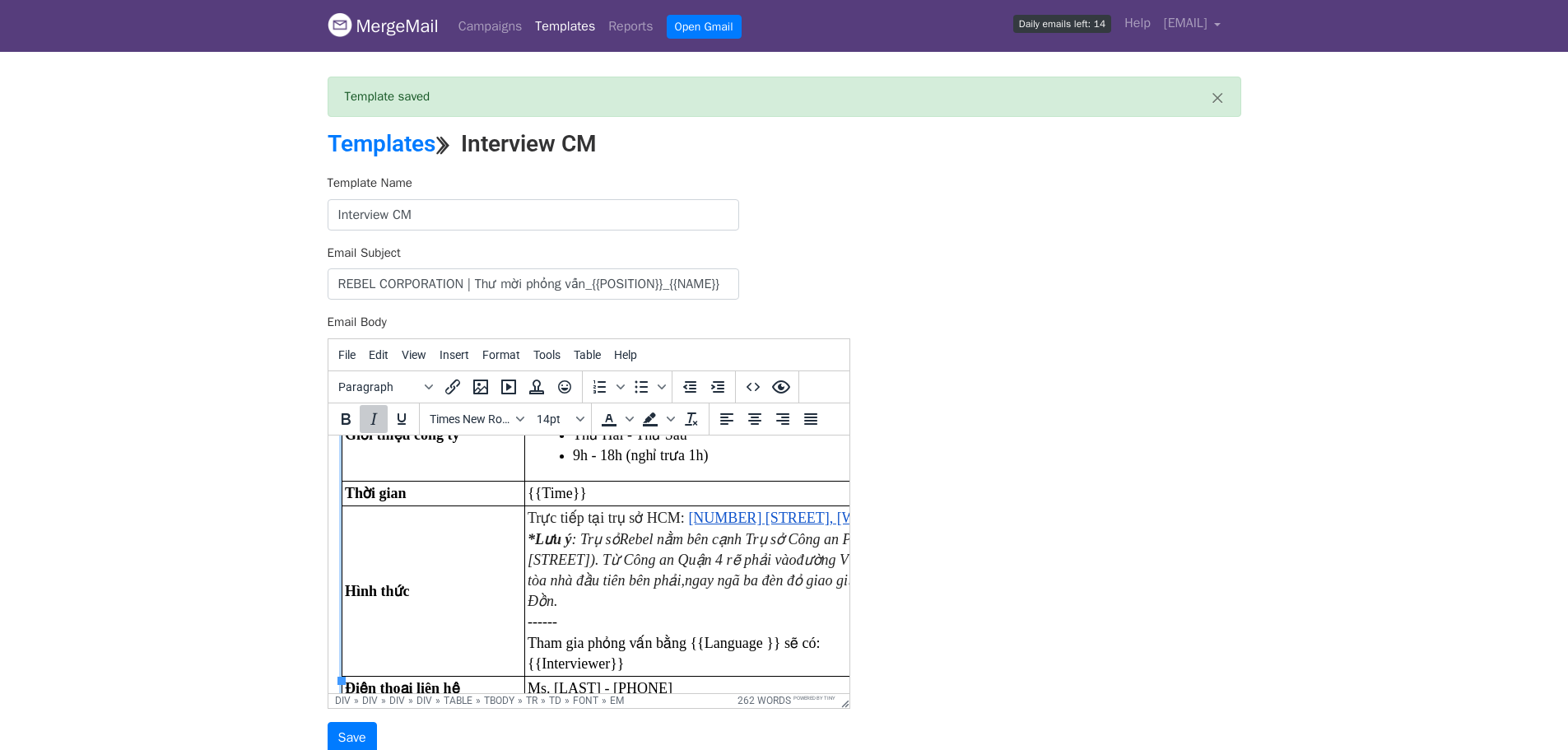 scroll, scrollTop: 247, scrollLeft: 45, axis: both 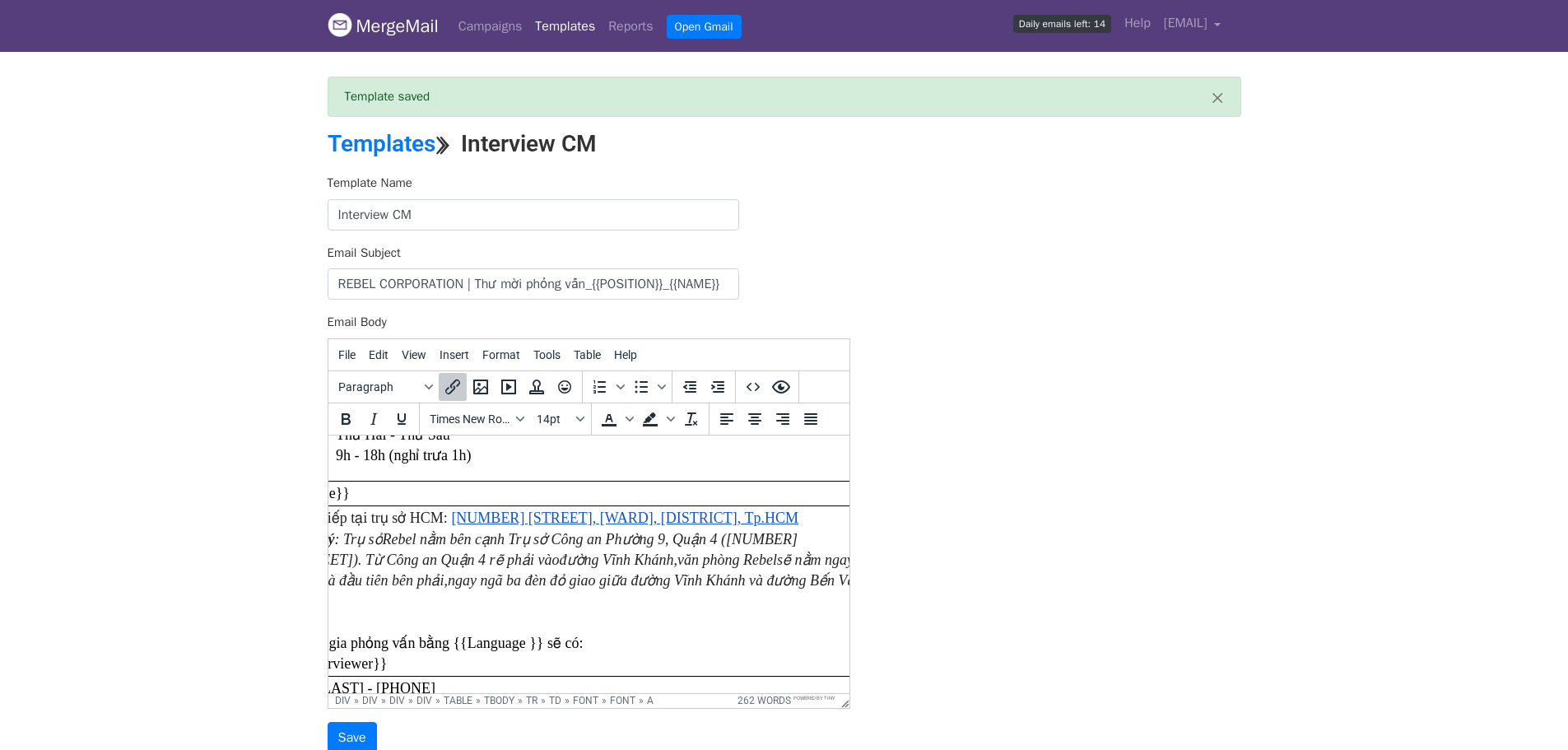 click on "Trực tiếp tại trụ sở HCM:   [NUMBER] [STREET], [WARD], [DISTRICT], Tp.HCM *Lưu ý : Trụ sở  Rebel nằm bên cạnh Trụ sở Công an Phường 9, Quận 4 ( [NUMBER] [STREET]). Từ Công an Quận 4 rẽ phải vào  đường Vĩnh Khánh,  văn phòng Rebel  sẽ nằm ngay ở tòa nhà đầu tiên bên phải,  ngay ngã ba đèn đỏ giao giữa đường Vĩnh Khánh và đường Bến Vân Đồn. ------ Tham gia phỏng vấn bằng {{Language }} sẽ có: {{Interviewer}}" at bounding box center [580, 590] 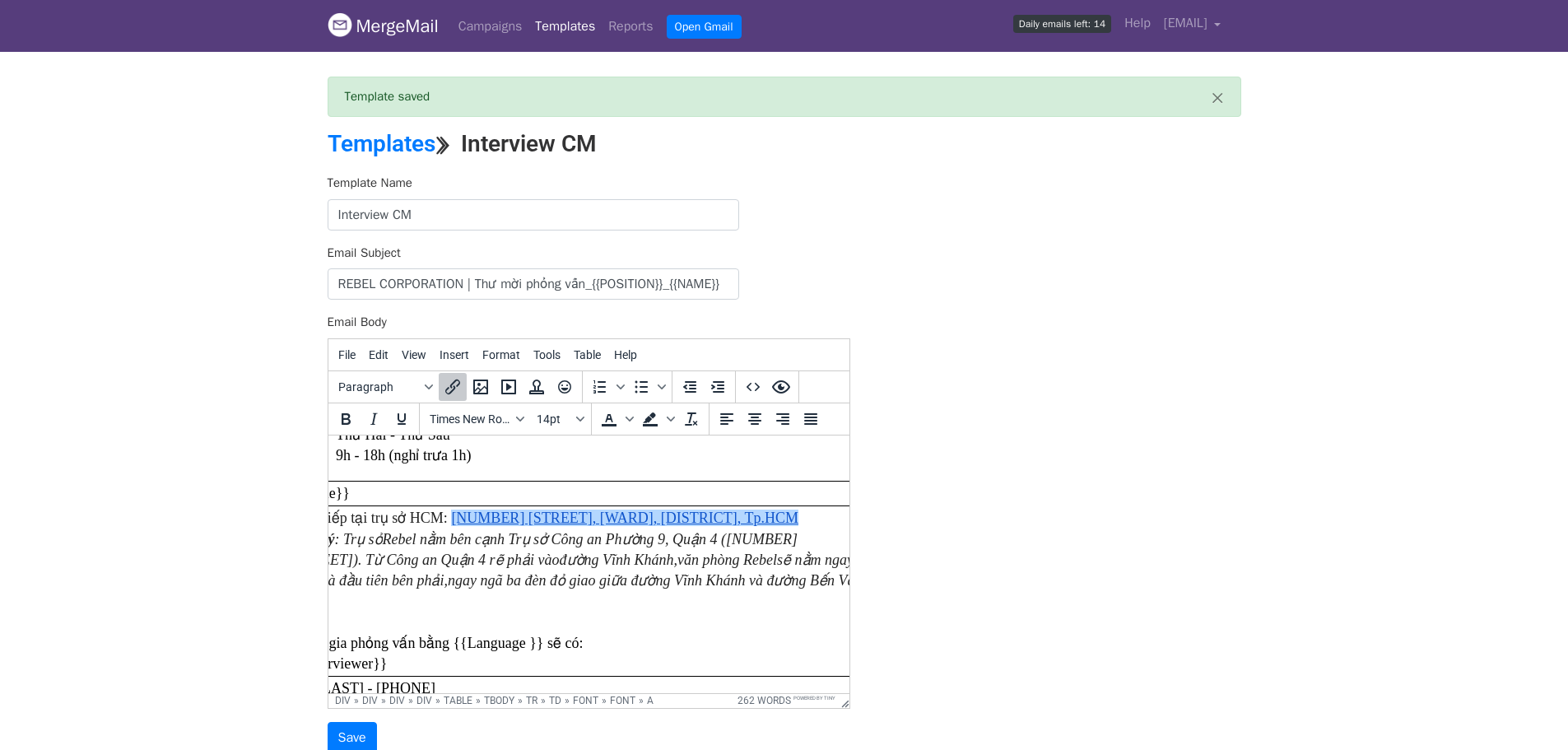 click on "Trực tiếp tại trụ sở HCM:   105C Bến Vân Đồn, Phường 9, Quận 4, Tp.HCM﻿ *Lưu ý : Trụ sở  Rebel nằm bên cạnh Trụ sở Công an Phường 9, Quận 4 ( 104 Bến Vân Đồn). Từ Công an Quận 4 rẽ phải vào  đường Vĩnh Khánh,  văn phòng Rebel  sẽ nằm ngay ở tòa nhà đầu tiên bên phải,  ngay ngã ba đèn đỏ giao giữa đường Vĩnh Khánh và đường Bến Vân Đồn. ------ Tham gia phỏng vấn bằng {{Language }} sẽ có: {{Interviewer}}" at bounding box center [580, 590] 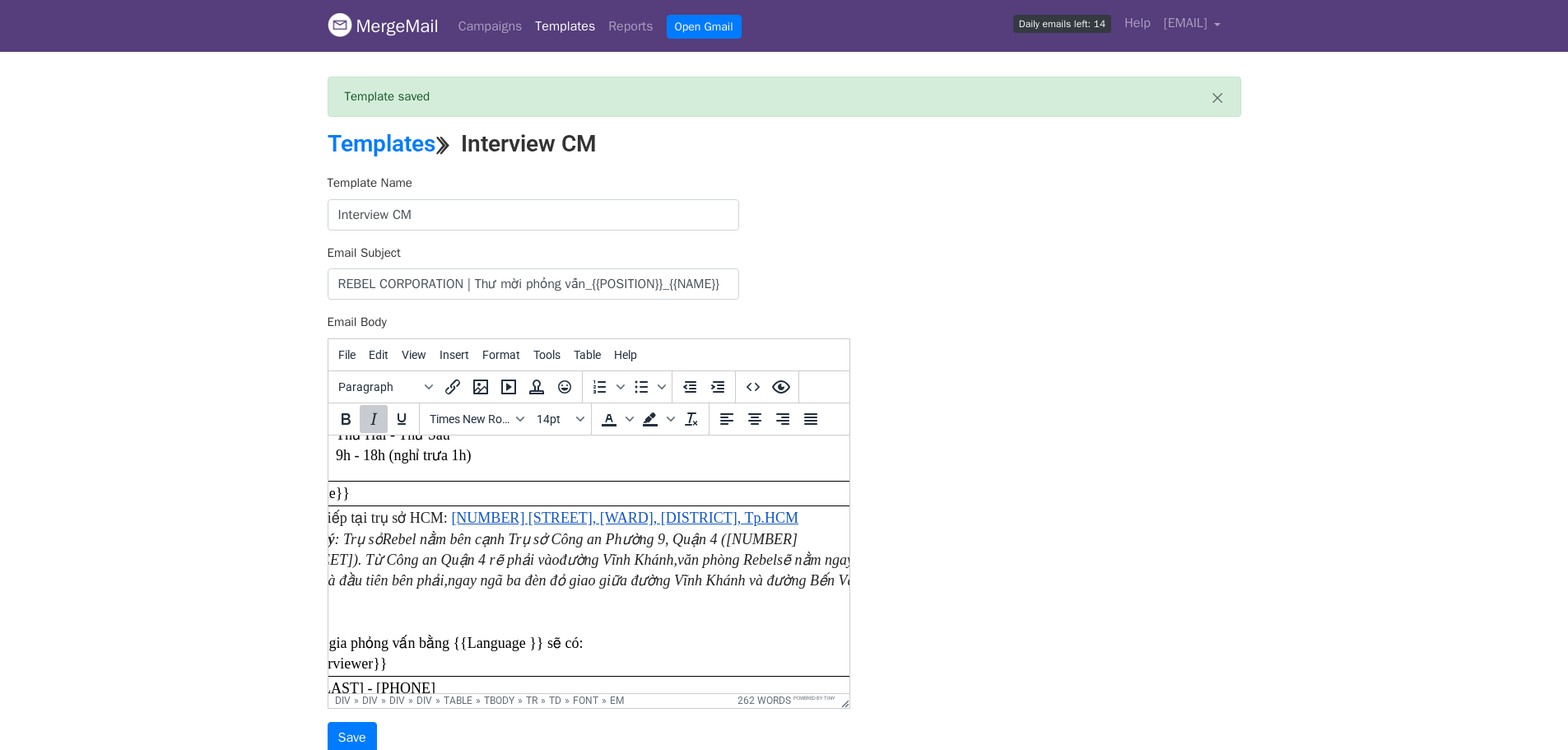 click on "Rebel nằm bên cạnh Trụ sở Công an Phường 9, Quận 4 (" at bounding box center (553, 538) 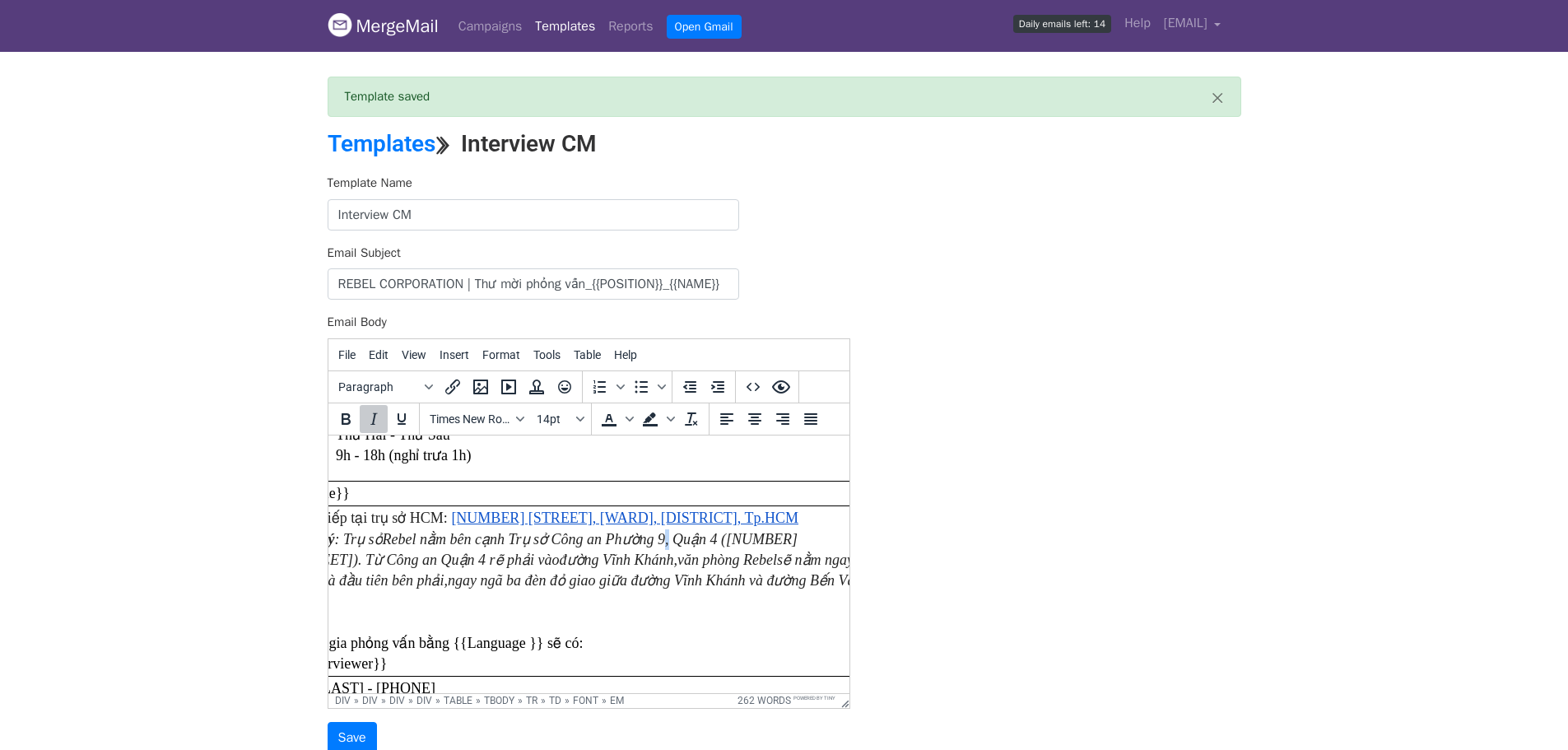 click on "Rebel nằm bên cạnh Trụ sở Công an Phường 9, Quận 4 (" at bounding box center [553, 538] 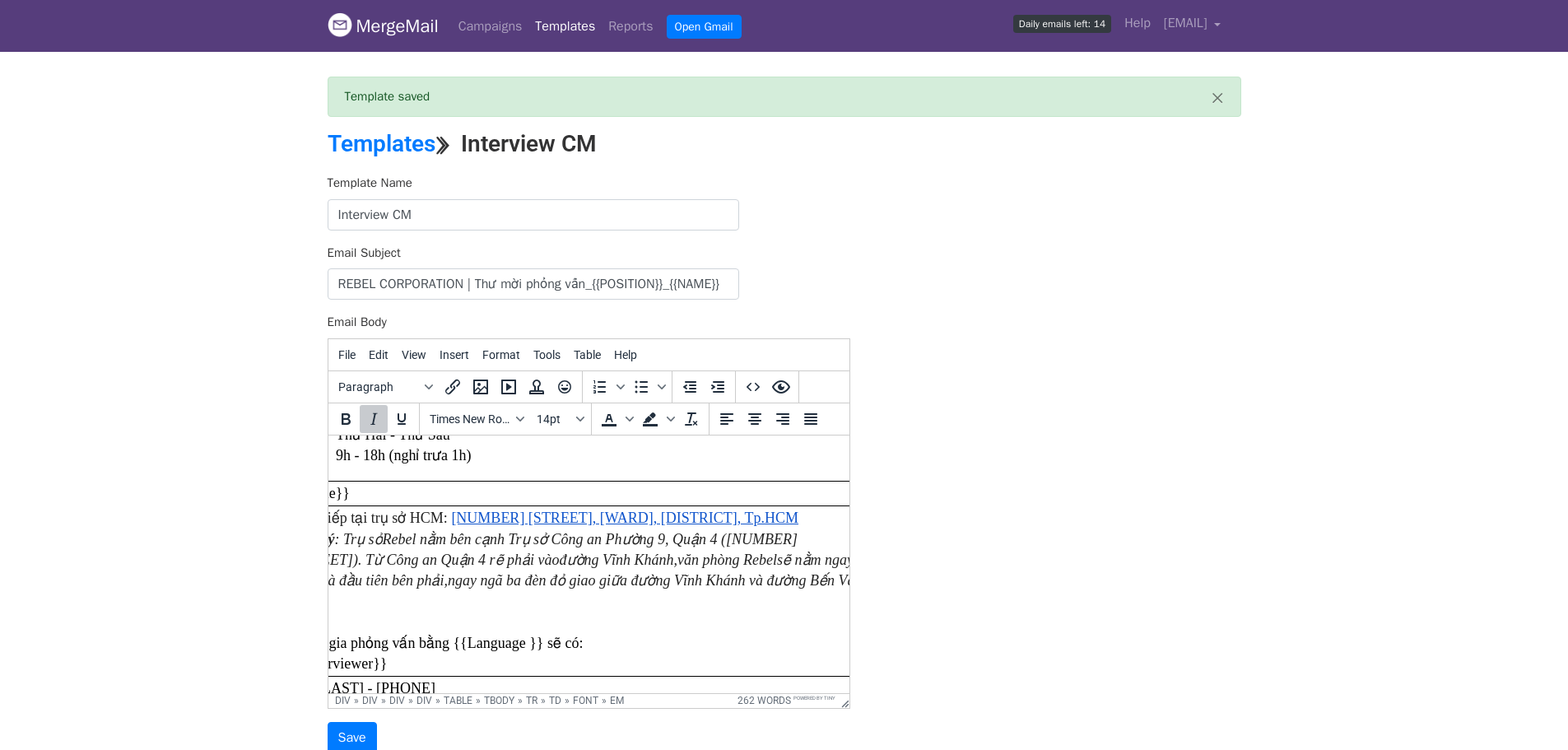 click on "Rebel nằm bên cạnh Trụ sở Công an Phường 9, Quận 4 (" at bounding box center (553, 538) 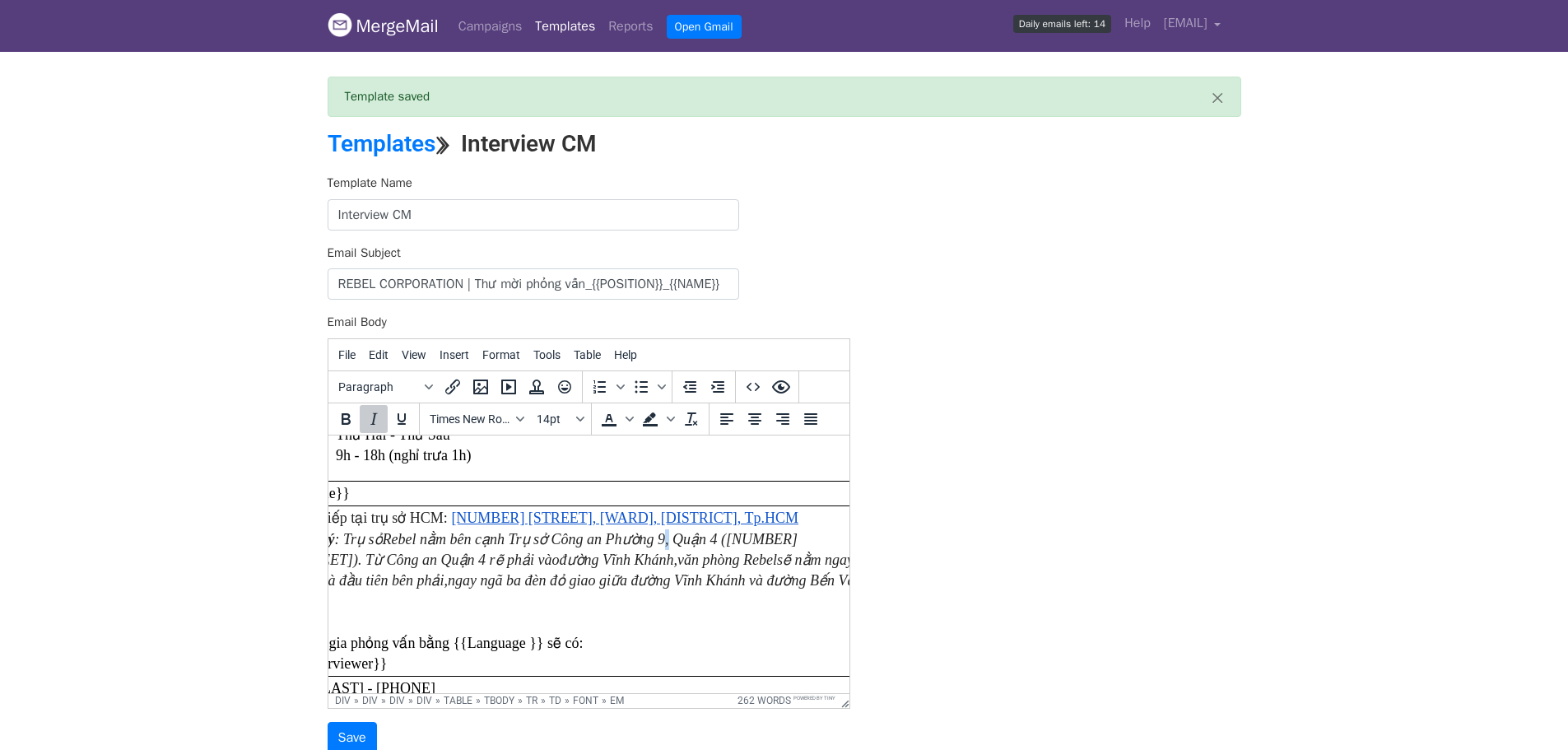 click on "Rebel nằm bên cạnh Trụ sở Công an Phường 9, Quận 4 (" at bounding box center (553, 538) 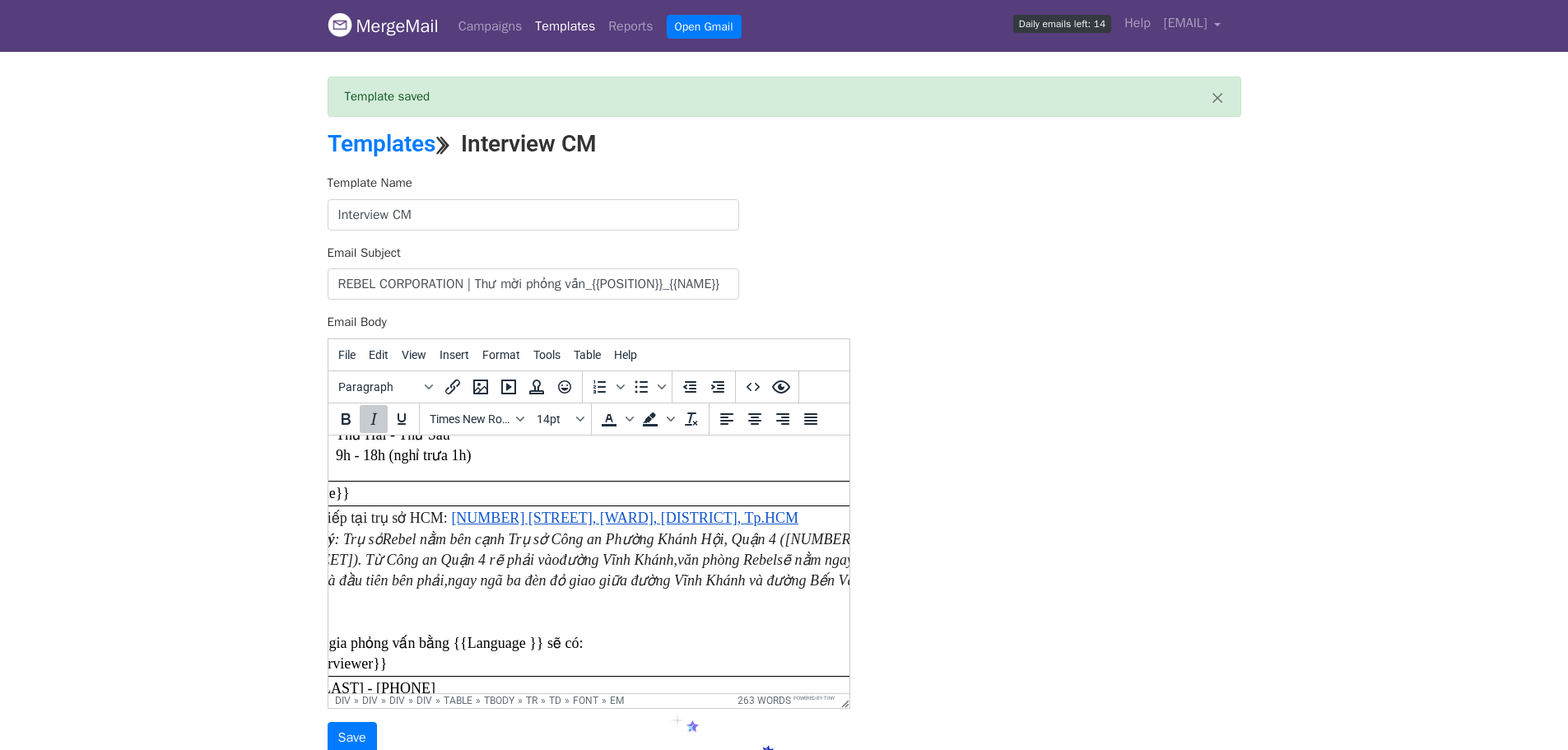 click on "ngay ngã ba đèn đỏ giao giữa đường Vĩnh Khánh và đường Bến Vân Đồn." at bounding box center (575, 589) 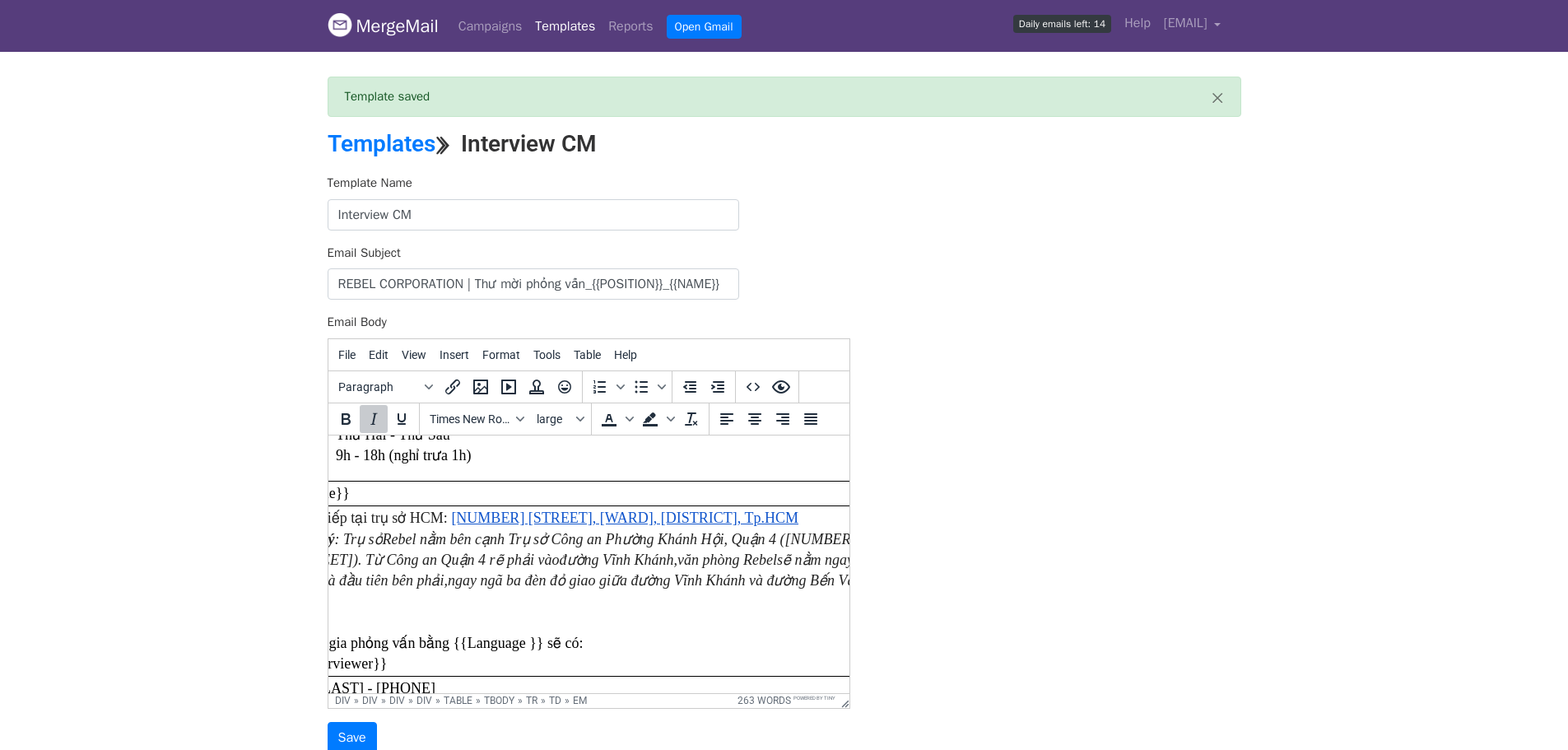 click on "Trực tiếp tại trụ sở HCM:   105C Bến Vân Đồn, Phường 9, Quận 4, Tp.HCM *Lưu ý : Trụ sở  Rebel nằm bên cạnh Trụ sở Công an Phường Khánh Hội, Quận 4 ( 104 Bến Vân Đồn). Từ Công an Quận 4 rẽ phải vào  đường Vĩnh Khánh,  văn phòng Rebel  sẽ nằm ngay ở tòa nhà đầu tiên bên phải,  ngay ngã ba đèn đỏ giao giữa đường Vĩnh Khánh và đường Bến Vân Đồn. ------ Tham gia phỏng vấn bằng {{Language }} sẽ có: {{Interviewer}}" at bounding box center (580, 590) 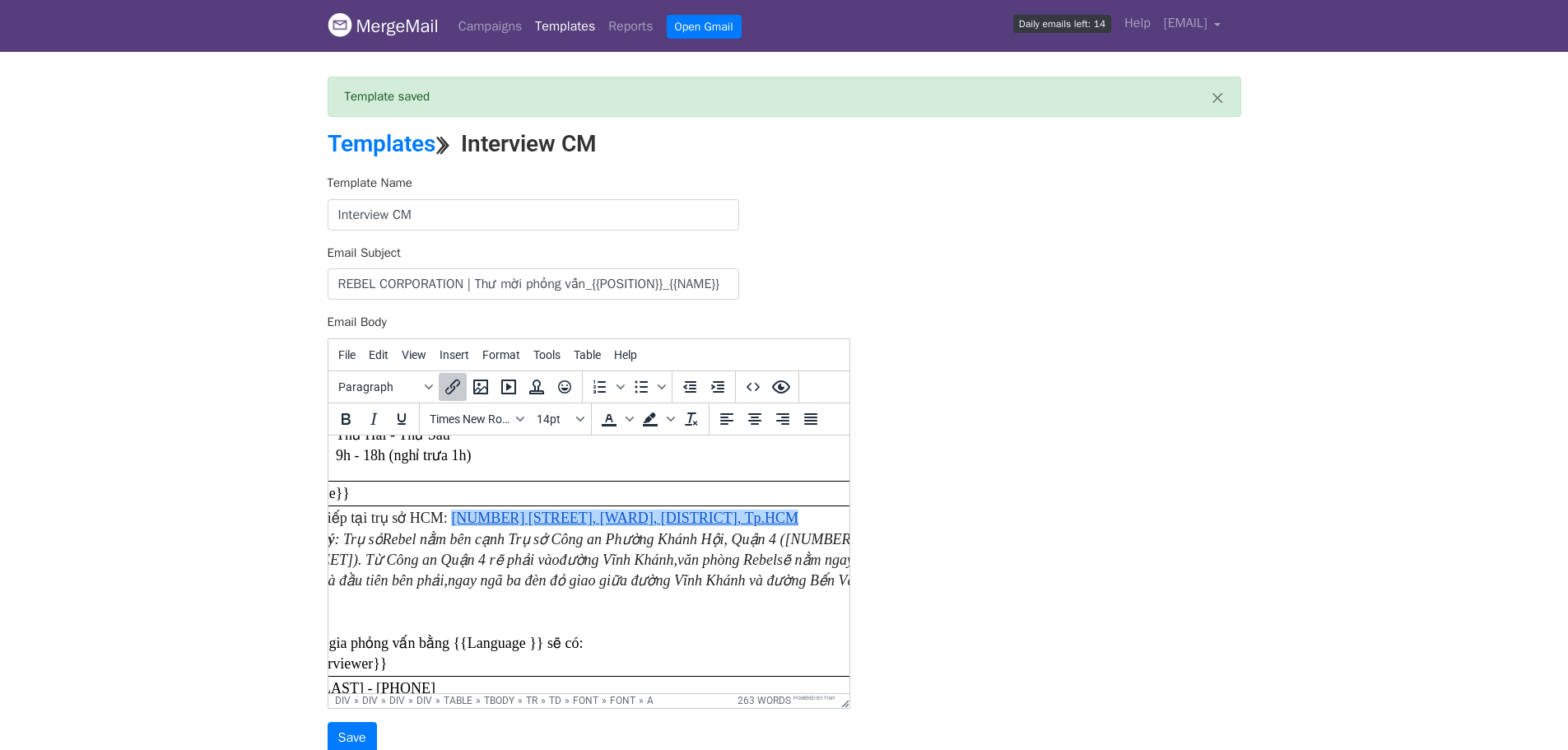 click on "Trực tiếp tại trụ sở HCM:   105C Bến Vân Đồn, Phường 9, Quận 4, Tp.HCM﻿ *Lưu ý : Trụ sở  Rebel nằm bên cạnh Trụ sở Công an Phường Khánh Hội, Quận 4 ( 104 Bến Vân Đồn). Từ Công an Quận 4 rẽ phải vào  đường Vĩnh Khánh,  văn phòng Rebel  sẽ nằm ngay ở tòa nhà đầu tiên bên phải,  ngay ngã ba đèn đỏ giao giữa đường Vĩnh Khánh và đường Bến Vân Đồn. ------ Tham gia phỏng vấn bằng {{Language }} sẽ có: {{Interviewer}}" at bounding box center [580, 590] 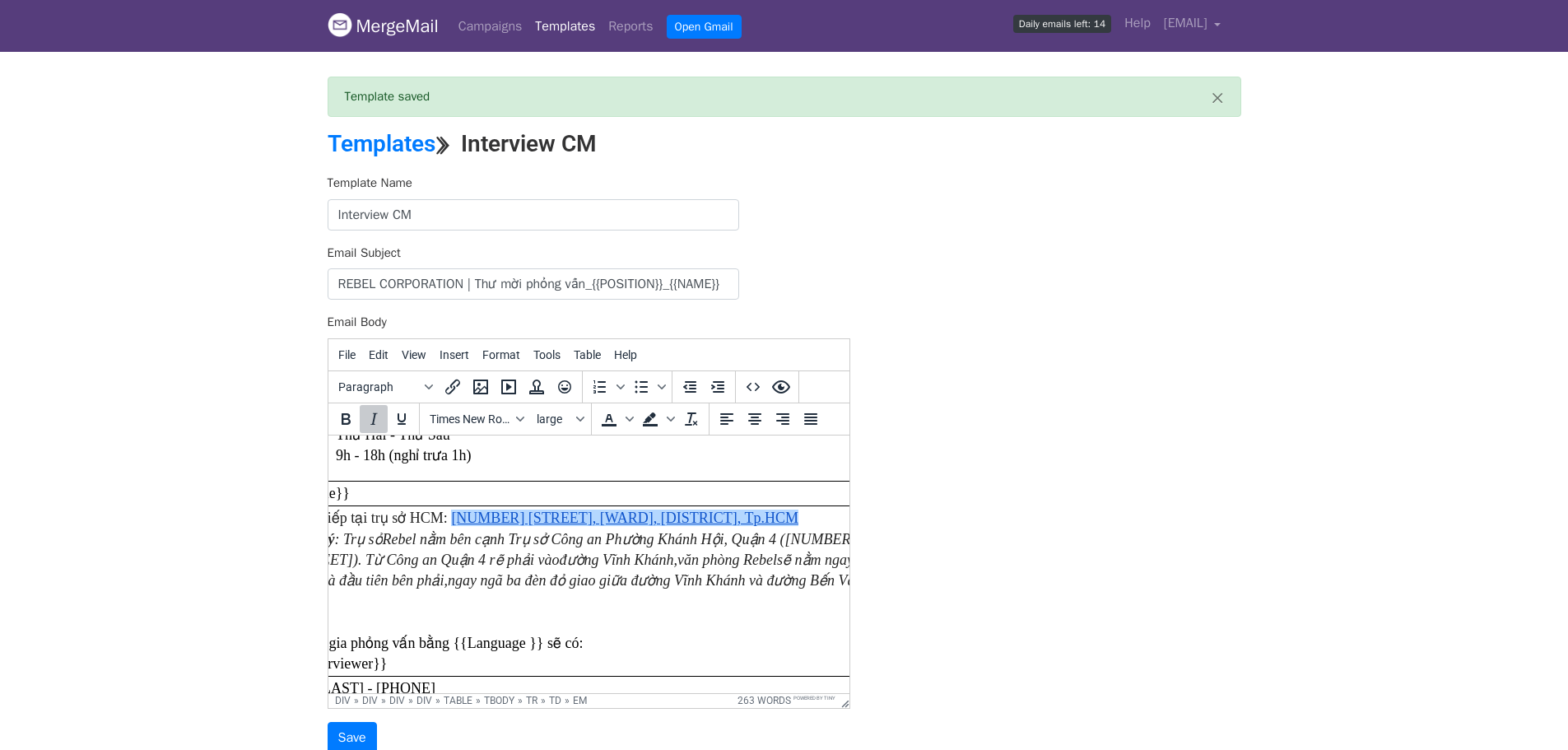 click on "ngay ngã ba đèn đỏ giao giữa đường Vĩnh Khánh và đường Bến Vân Đồn." at bounding box center [575, 589] 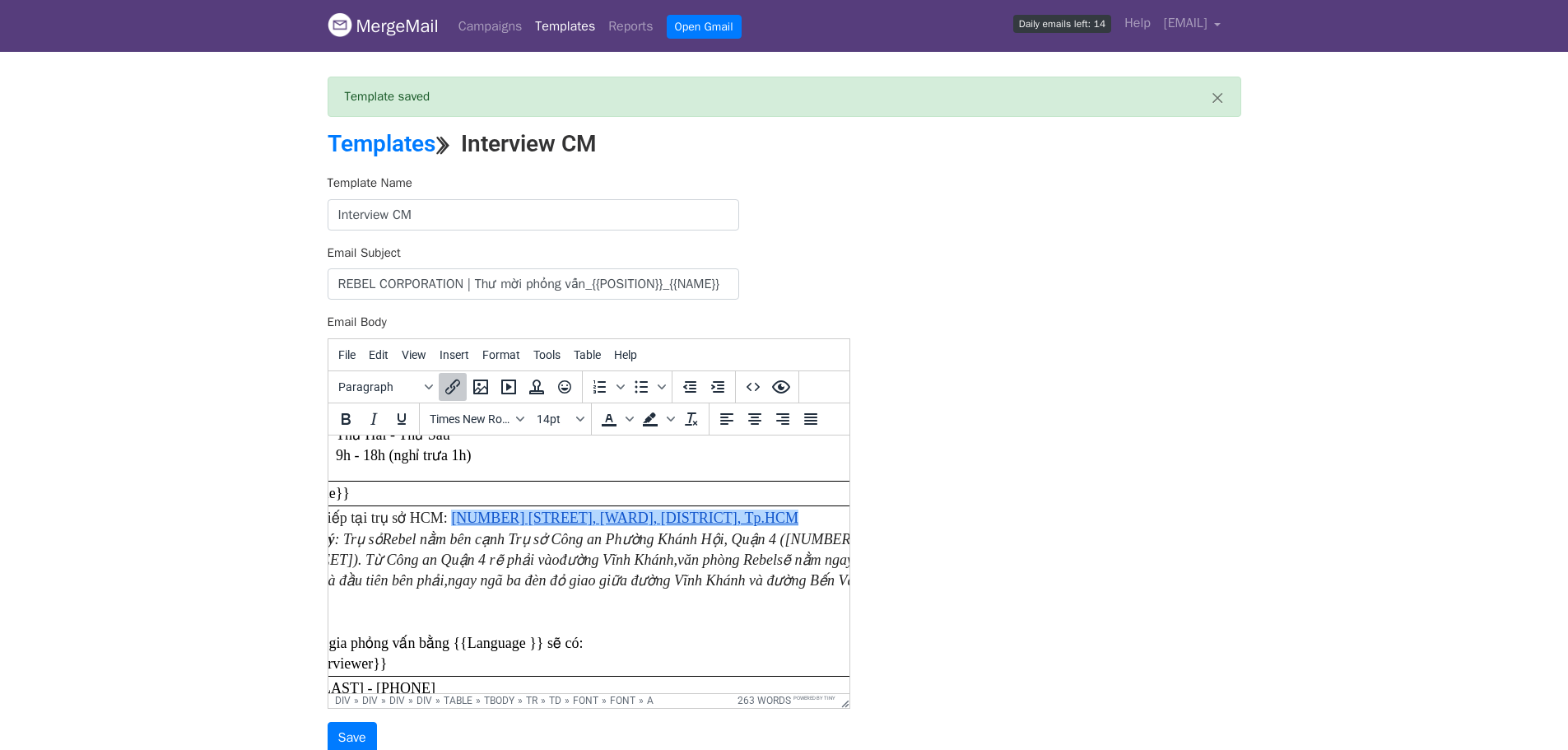 click on "Trực tiếp tại trụ sở HCM:   105C Bến Vân Đồn, Phường 9, Quận 4, Tp.HCM﻿ *Lưu ý : Trụ sở  Rebel nằm bên cạnh Trụ sở Công an Phường Khánh Hội, Quận 4 ( 104 Bến Vân Đồn). Từ Công an Quận 4 rẽ phải vào  đường Vĩnh Khánh,  văn phòng Rebel  sẽ nằm ngay ở tòa nhà đầu tiên bên phải,  ngay ngã ba đèn đỏ giao giữa đường Vĩnh Khánh và đường Bến Vân Đồn. ------ Tham gia phỏng vấn bằng {{Language }} sẽ có: {{Interviewer}}" at bounding box center (580, 590) 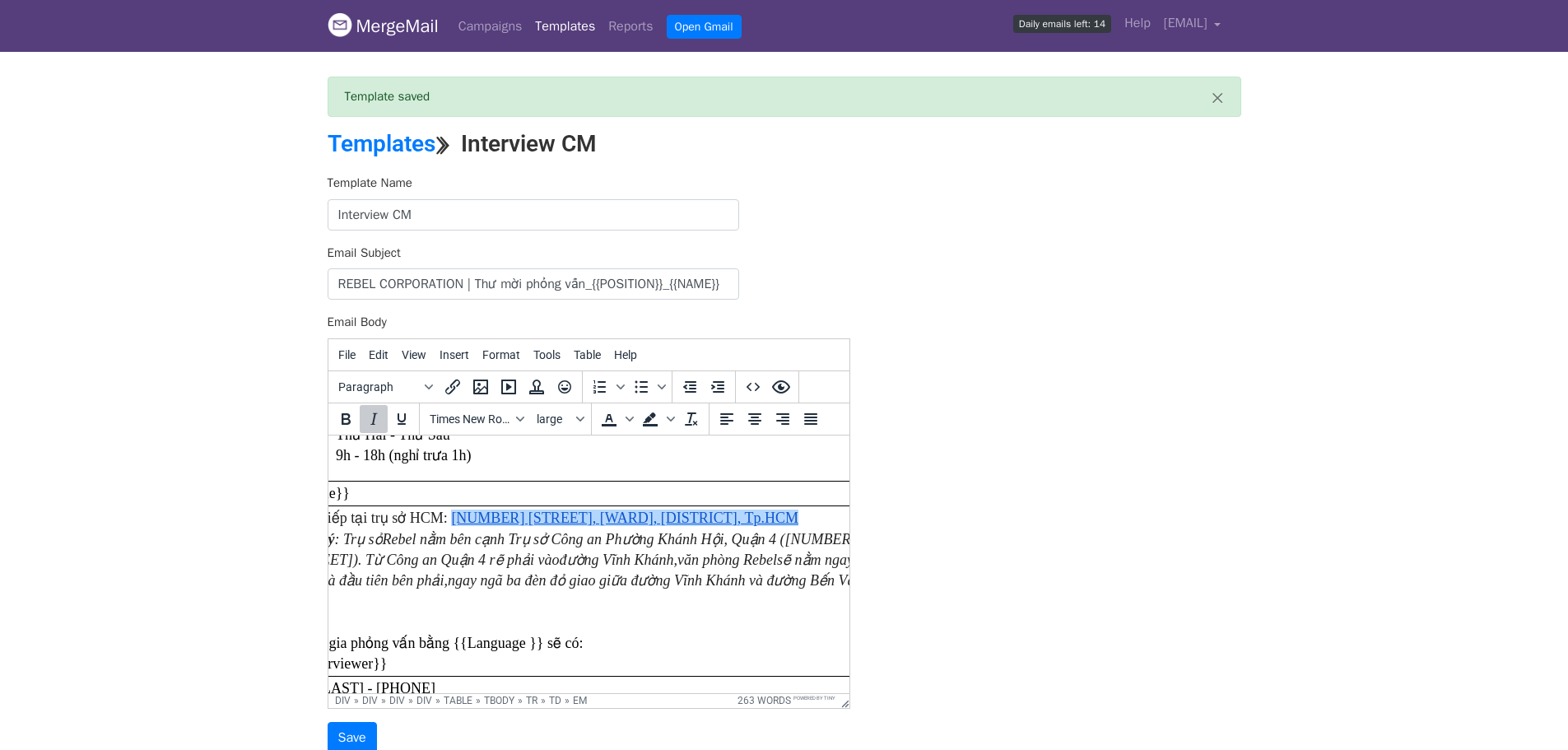 click on "văn phòng Rebel" at bounding box center (726, 559) 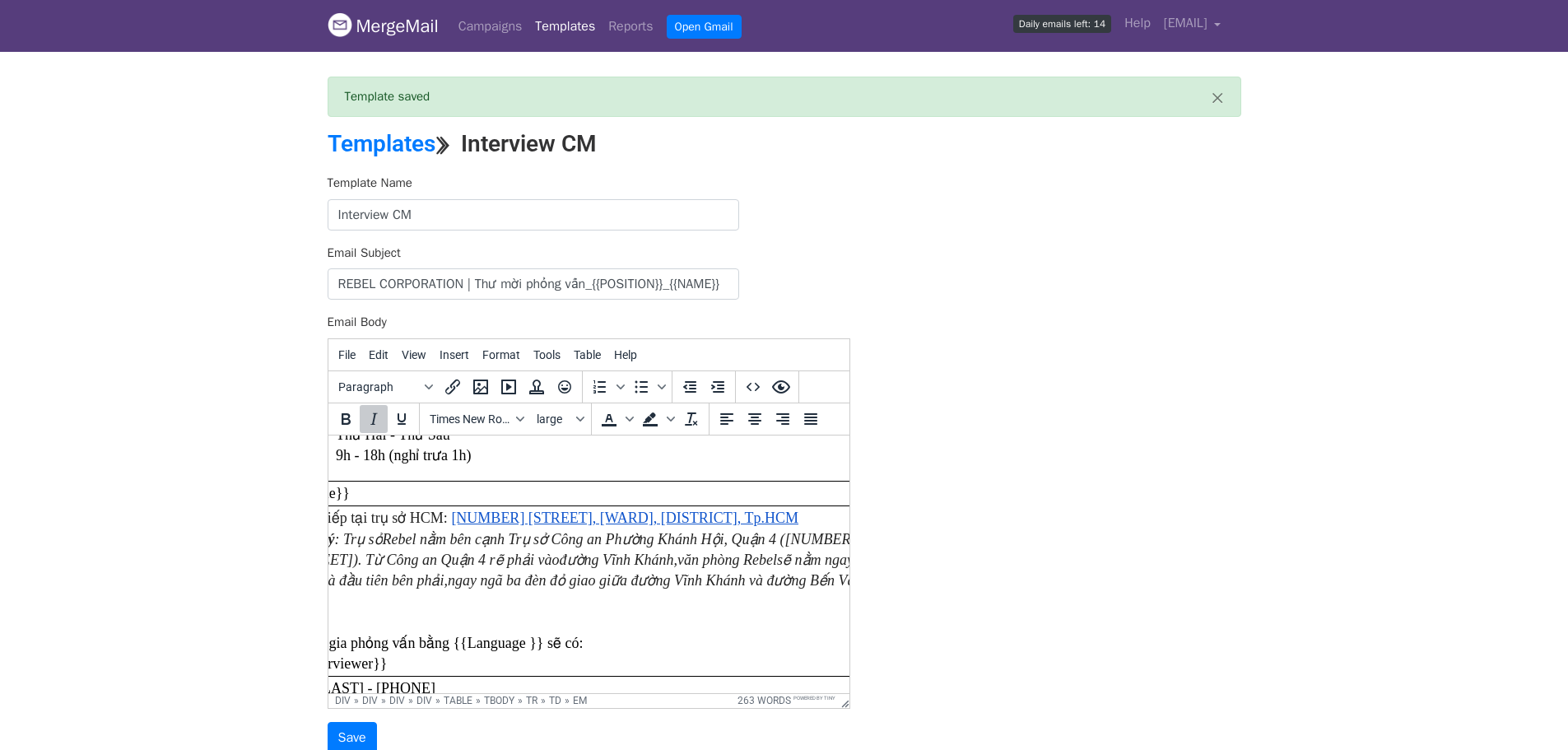 click on "Trực tiếp tại trụ sở HCM:   105C Bến Vân Đồn, Phường 9, Quận 4, Tp.HCM  *Lưu ý : Trụ sở  Rebel nằm bên cạnh Trụ sở Công an Phường Khánh Hội, Quận 4 ( 104 Bến Vân Đồn). Từ Công an Quận 4 rẽ phải vào  đường Vĩnh Khánh,  văn phòng Rebel  sẽ nằm ngay ở tòa nhà đầu tiên bên phải,  ngay ngã ba đèn đỏ giao giữa đường Vĩnh Khánh và đường Bến Vân Đồn. ------ Tham gia phỏng vấn bằng {{Language }} sẽ có: {{Interviewer}}" at bounding box center [580, 590] 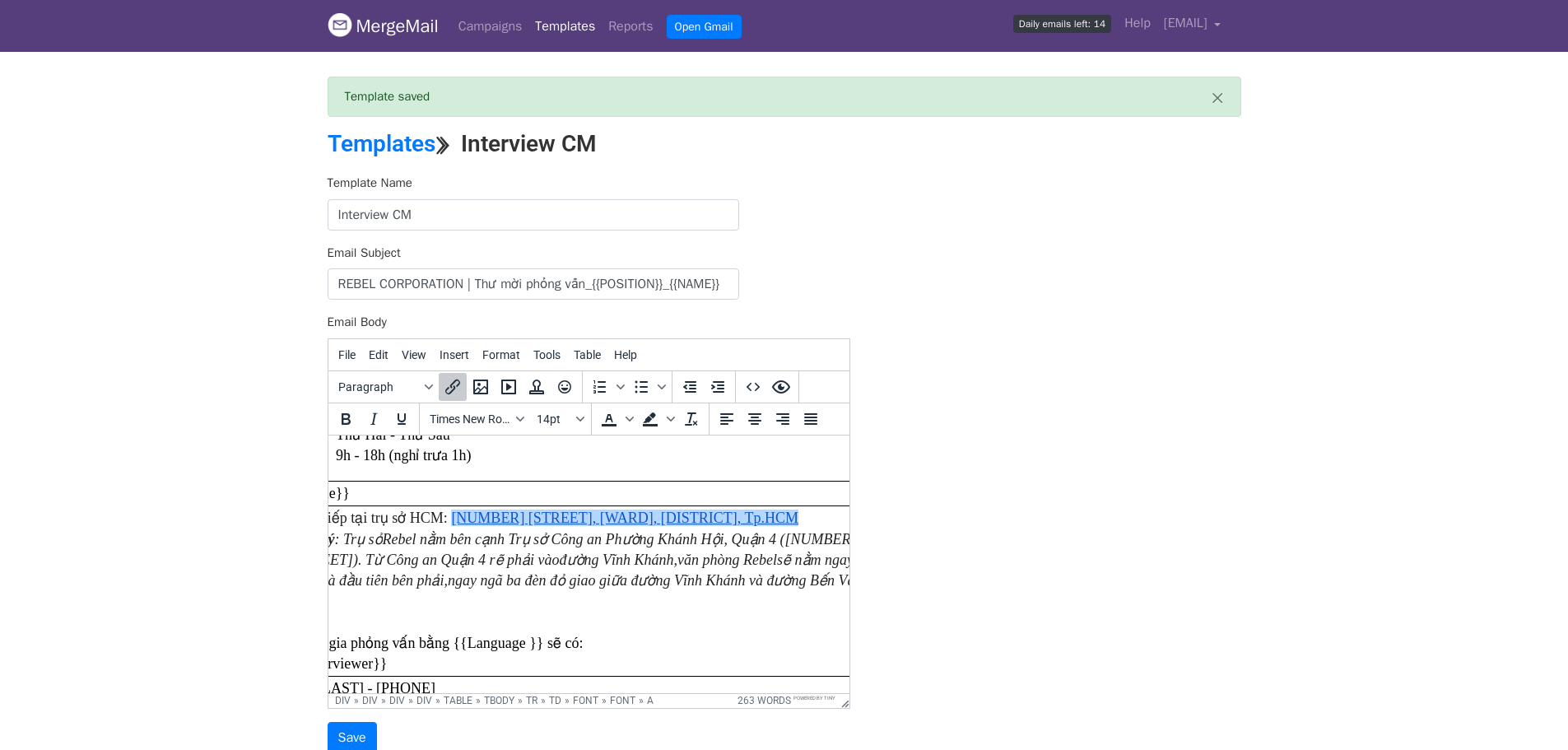 click on "Trực tiếp tại trụ sở HCM:   105C Bến Vân Đồn, Phường 9, Quận 4, Tp.HCM ﻿ *Lưu ý : Trụ sở  Rebel nằm bên cạnh Trụ sở Công an Phường Khánh Hội, Quận 4 ( 104 Bến Vân Đồn). Từ Công an Quận 4 rẽ phải vào  đường Vĩnh Khánh,  văn phòng Rebel  sẽ nằm ngay ở tòa nhà đầu tiên bên phải,  ngay ngã ba đèn đỏ giao giữa đường Vĩnh Khánh và đường Bến Vân Đồn. ------ Tham gia phỏng vấn bằng {{Language }} sẽ có: {{Interviewer}}" at bounding box center (580, 590) 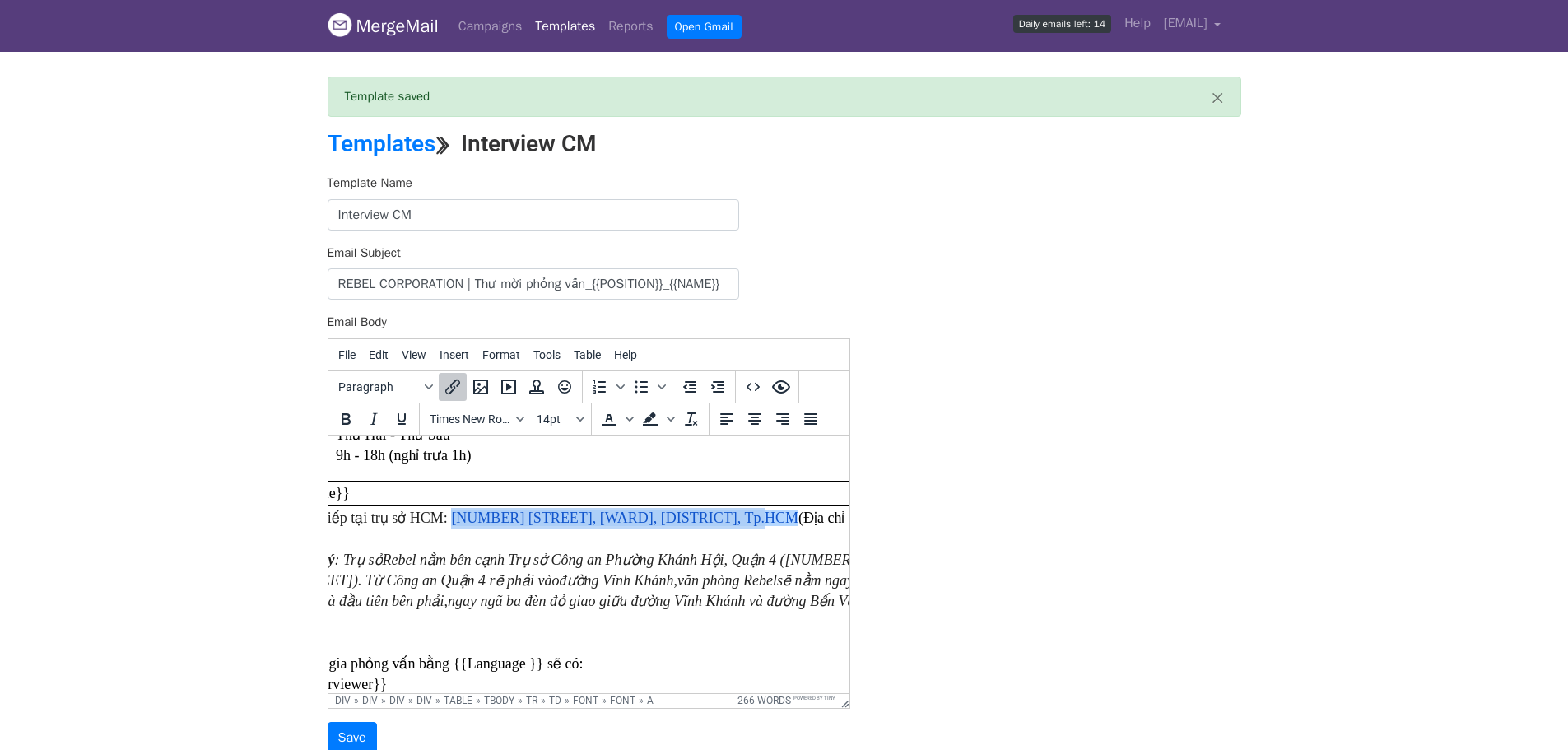 drag, startPoint x: 444, startPoint y: 519, endPoint x: 738, endPoint y: 521, distance: 294.0068 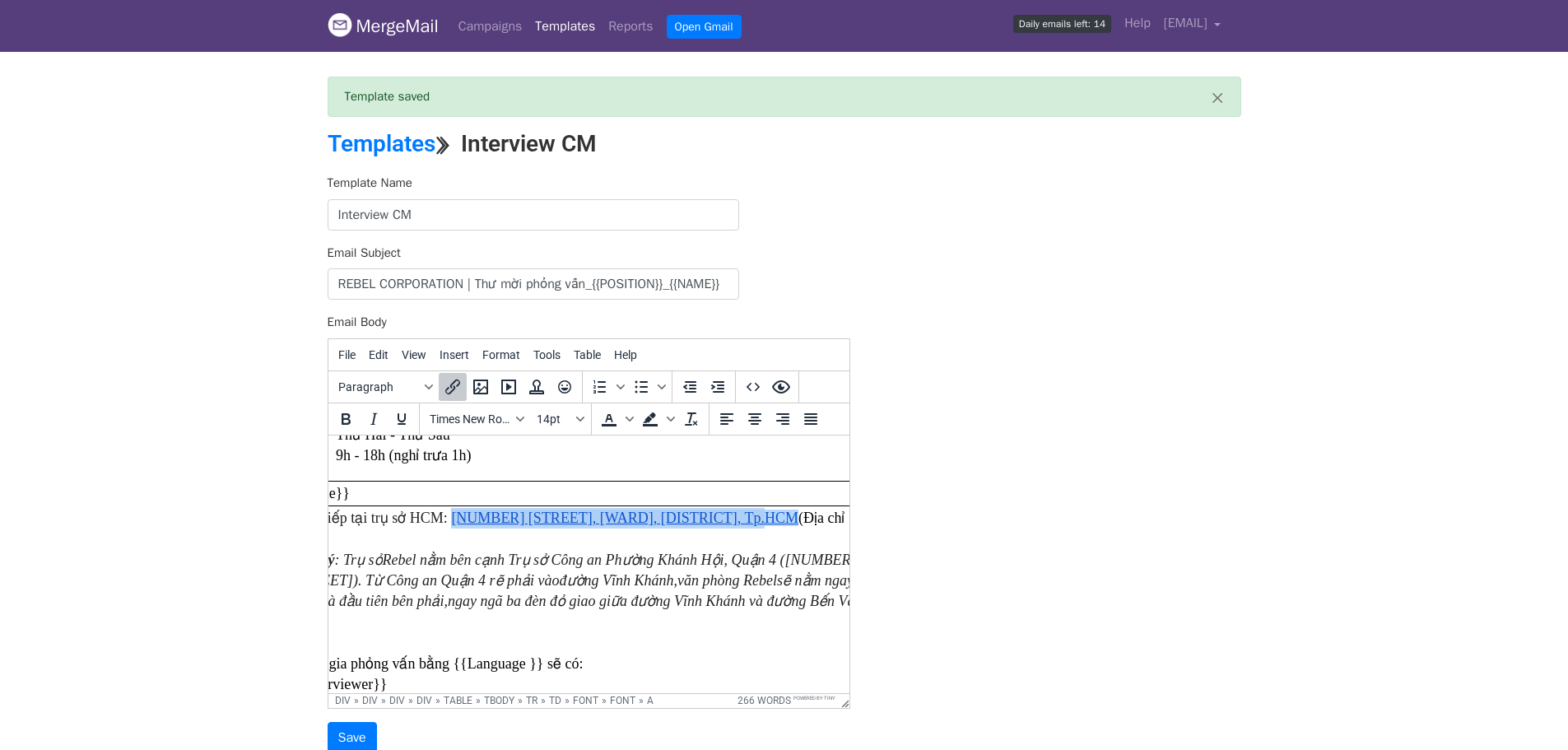click on "105C Bến Vân Đồn, Phường 9, Quận 4, Tp.HCM  (Địa chỉ mới:" at bounding box center (567, 527) 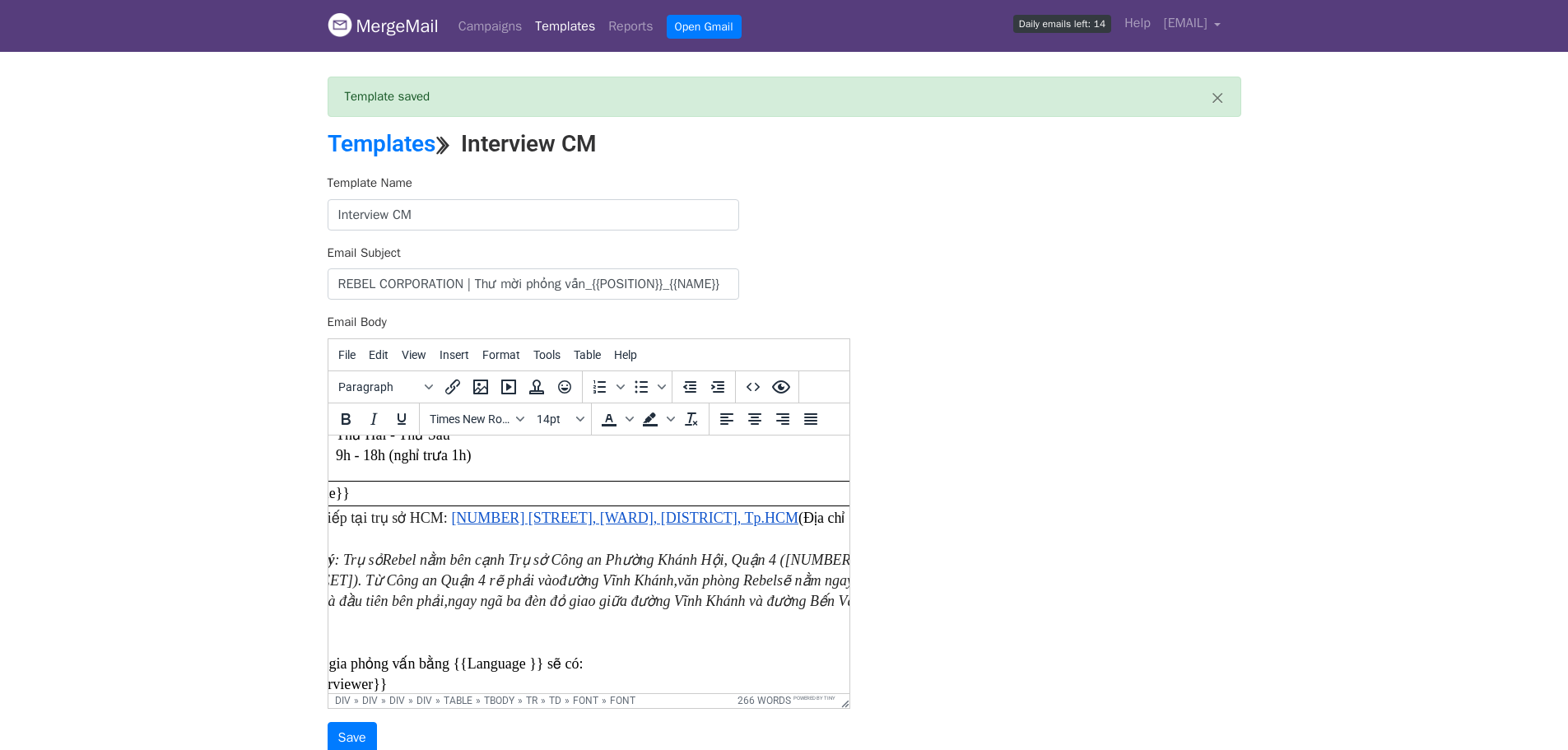 click on "Trực tiếp tại trụ sở HCM:   105C Bến Vân Đồn, Phường 9, Quận 4, Tp.HCM  (Địa chỉ mới:  *Lưu ý : Trụ sở  Rebel nằm bên cạnh Trụ sở Công an Phường Khánh Hội, Quận 4 ( 104 Bến Vân Đồn). Từ Công an Quận 4 rẽ phải vào  đường Vĩnh Khánh,  văn phòng Rebel  sẽ nằm ngay ở tòa nhà đầu tiên bên phải,  ngay ngã ba đèn đỏ giao giữa đường Vĩnh Khánh và đường Bến Vân Đồn. ------ Tham gia phỏng vấn bằng {{Language }} sẽ có: {{Interviewer}}" at bounding box center (580, 601) 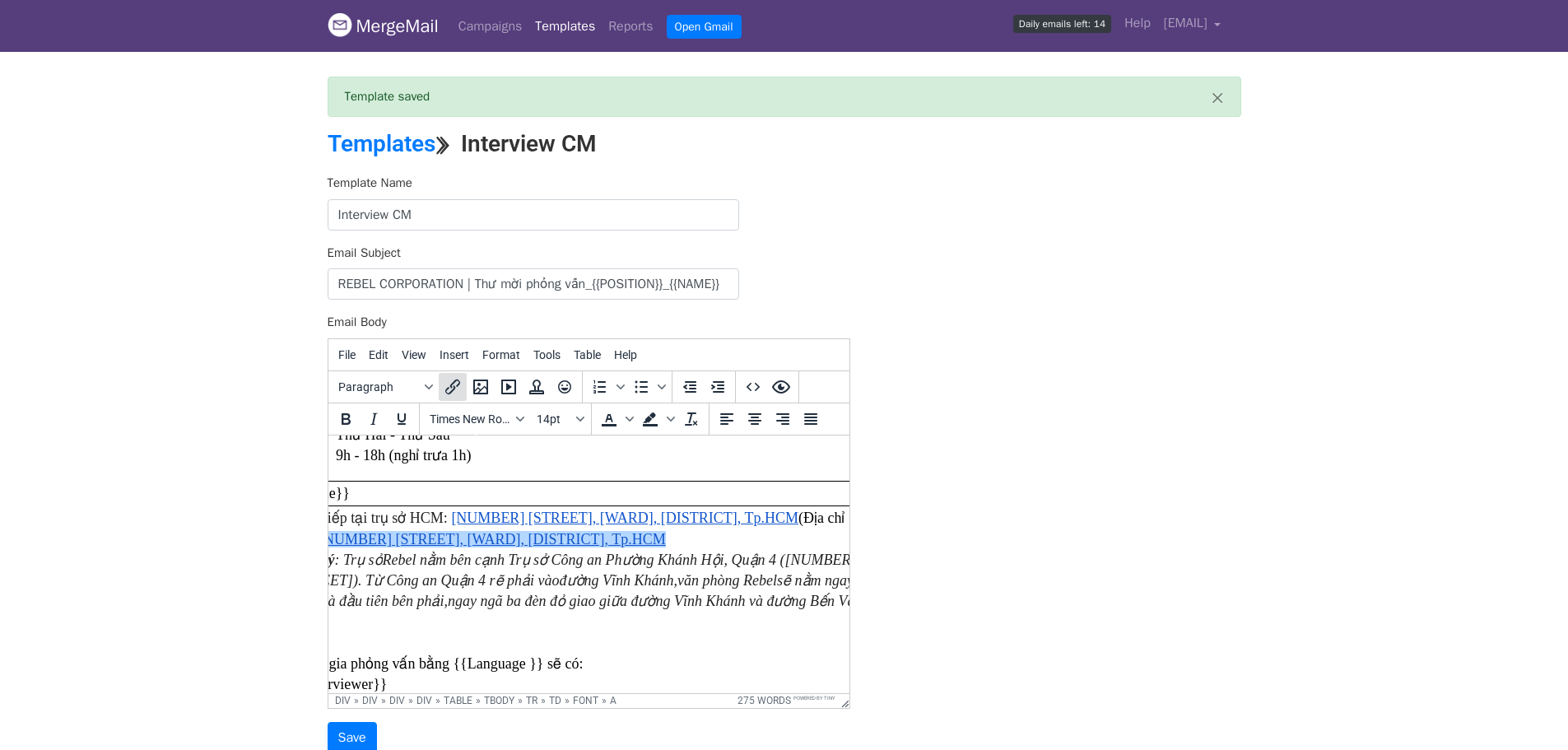 click at bounding box center [453, 387] 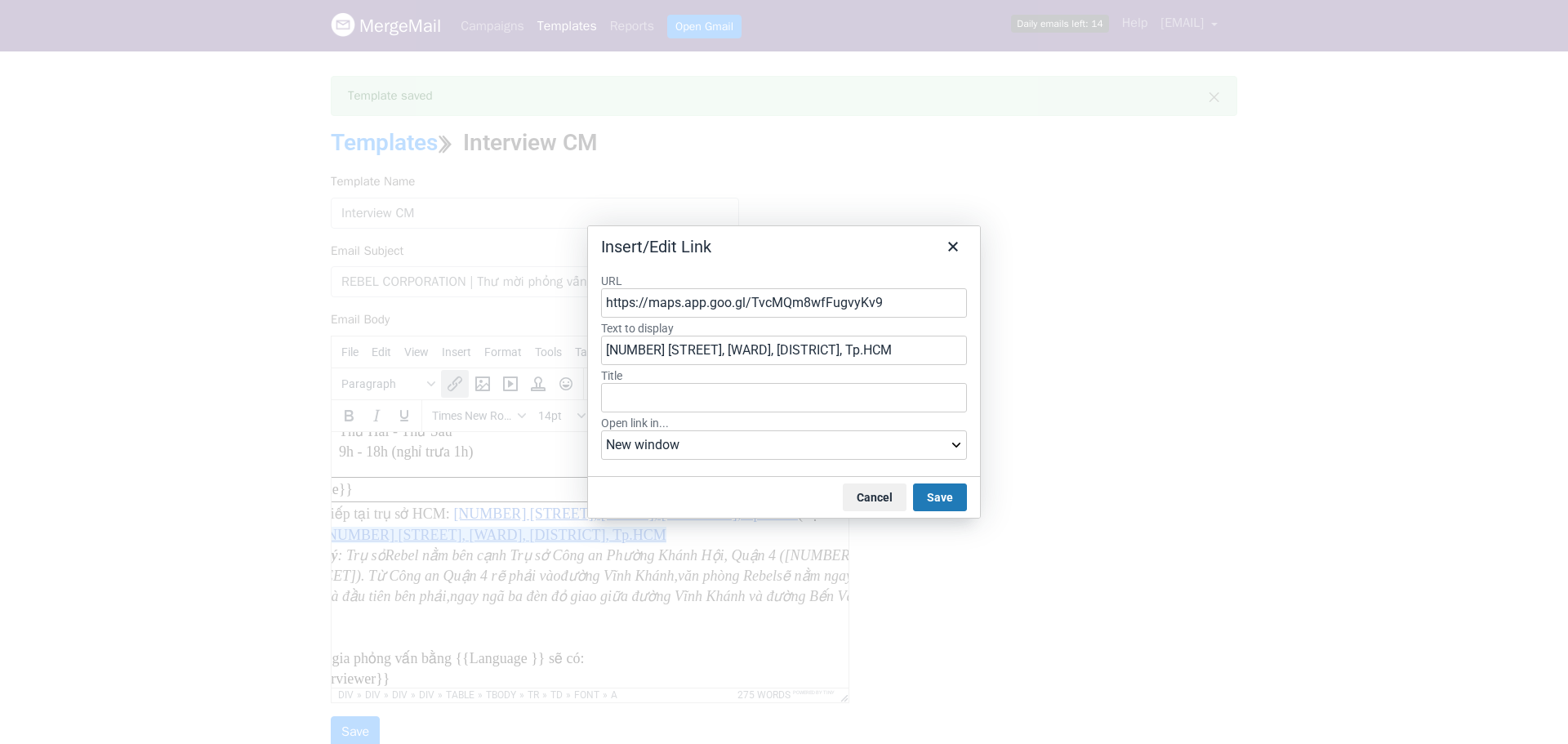 click on "https://maps.app.goo.gl/TvcMQm8wfFugvyKv9" at bounding box center (784, 303) 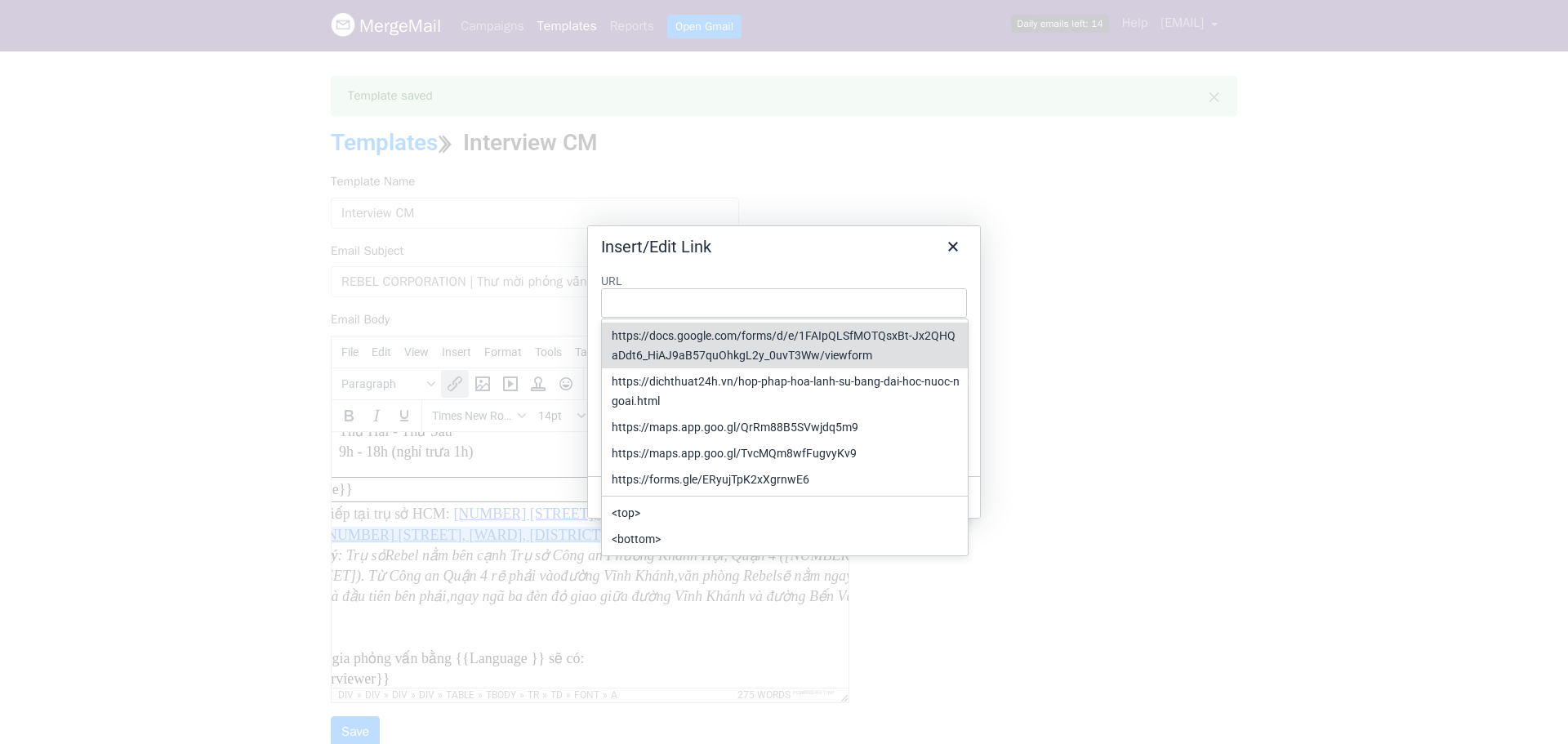 type 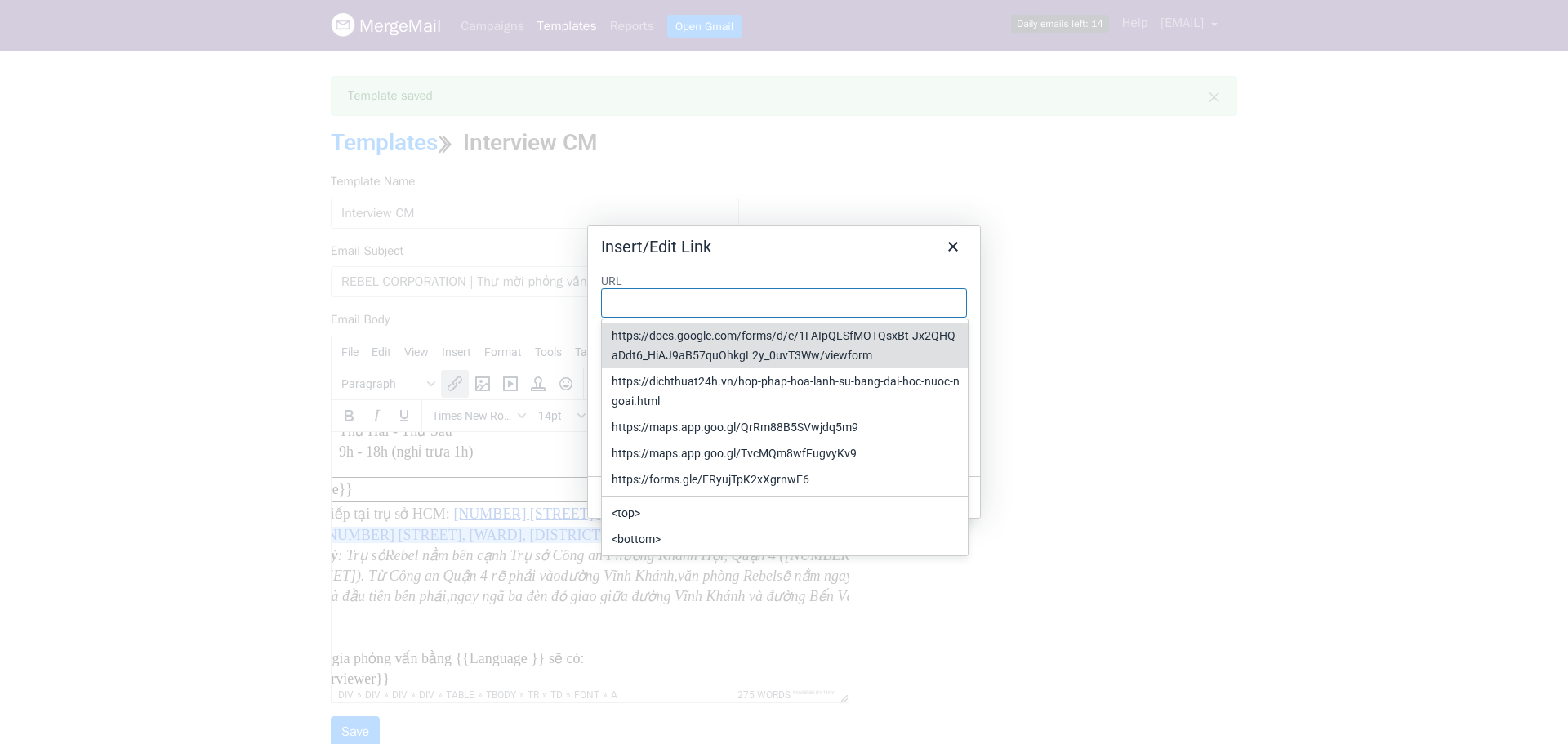 click on "Insert/Edit Link" at bounding box center [784, 243] 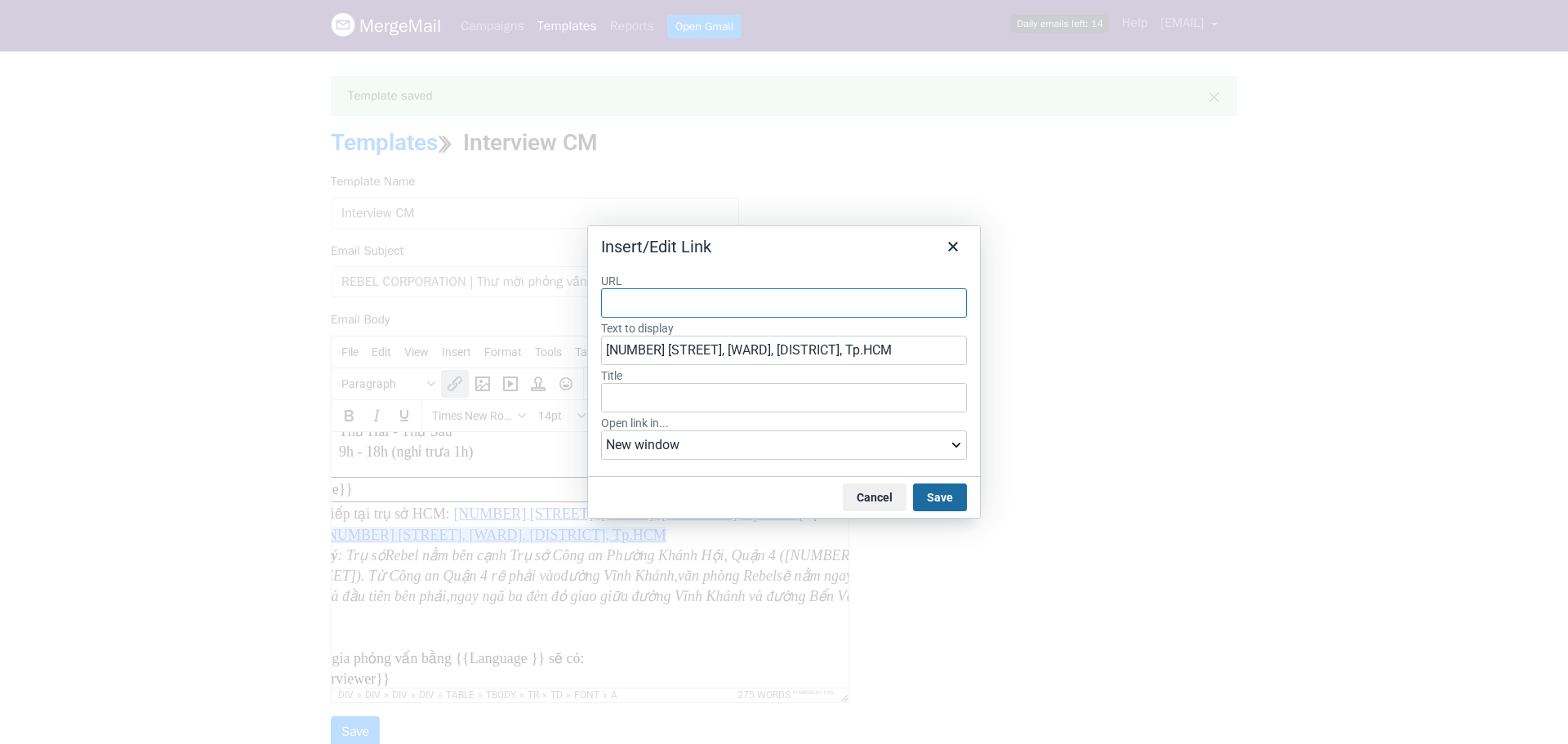 click on "Save" at bounding box center [940, 497] 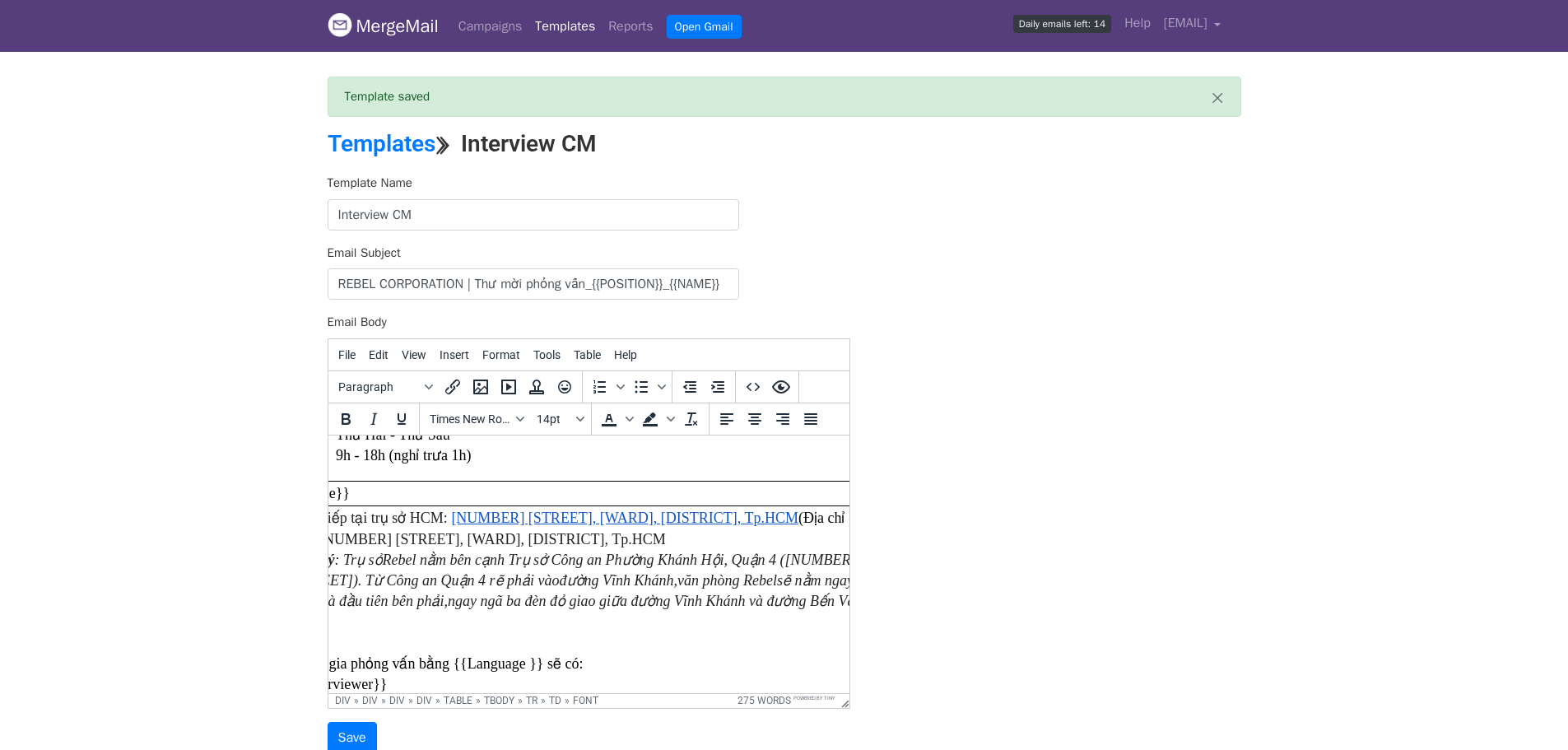 click on "Rebel nằm bên cạnh Trụ sở Công an Phường Khánh Hội, Quận 4 (" at bounding box center [583, 559] 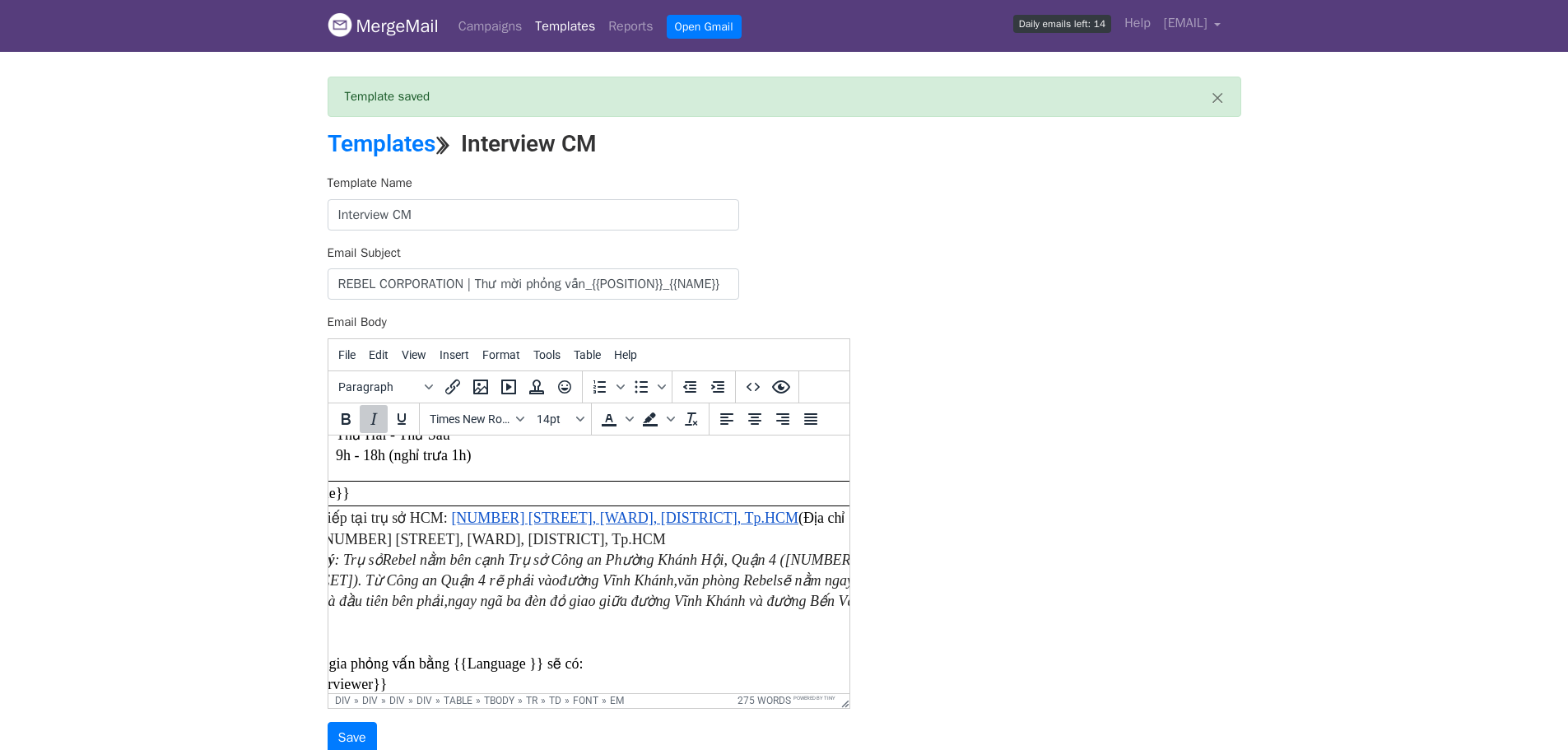 click on "105C Bến Vân Đồn, Phường 9, Quận 4, Tp.HCM  (Địa chỉ mới:" at bounding box center (567, 527) 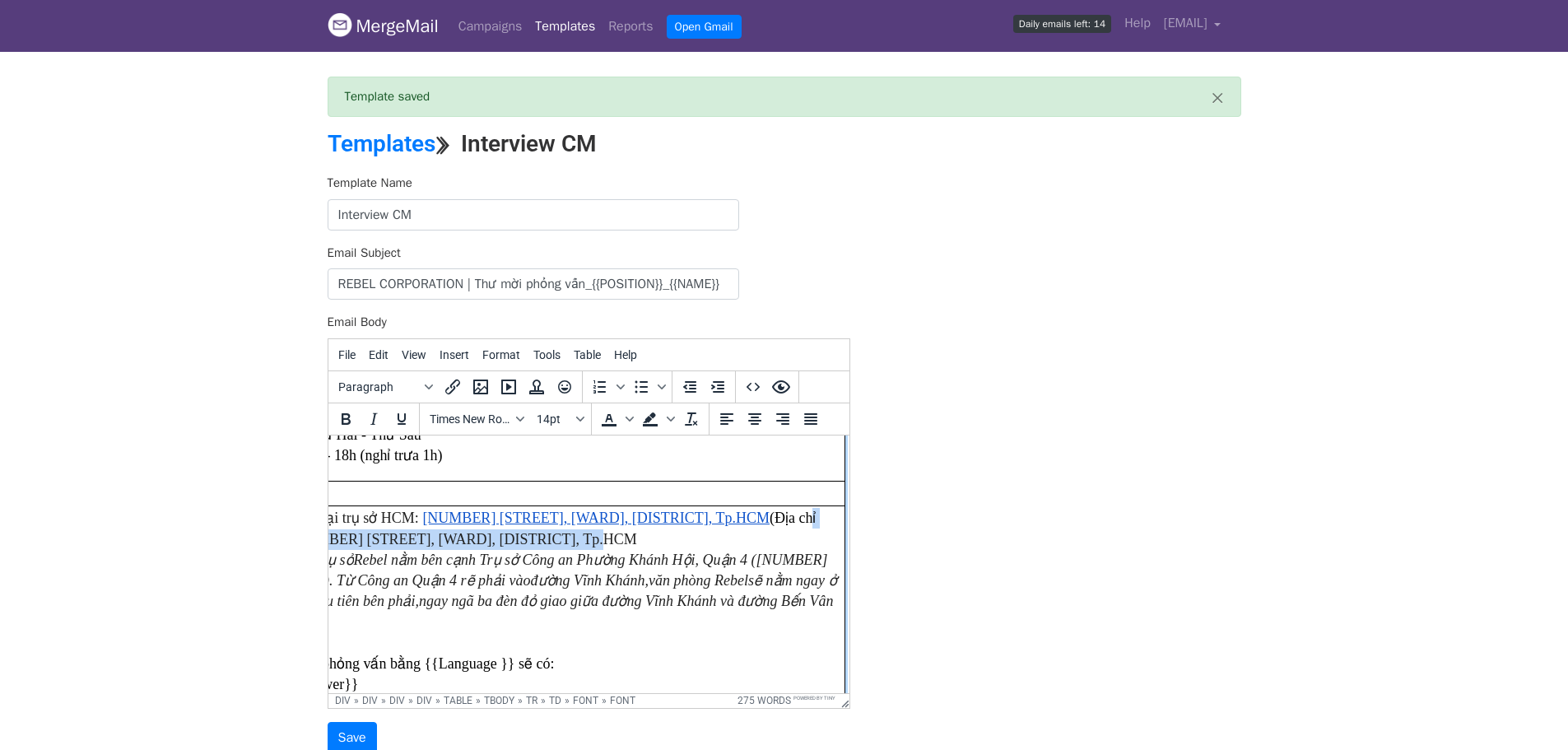drag, startPoint x: 775, startPoint y: 516, endPoint x: 775, endPoint y: 537, distance: 21 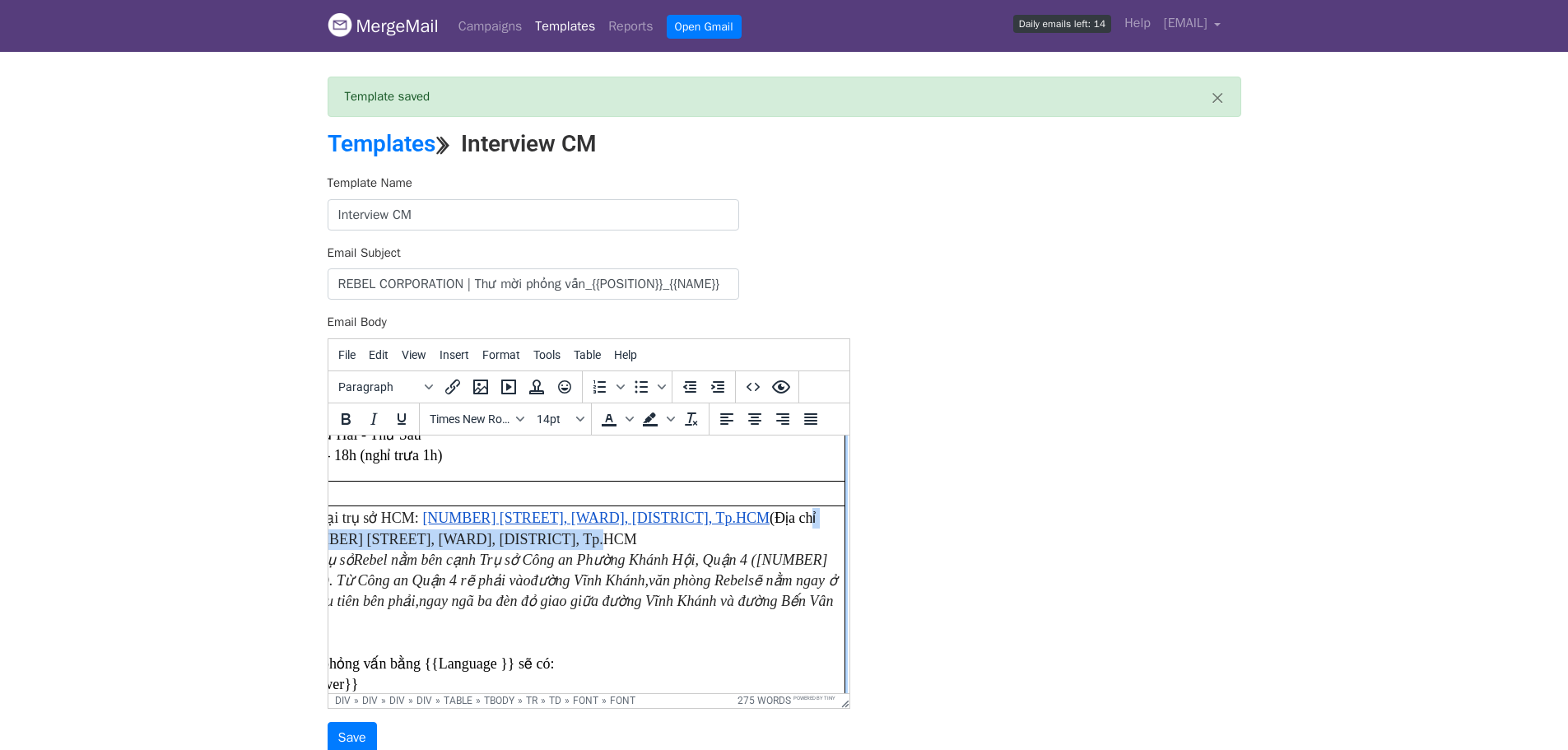 click on "Trực tiếp tại trụ sở HCM:   105C Bến Vân Đồn, Phường 9, Quận 4, Tp.HCM  (Địa chỉ mới:  105C Bến Vân Đồn, Phường 9, Quận 4, Tp.HCM *Lưu ý : Trụ sở  Rebel nằm bên cạnh Trụ sở Công an Phường Khánh Hội, Quận 4 ( 104 Bến Vân Đồn). Từ Công an Quận 4 rẽ phải vào  đường Vĩnh Khánh,  văn phòng Rebel  sẽ nằm ngay ở tòa nhà đầu tiên bên phải,  ngay ngã ba đèn đỏ giao giữa đường Vĩnh Khánh và đường Bến Vân Đồn. ------ Tham gia phỏng vấn bằng {{Language }} sẽ có: {{Interviewer}}" at bounding box center [551, 601] 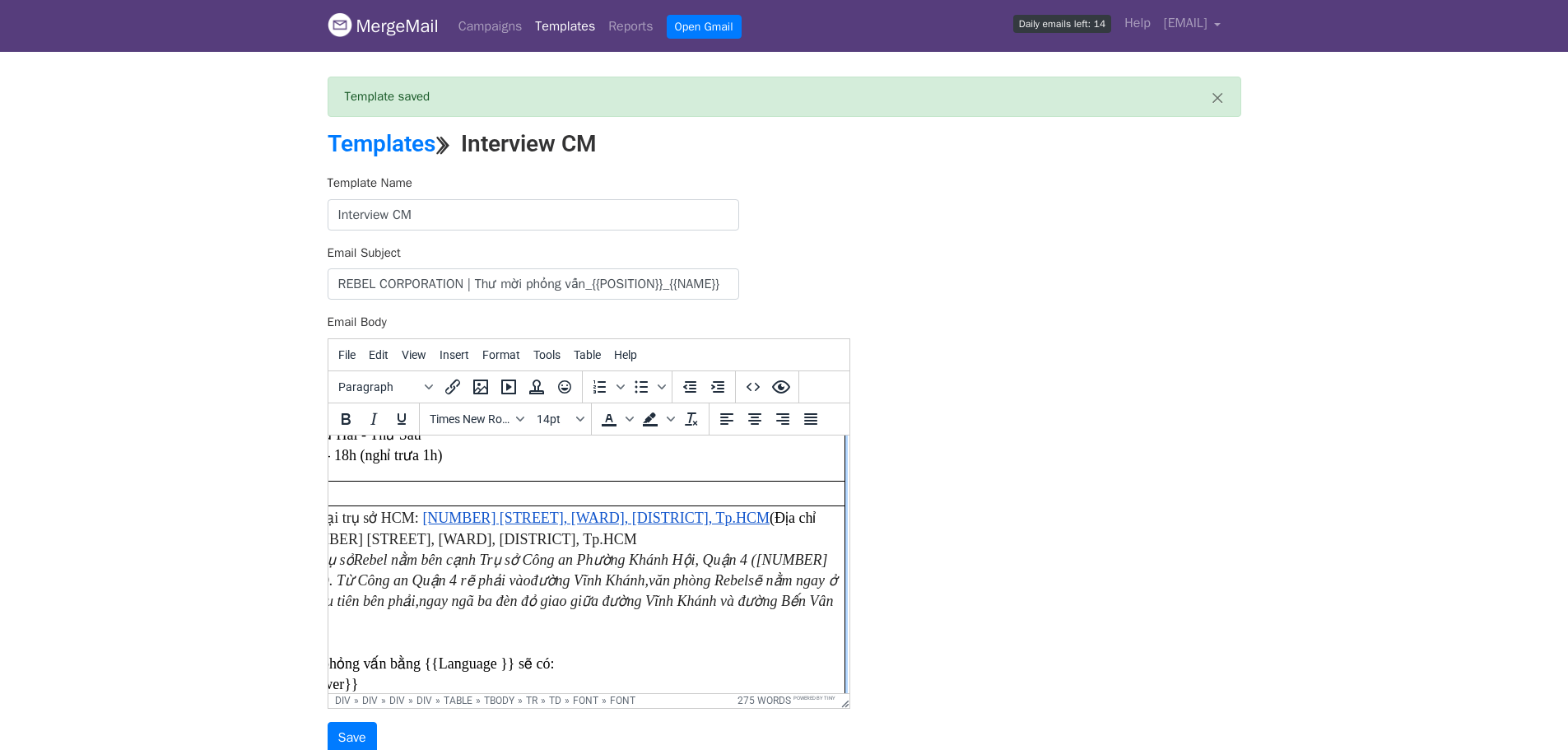click on "Rebel nằm bên cạnh Trụ sở Công an Phường Khánh Hội, Quận 4 (" at bounding box center [554, 559] 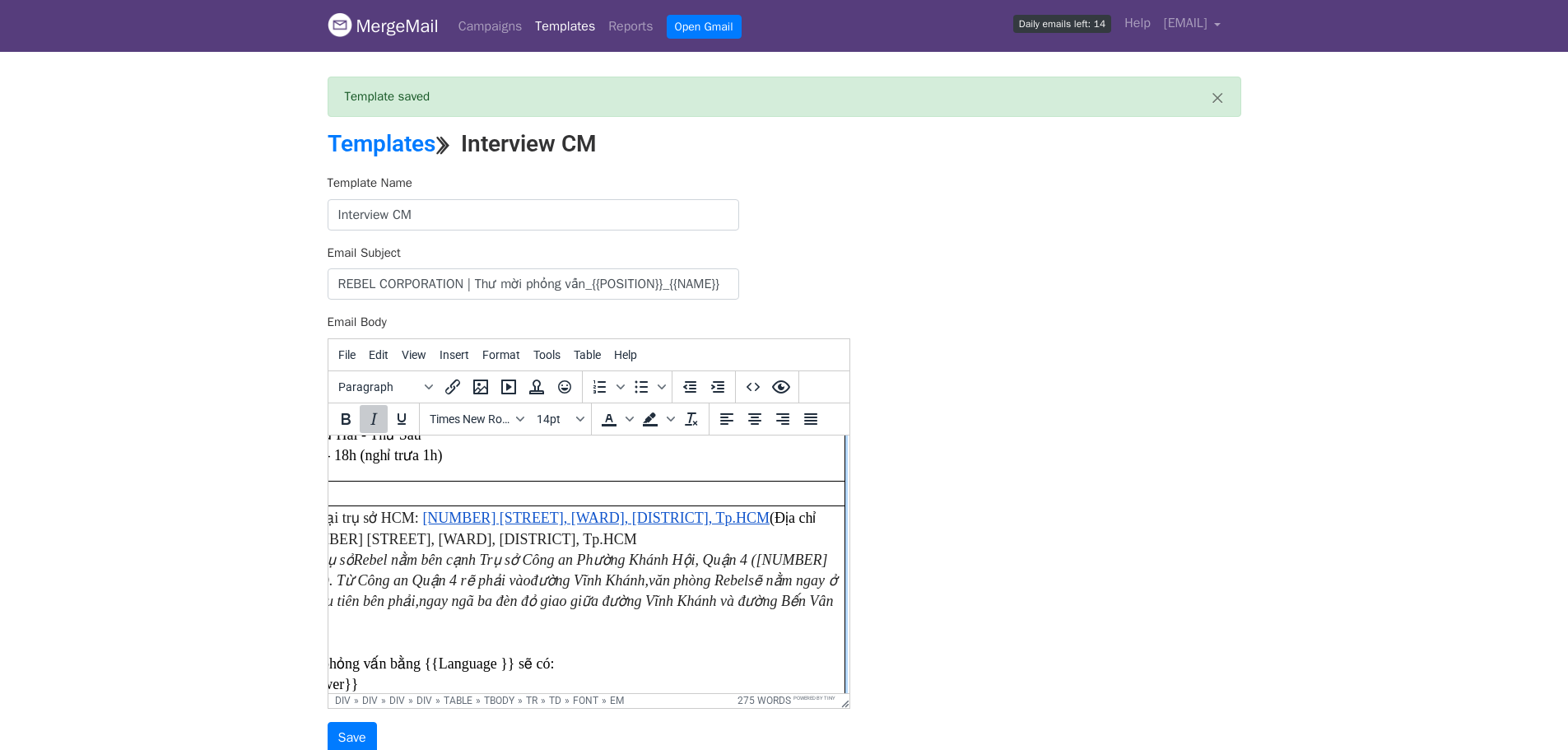 click on "Trực tiếp tại trụ sở HCM:   105C Bến Vân Đồn, Phường 9, Quận 4, Tp.HCM  (Địa chỉ mới:  105C Bến Vân Đồn, Phường 9, Quận 4, Tp.HCM *Lưu ý : Trụ sở  Rebel nằm bên cạnh Trụ sở Công an Phường Khánh Hội, Quận 4 ( 104 Bến Vân Đồn). Từ Công an Quận 4 rẽ phải vào  đường Vĩnh Khánh,  văn phòng Rebel  sẽ nằm ngay ở tòa nhà đầu tiên bên phải,  ngay ngã ba đèn đỏ giao giữa đường Vĩnh Khánh và đường Bến Vân Đồn. ------ Tham gia phỏng vấn bằng {{Language }} sẽ có: {{Interviewer}}" at bounding box center [551, 601] 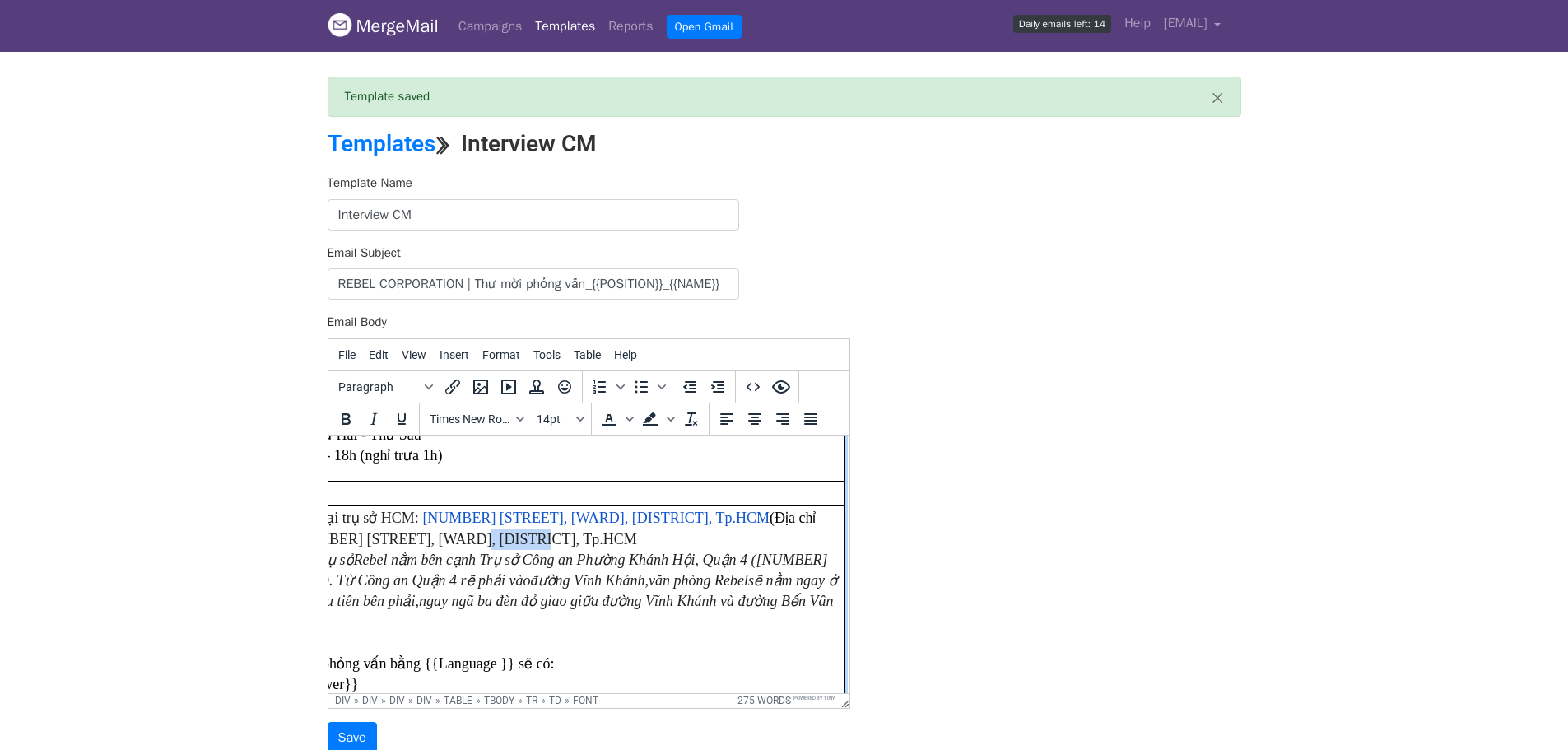 drag, startPoint x: 444, startPoint y: 538, endPoint x: 391, endPoint y: 540, distance: 53.03772 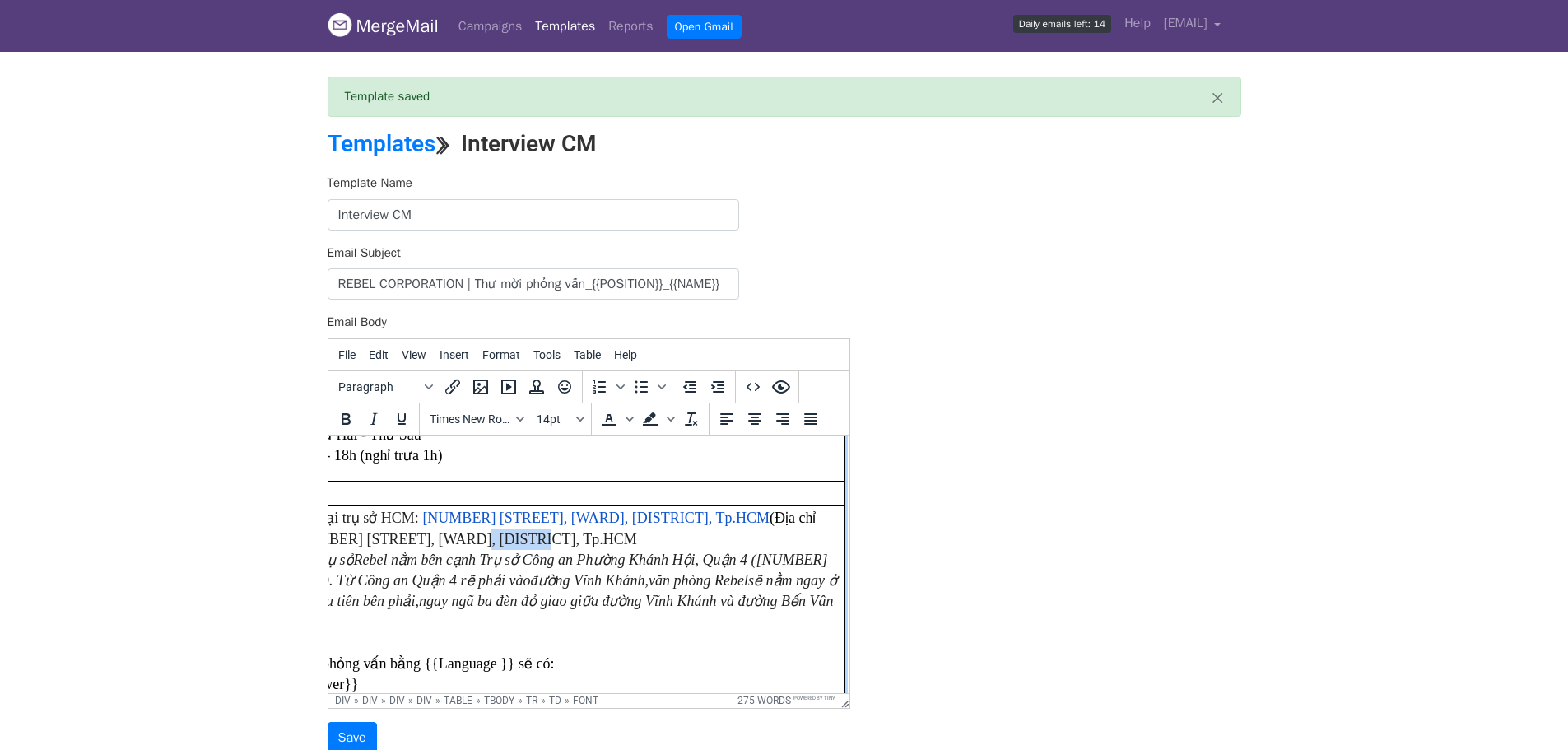 click on "Trực tiếp tại trụ sở HCM:   105C Bến Vân Đồn, Phường 9, Quận 4, Tp.HCM  (Địa chỉ mới:  105C Bến Vân Đồn, Phường 9, Quận 4, Tp.HCM *Lưu ý : Trụ sở" at bounding box center (538, 538) 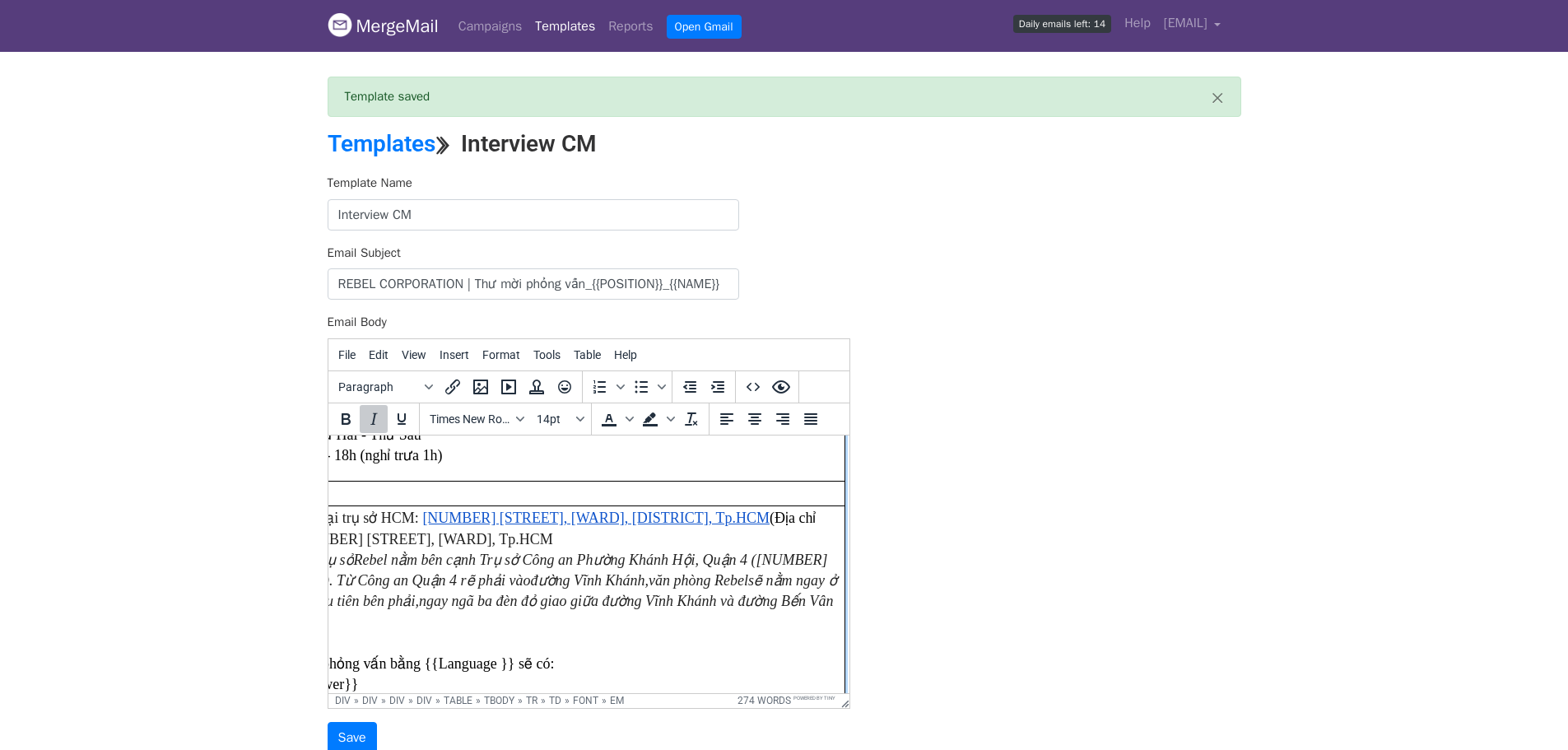 click on "104 Bến Vân Đồn). Từ Công an Quận 4 rẽ phải vào" at bounding box center (544, 569) 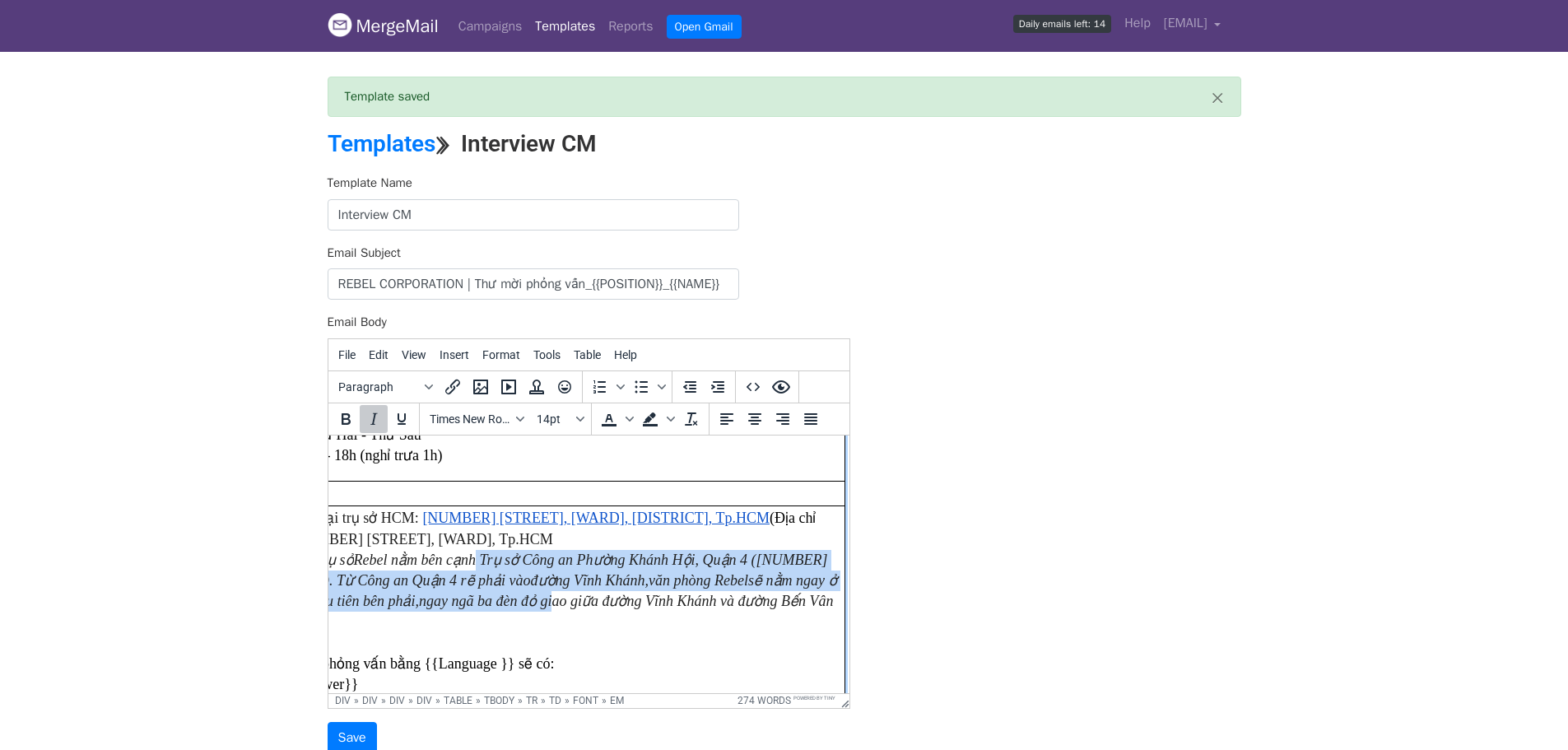 drag, startPoint x: 454, startPoint y: 565, endPoint x: 519, endPoint y: 604, distance: 75.80237 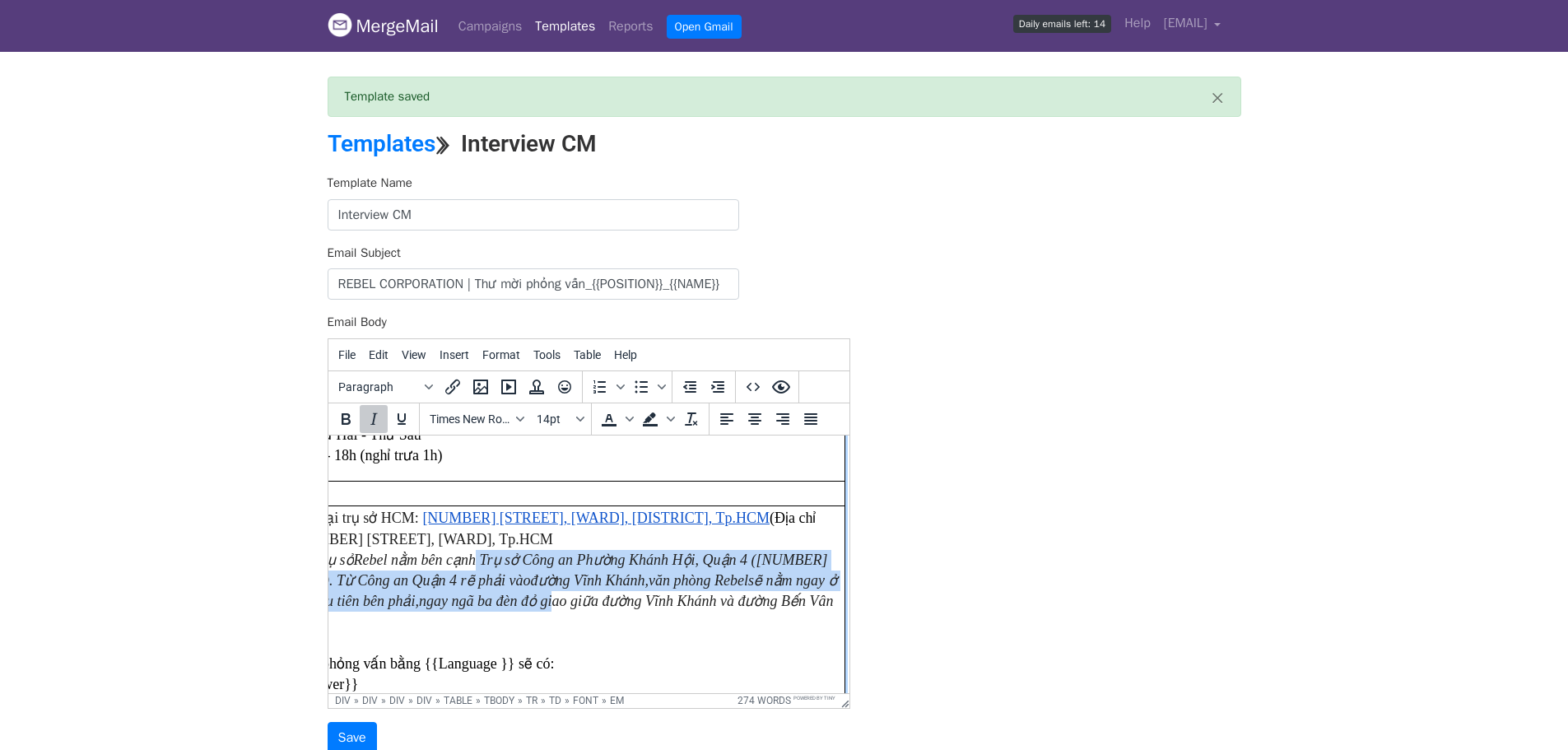 click on "Trực tiếp tại trụ sở HCM:   105C Bến Vân Đồn, Phường 9, Quận 4, Tp.HCM  (Địa chỉ mới:  105C Bến Vân Đồn, Phường Khánh Hội, Tp.HCM *Lưu ý : Trụ sở  Rebel nằm bên cạnh Trụ sở Công an Phường Khánh Hội, Quận 4 ( 104 Bến Vân Đồn). Từ Công an Quận 4 rẽ phải vào  đường Vĩnh Khánh,  văn phòng Rebel  sẽ nằm ngay ở tòa nhà đầu tiên bên phải,  ngay ngã ba đèn đỏ giao giữa đường Vĩnh Khánh và đường Bến Vân Đồn. ------ Tham gia phỏng vấn bằng {{Language }} sẽ có: {{Interviewer}}" at bounding box center (551, 601) 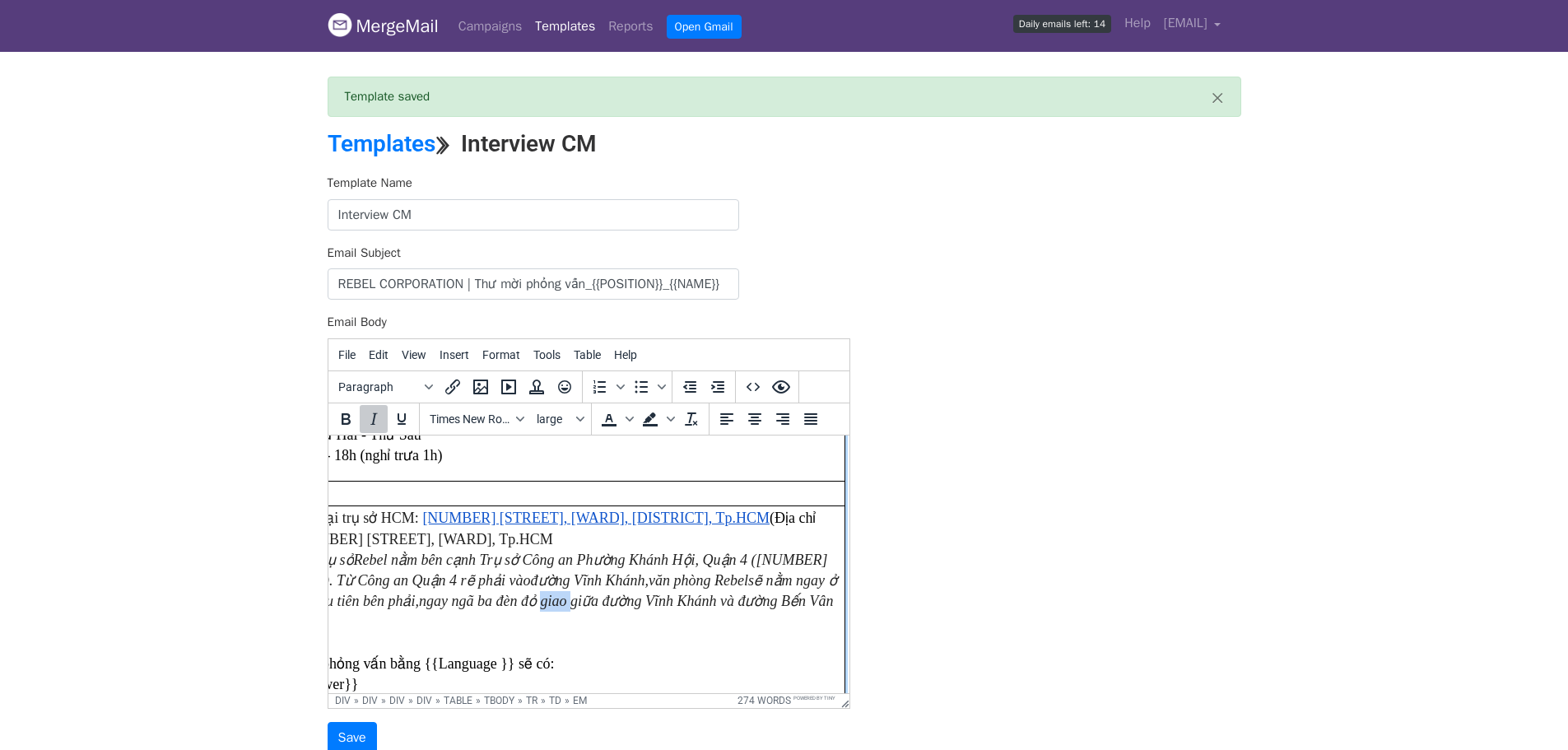 click on "ngay ngã ba đèn đỏ giao giữa đường Vĩnh Khánh và đường Bến Vân Đồn." at bounding box center [547, 610] 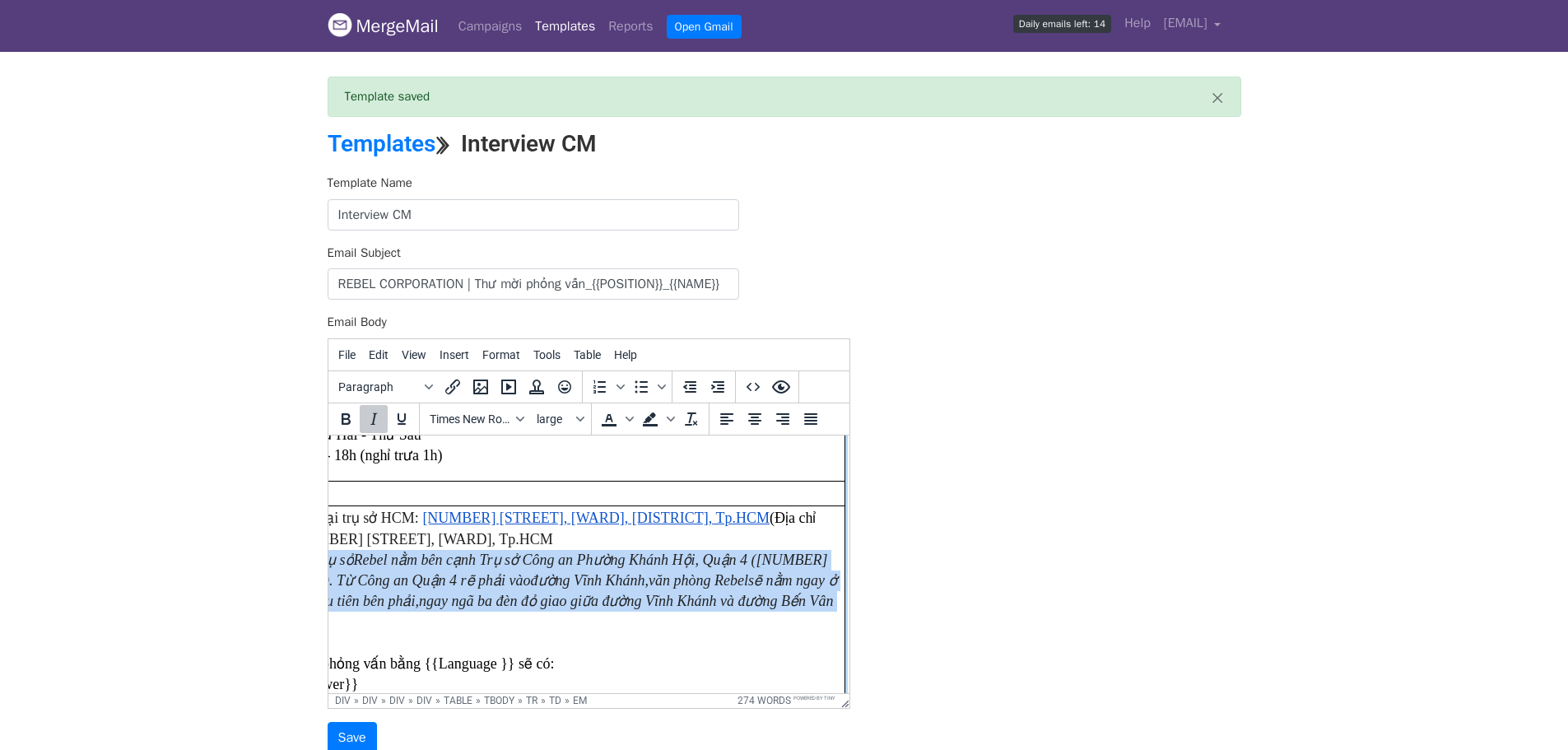 click on "ngay ngã ba đèn đỏ giao giữa đường Vĩnh Khánh và đường Bến Vân Đồn." at bounding box center [547, 610] 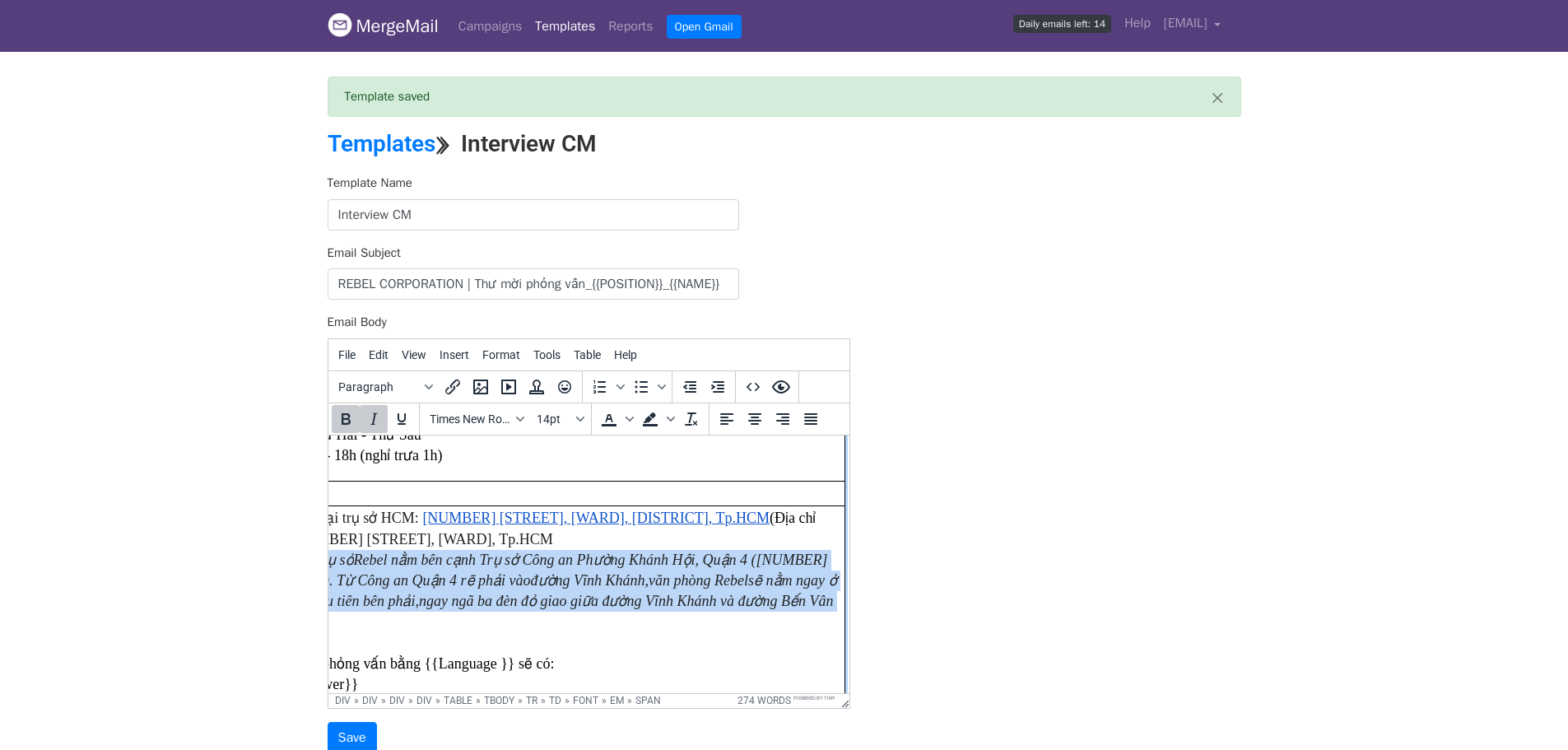 click on "ngay ngã ba đèn đỏ giao giữa đường Vĩnh Khánh và đường Bến Vân Đồn." at bounding box center [547, 610] 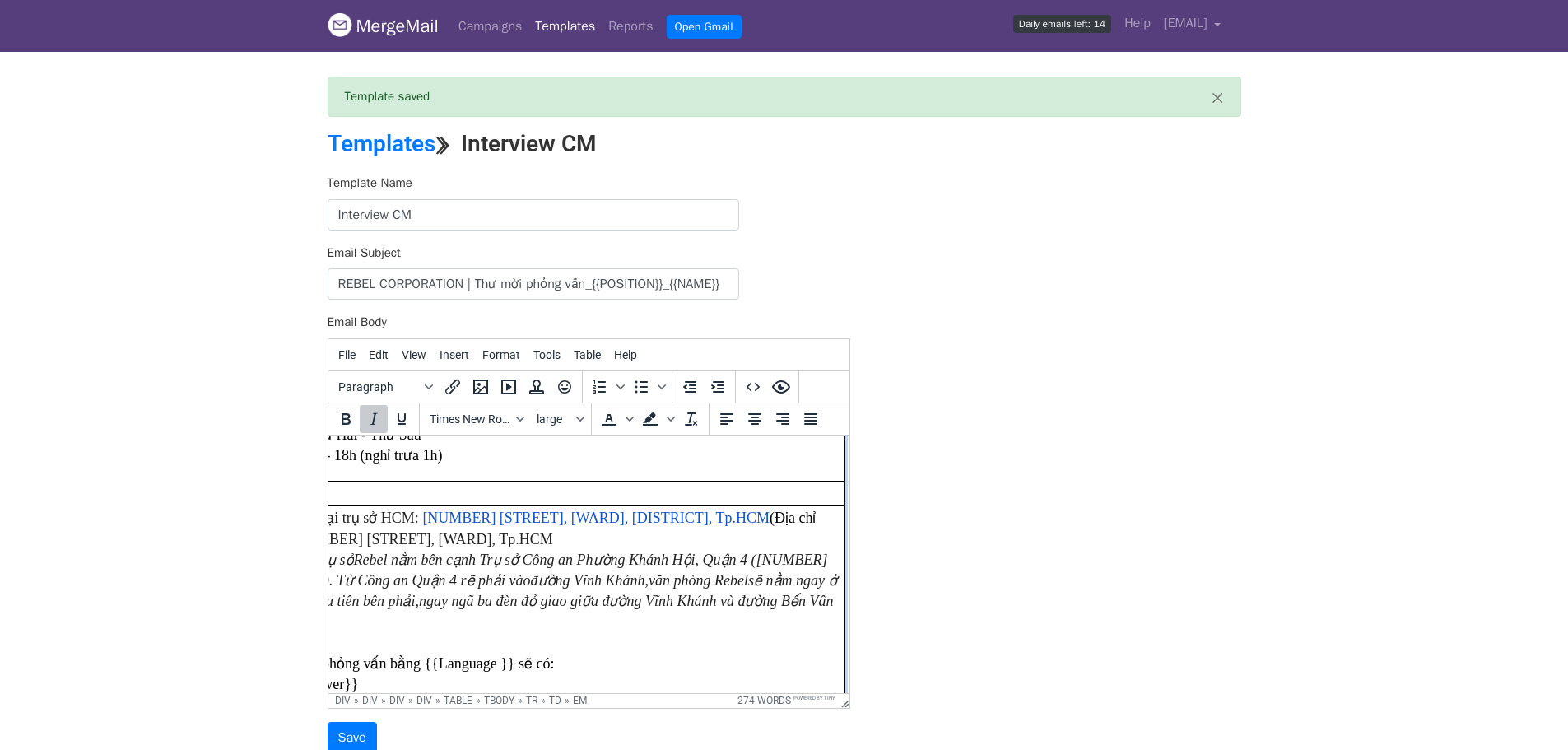 click on "Rebel nằm bên cạnh Trụ sở Công an Phường Khánh Hội, Quận 4 (" at bounding box center [554, 559] 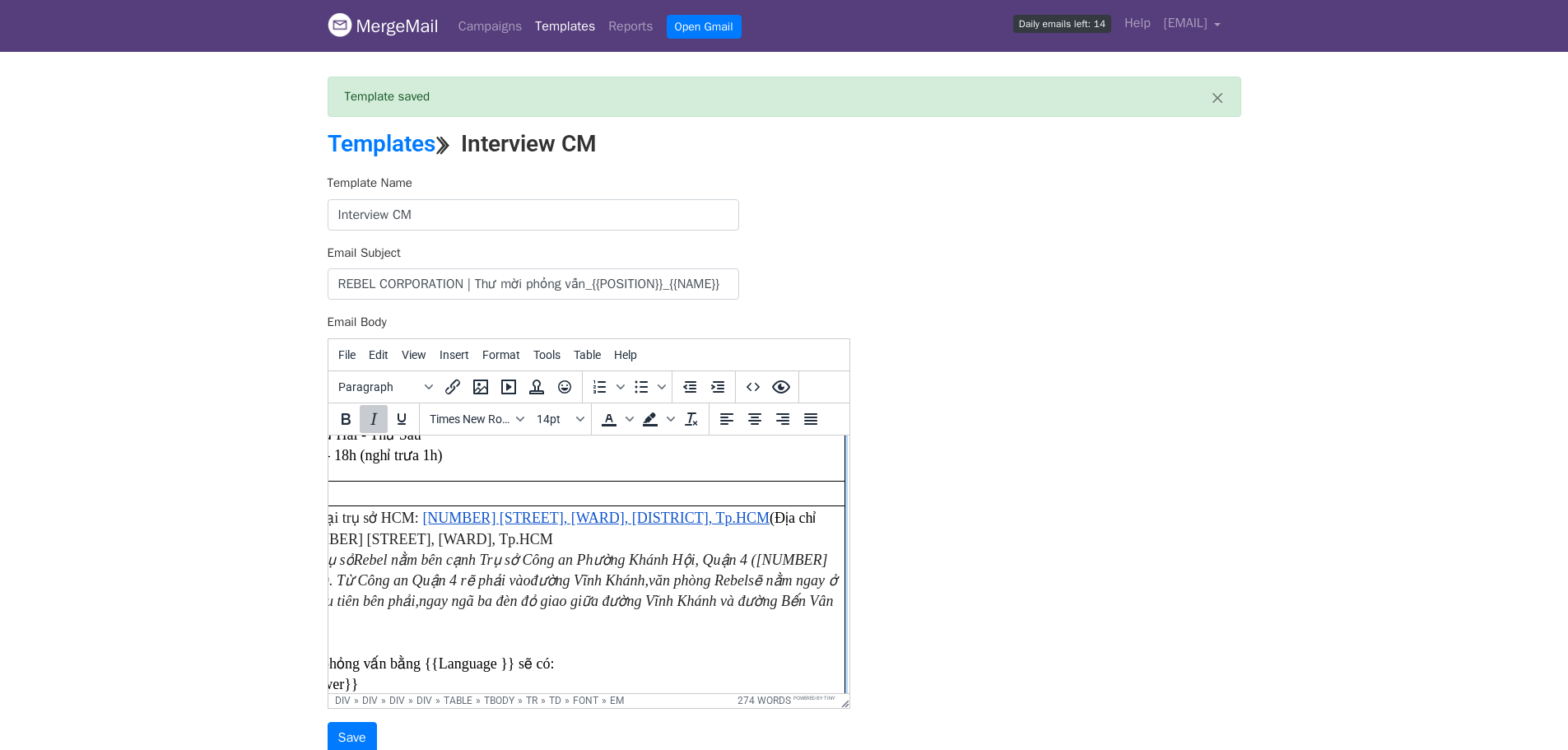click on "đường Vĩnh Khánh," at bounding box center (589, 580) 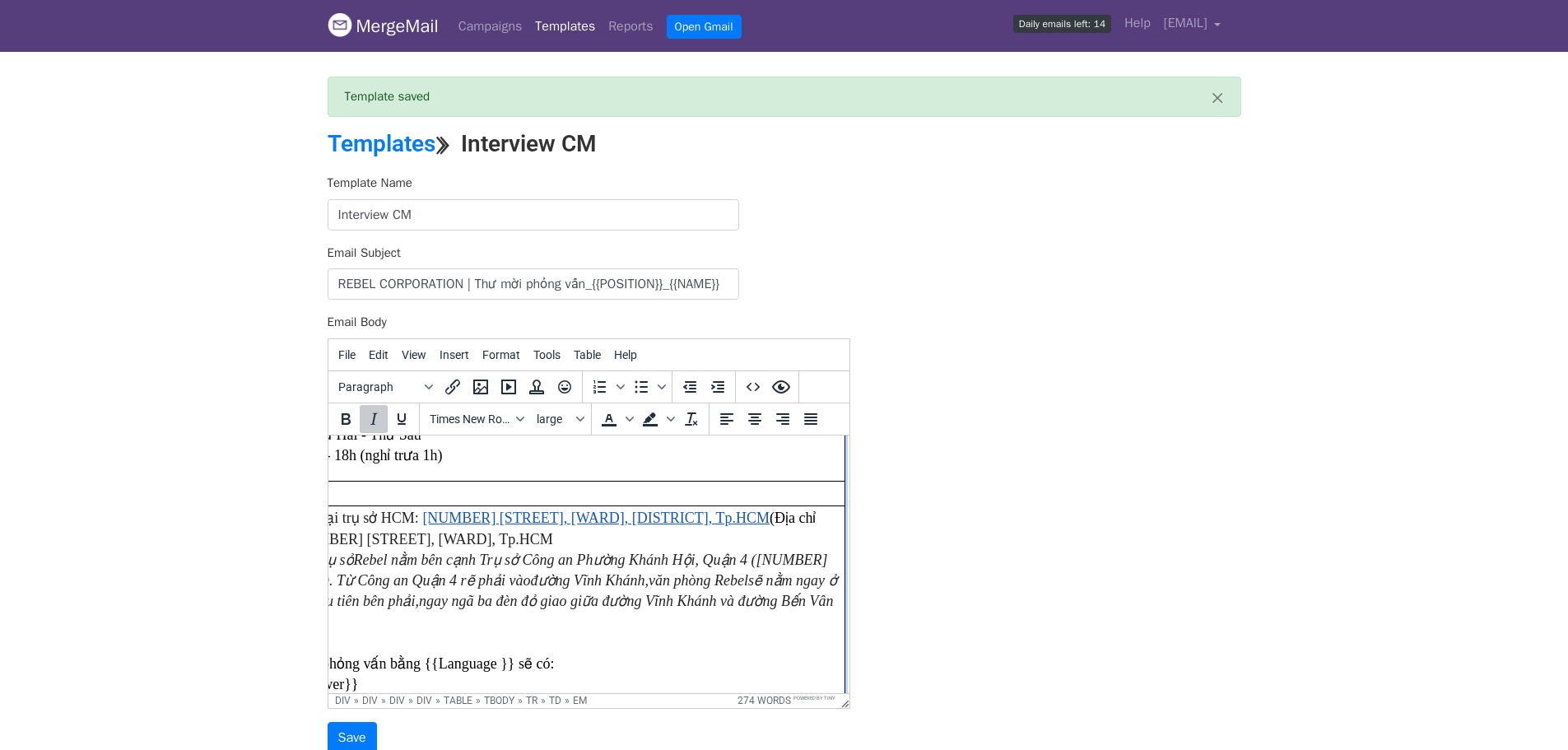 scroll, scrollTop: 247, scrollLeft: 70, axis: both 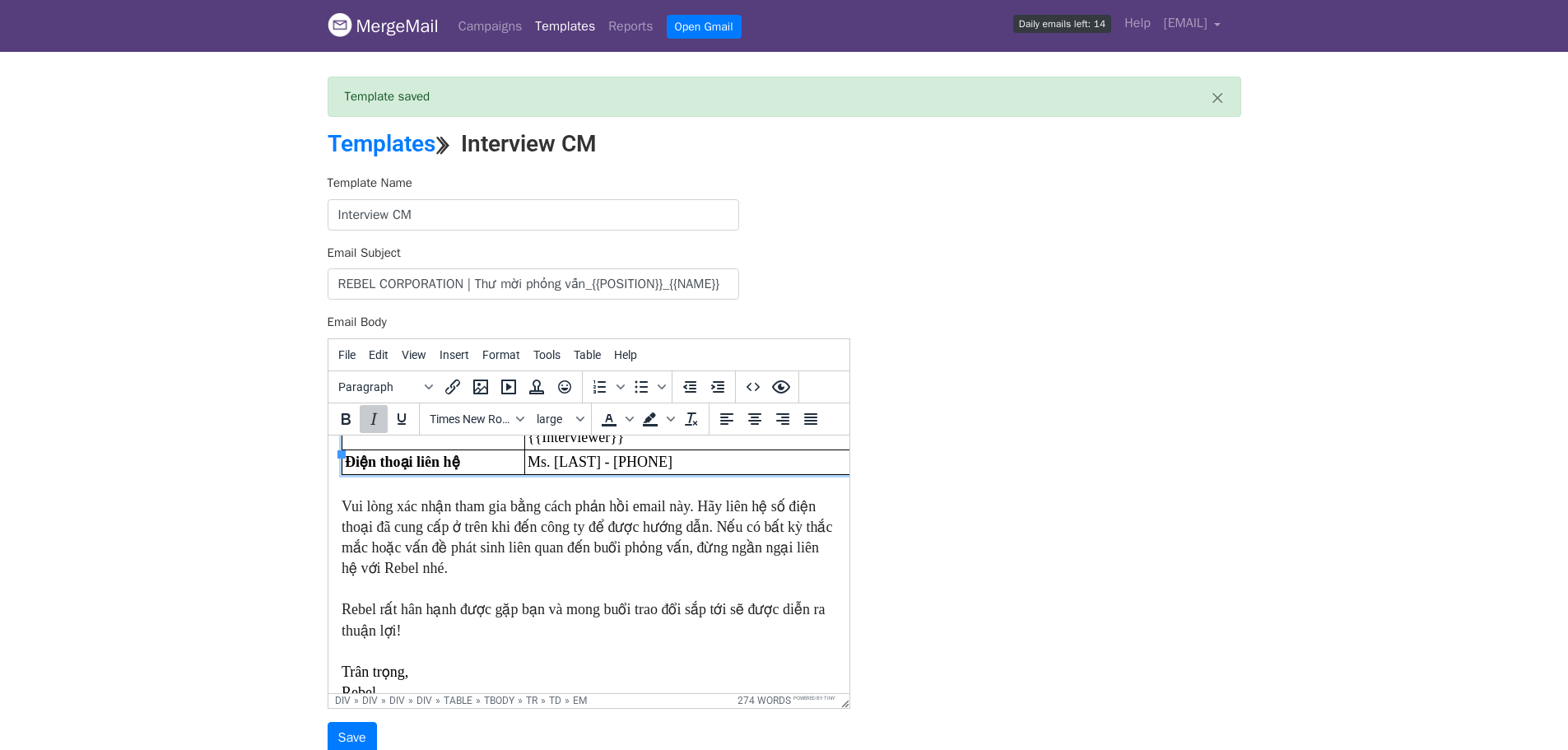click on "Vui lòng xác nhận tham gia bằng cách phản hồi email này. Hãy liên hệ số điện thoại đã cung cấp ở trên khi đến công ty để được hướng dẫn. Nếu có bất kỳ thắc mắc hoặc vấn đề phát sinh liên quan đến buổi phỏng vấn, đừng ngần ngại liên hệ với Rebel nhé." at bounding box center (588, 537) 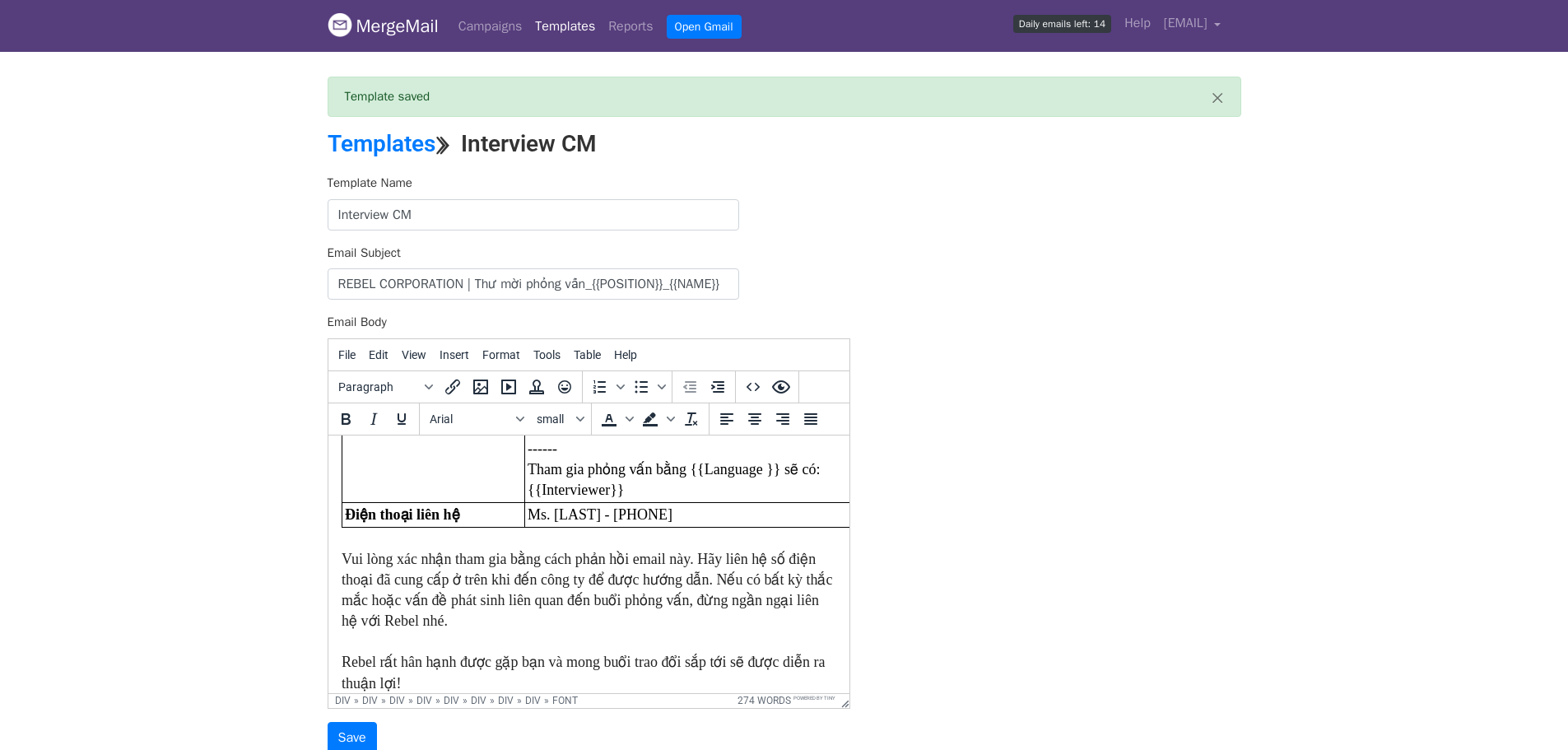 scroll, scrollTop: 412, scrollLeft: 0, axis: vertical 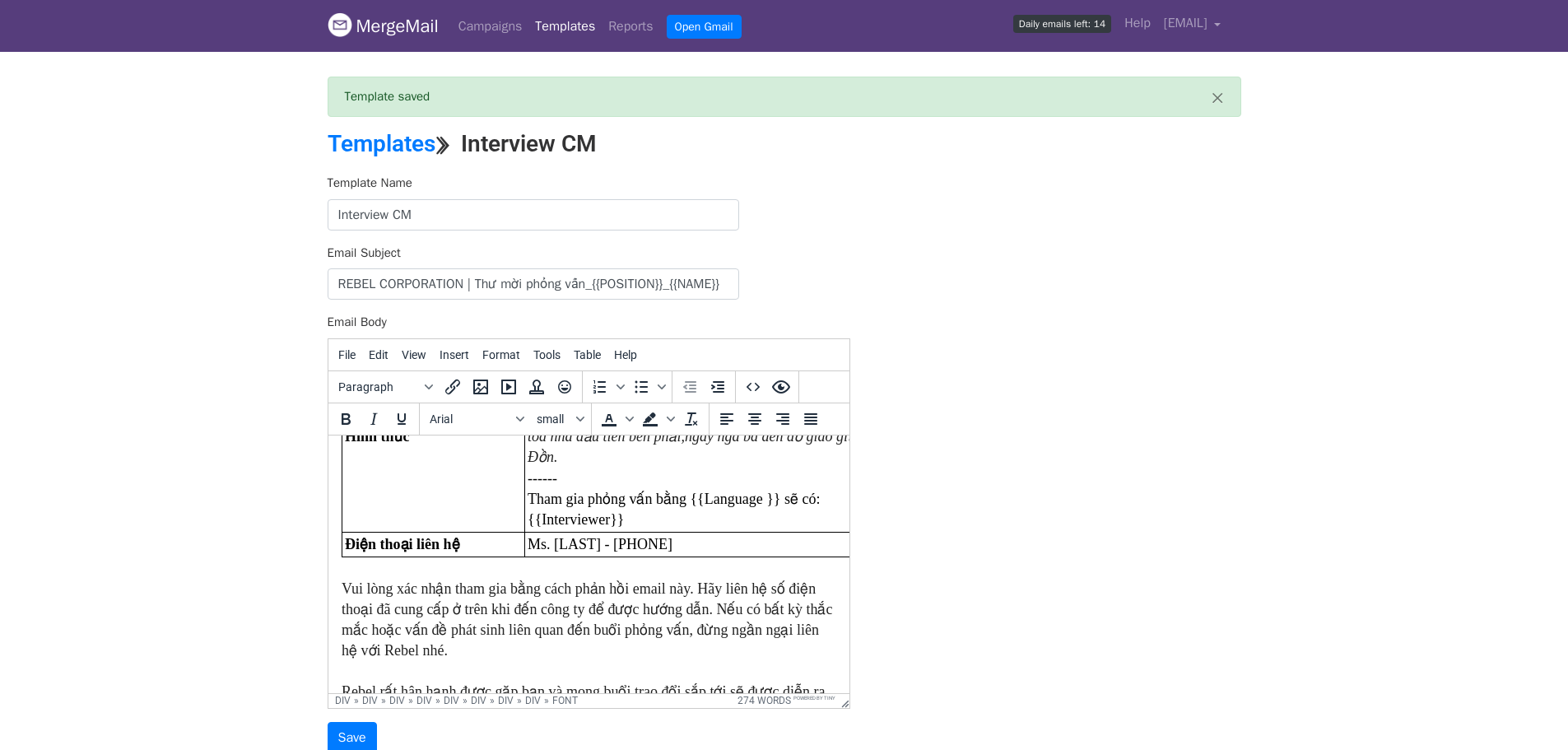 click on "Vui lòng xác nhận tham gia bằng cách phản hồi email này. Hãy liên hệ số điện thoại đã cung cấp ở trên khi đến công ty để được hướng dẫn. Nếu có bất kỳ thắc mắc hoặc vấn đề phát sinh liên quan đến buổi phỏng vấn, đừng ngần ngại liên hệ với Rebel nhé." at bounding box center [588, 619] 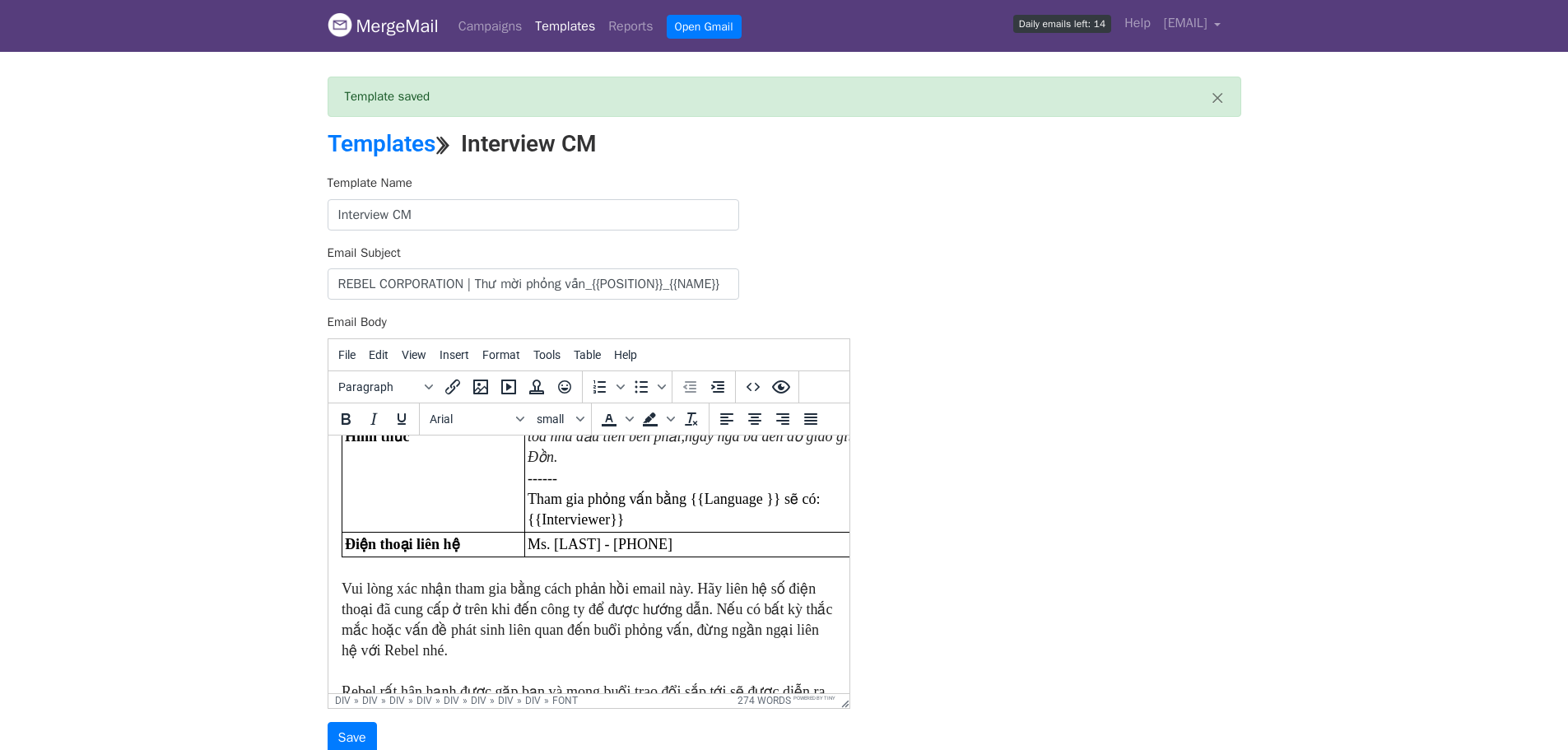 click on "Vui lòng xác nhận tham gia bằng cách phản hồi email này. Hãy liên hệ số điện thoại đã cung cấp ở trên khi đến công ty để được hướng dẫn. Nếu có bất kỳ thắc mắc hoặc vấn đề phát sinh liên quan đến buổi phỏng vấn, đừng ngần ngại liên hệ với Rebel nhé." at bounding box center [586, 619] 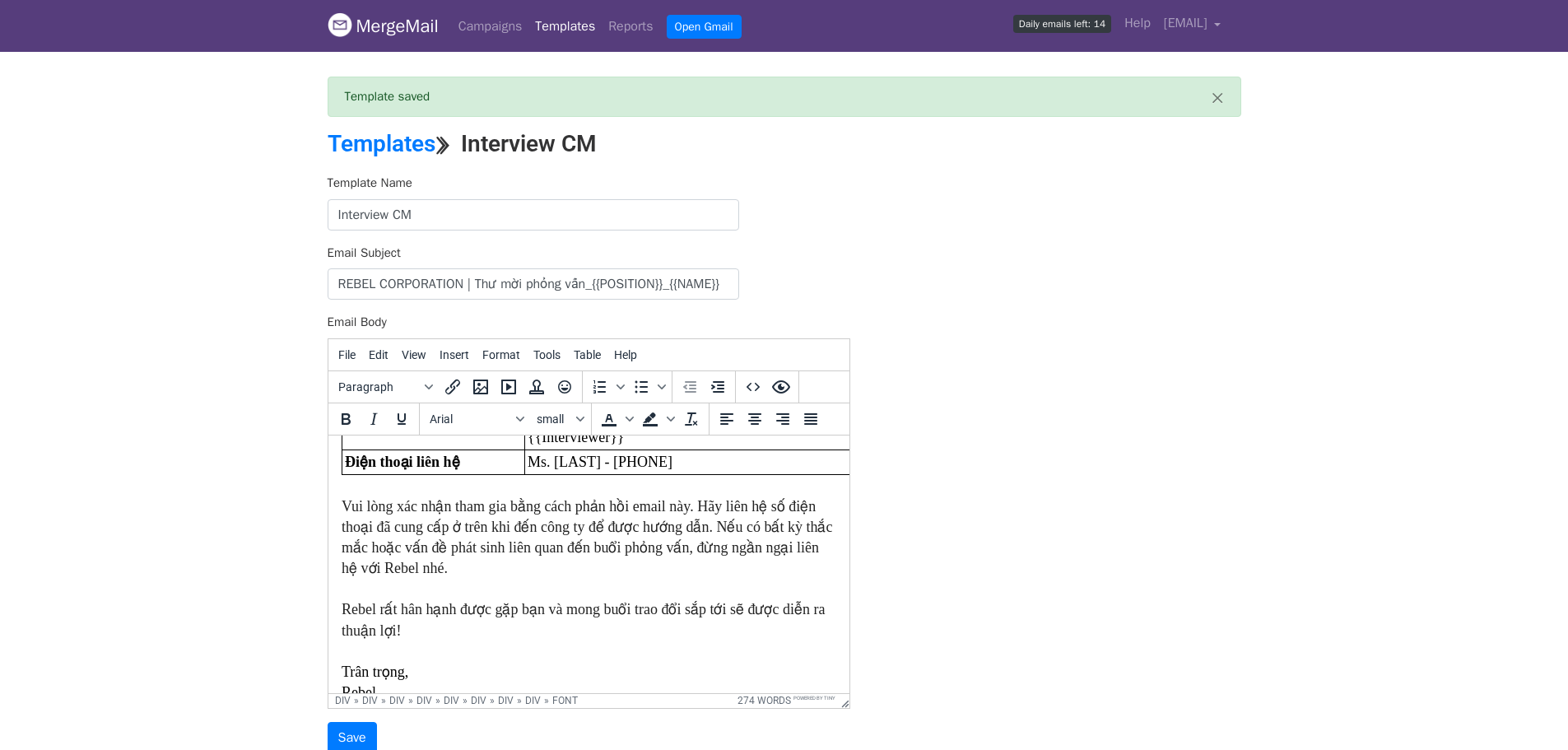 click on "Vui lòng xác nhận tham gia bằng cách phản hồi email này. Hãy liên hệ số điện thoại đã cung cấp ở trên khi đến công ty để được hướng dẫn. Nếu có bất kỳ thắc mắc hoặc vấn đề phát sinh liên quan đến buổi phỏng vấn, đừng ngần ngại liên hệ với Rebel nhé." at bounding box center (588, 537) 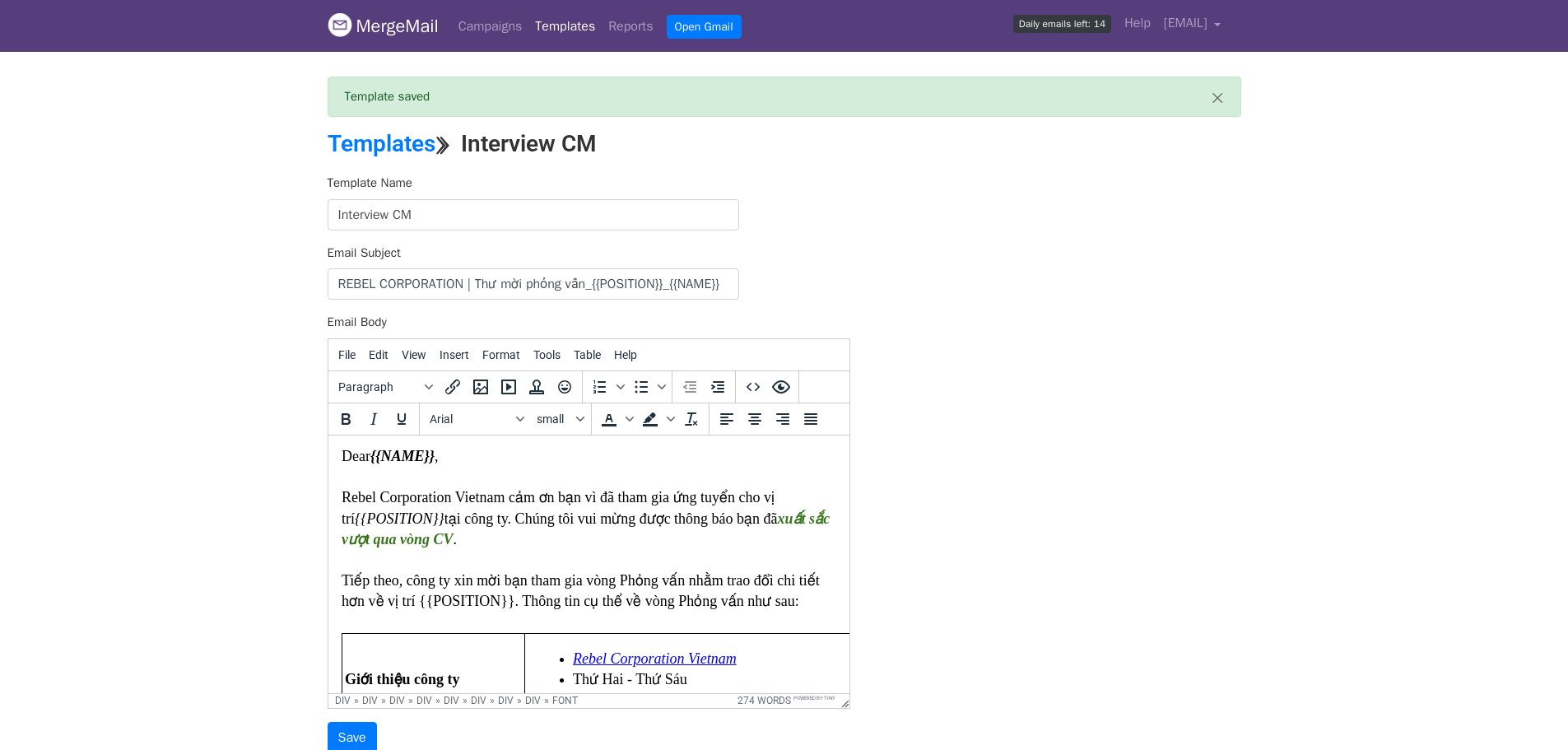 scroll, scrollTop: 0, scrollLeft: 0, axis: both 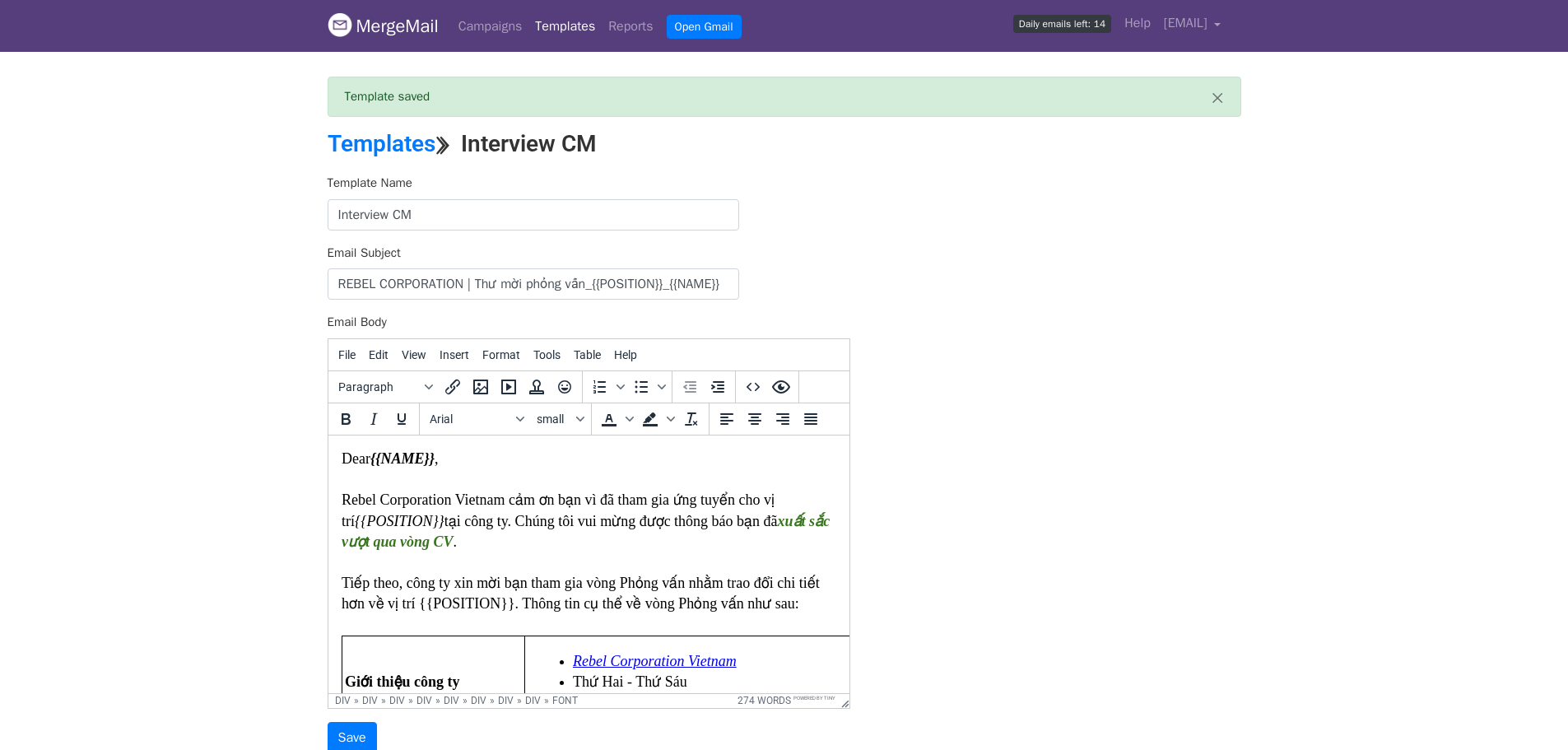 click on "xuất sắc vượt qua vòng CV" at bounding box center [584, 530] 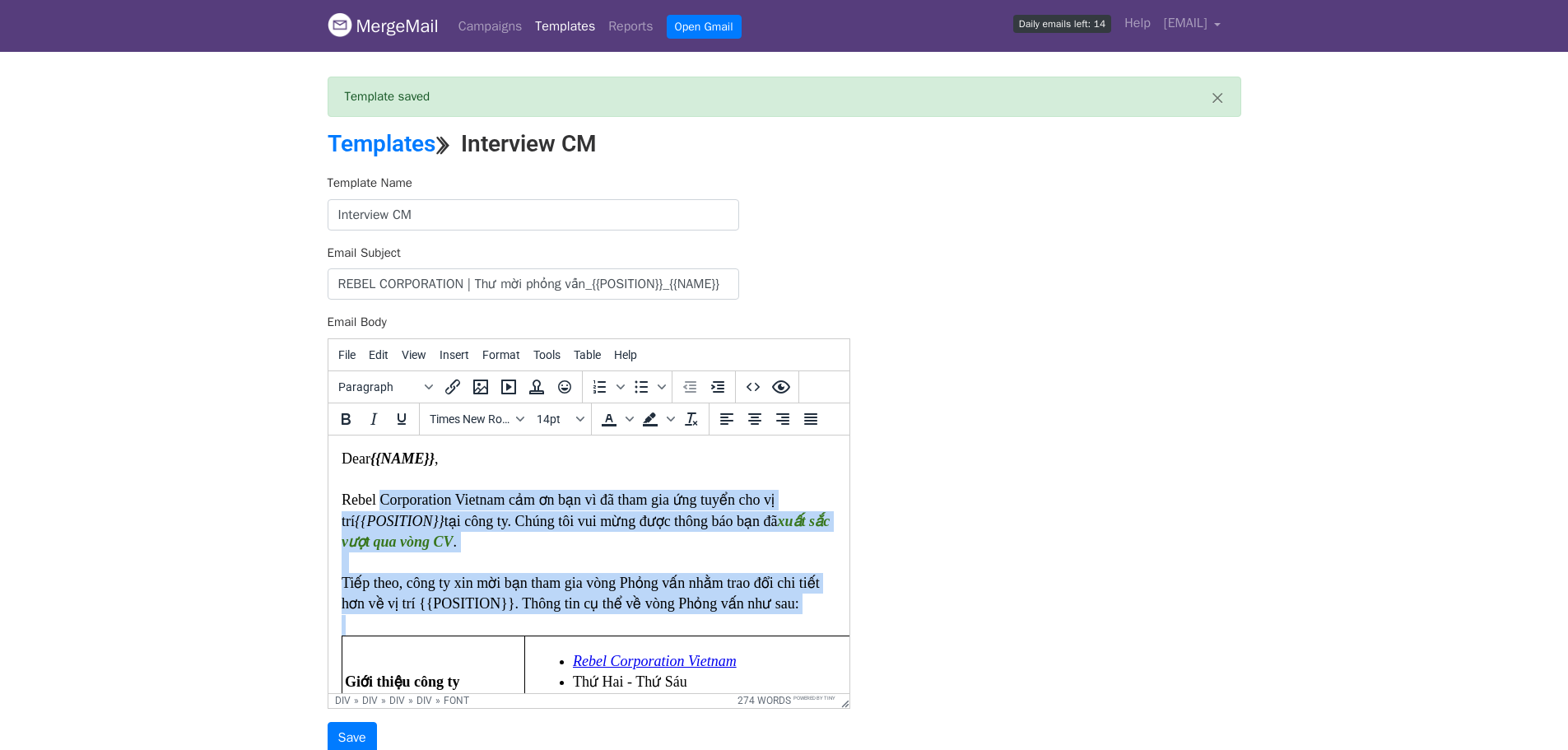 drag, startPoint x: 379, startPoint y: 504, endPoint x: 750, endPoint y: 614, distance: 386.96382 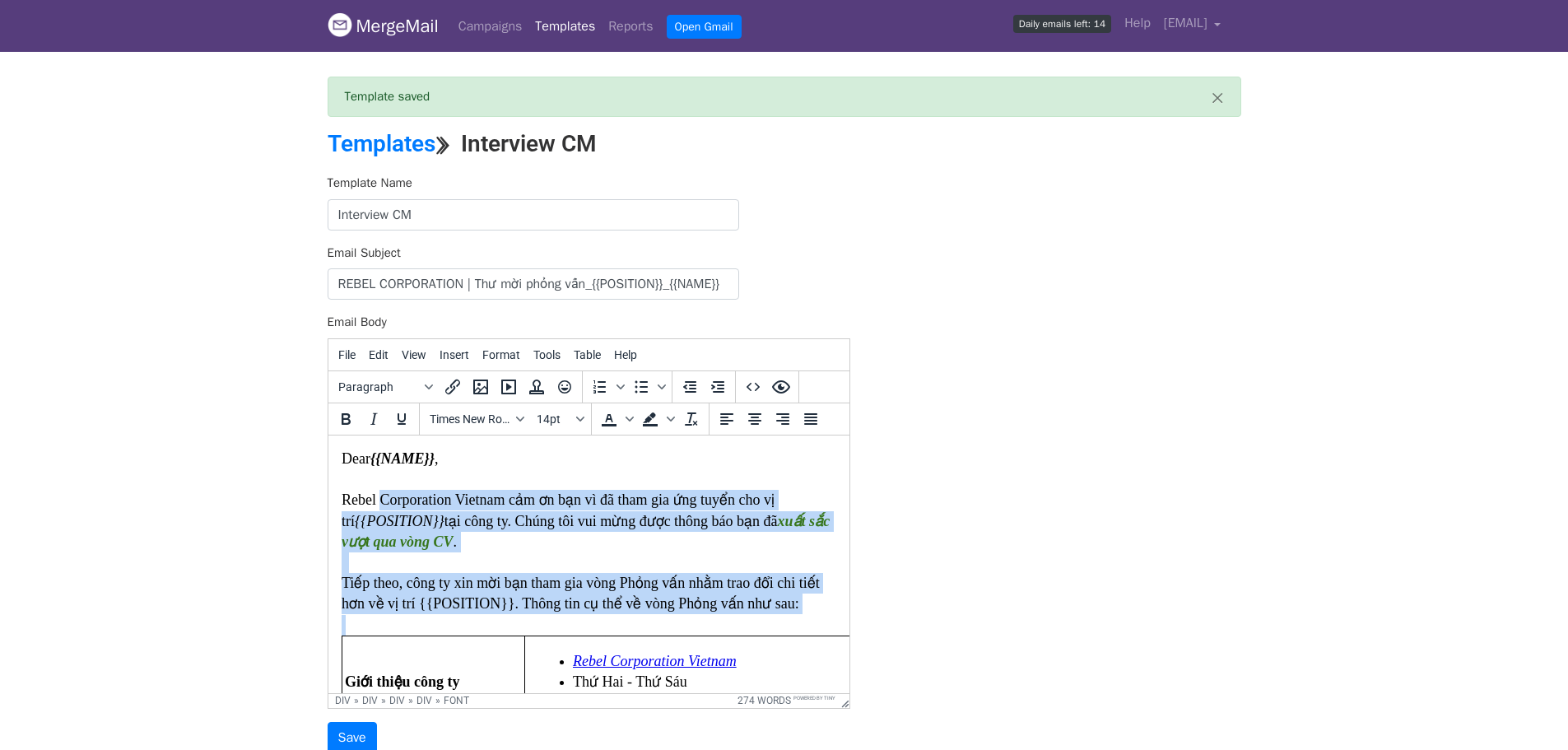 click on "Tiếp theo, công ty xin mời bạn tham gia vòng Phỏng vấn nhằm trao đổi chi tiết hơn về vị trí {{POSITION}}. Thông tin cụ thể về vòng Phỏng vấn như sau:" at bounding box center (579, 592) 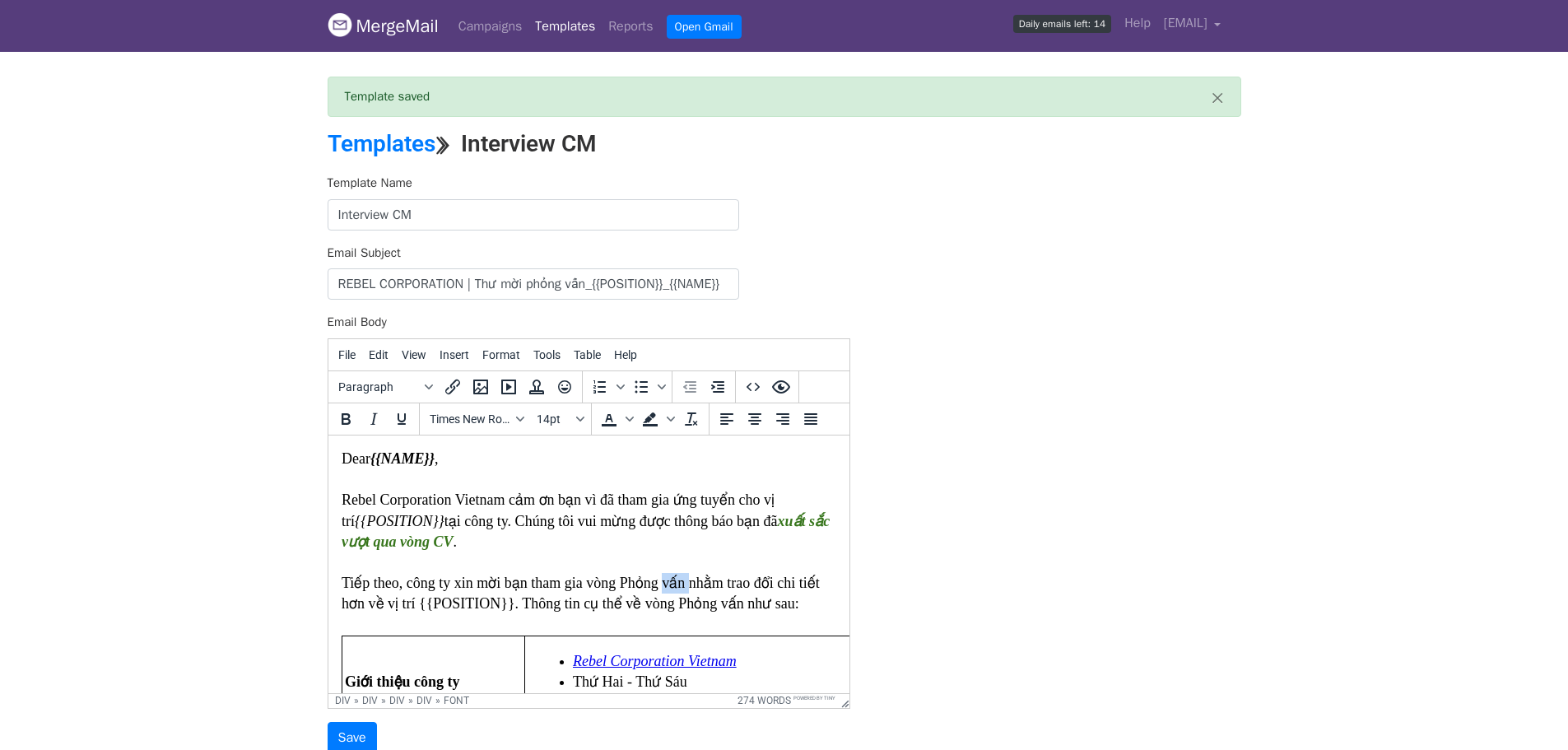 click on "Tiếp theo, công ty xin mời bạn tham gia vòng Phỏng vấn nhằm trao đổi chi tiết hơn về vị trí {{POSITION}}. Thông tin cụ thể về vòng Phỏng vấn như sau:" at bounding box center (579, 592) 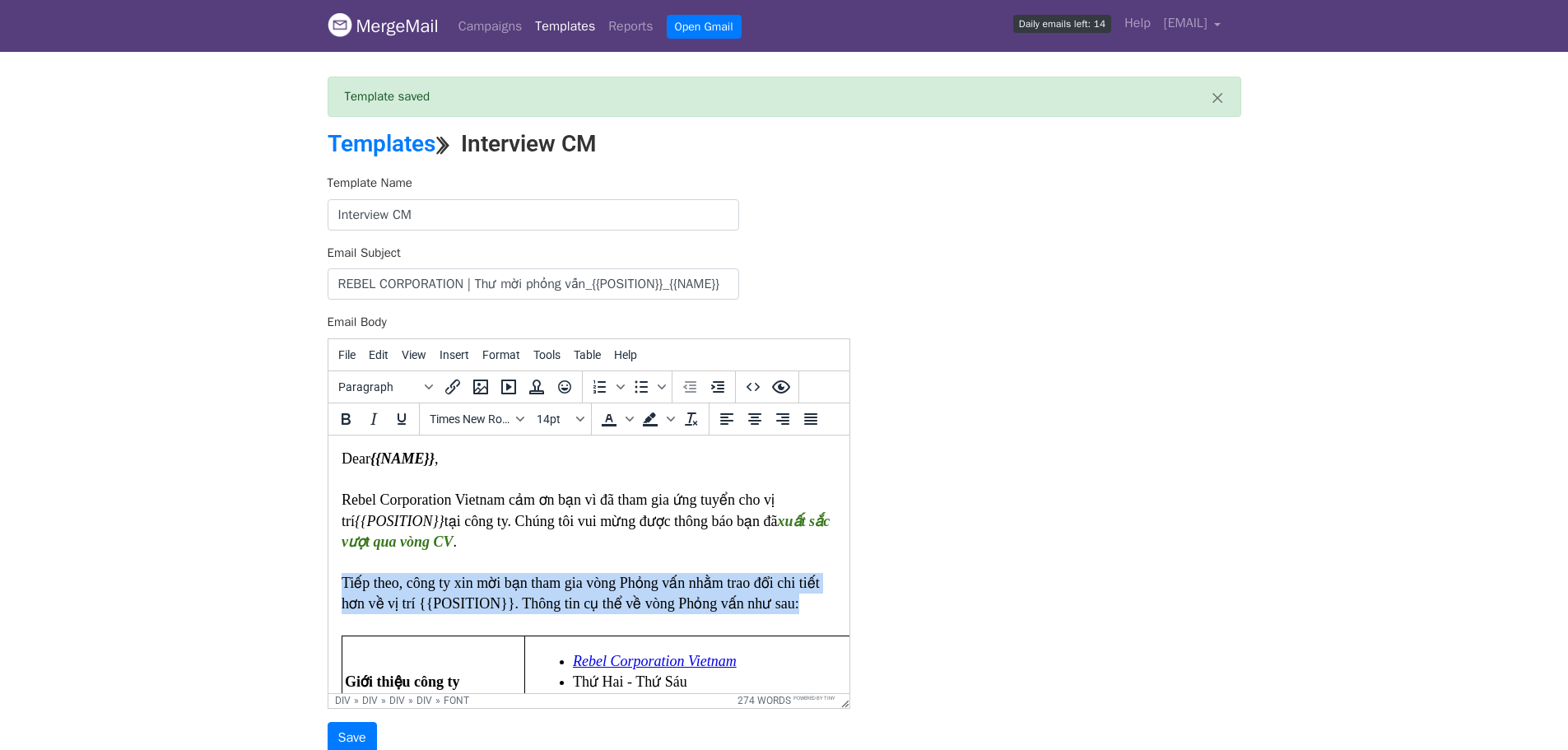 click on "Tiếp theo, công ty xin mời bạn tham gia vòng Phỏng vấn nhằm trao đổi chi tiết hơn về vị trí {{POSITION}}. Thông tin cụ thể về vòng Phỏng vấn như sau:" at bounding box center [579, 592] 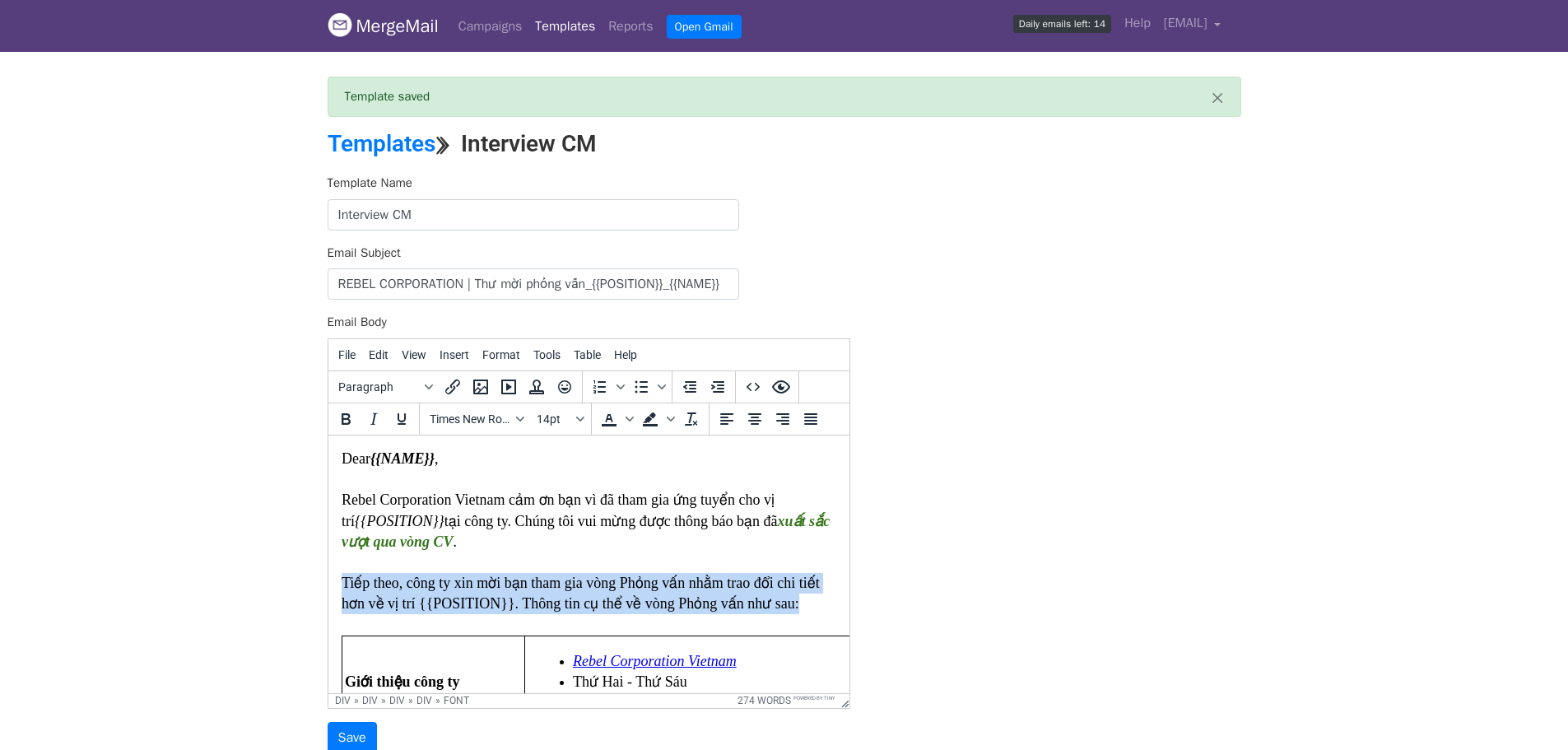 click on "Tiếp theo, công ty xin mời bạn tham gia vòng Phỏng vấn nhằm trao đổi chi tiết hơn về vị trí {{POSITION}}. Thông tin cụ thể về vòng Phỏng vấn như sau:" at bounding box center [579, 592] 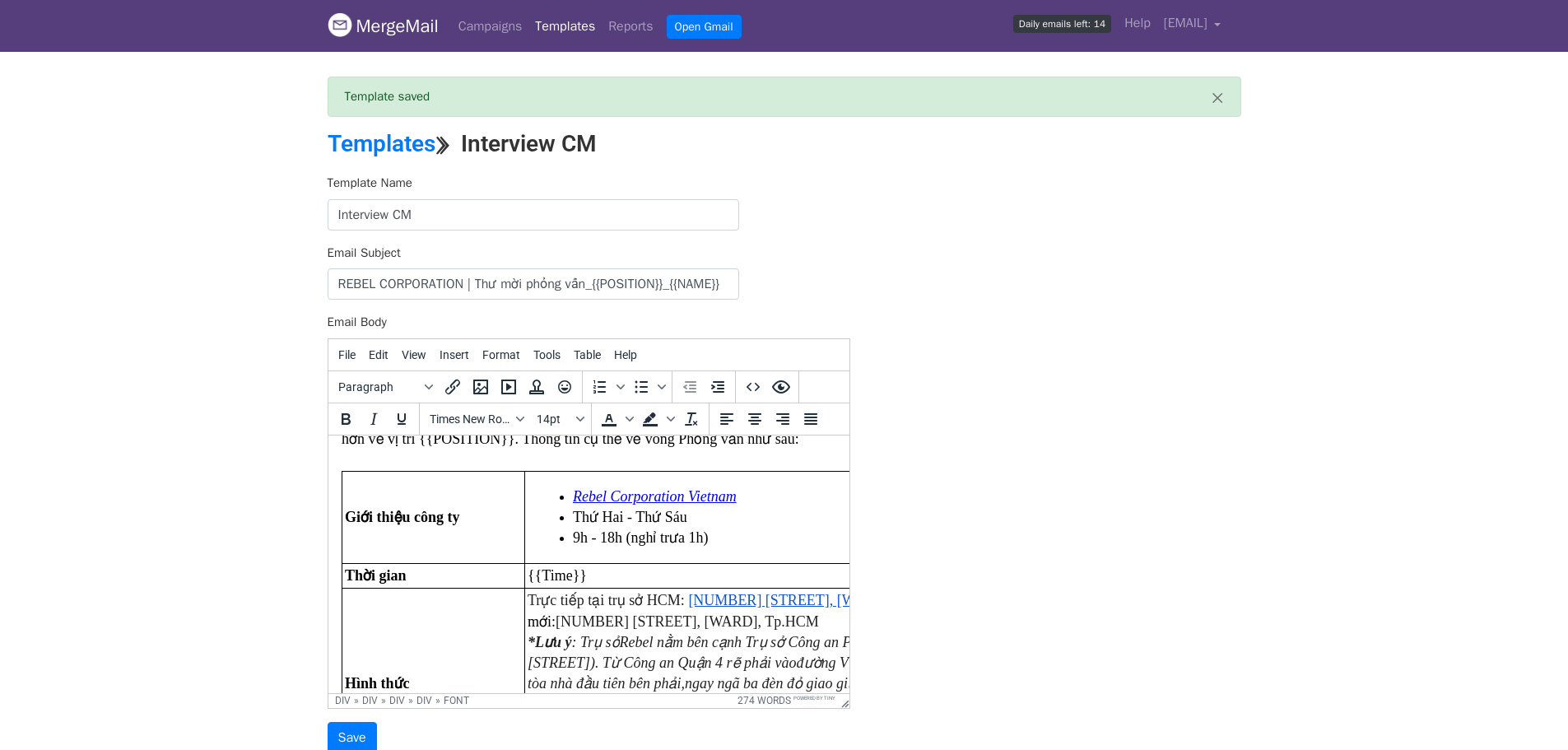 scroll, scrollTop: 247, scrollLeft: 0, axis: vertical 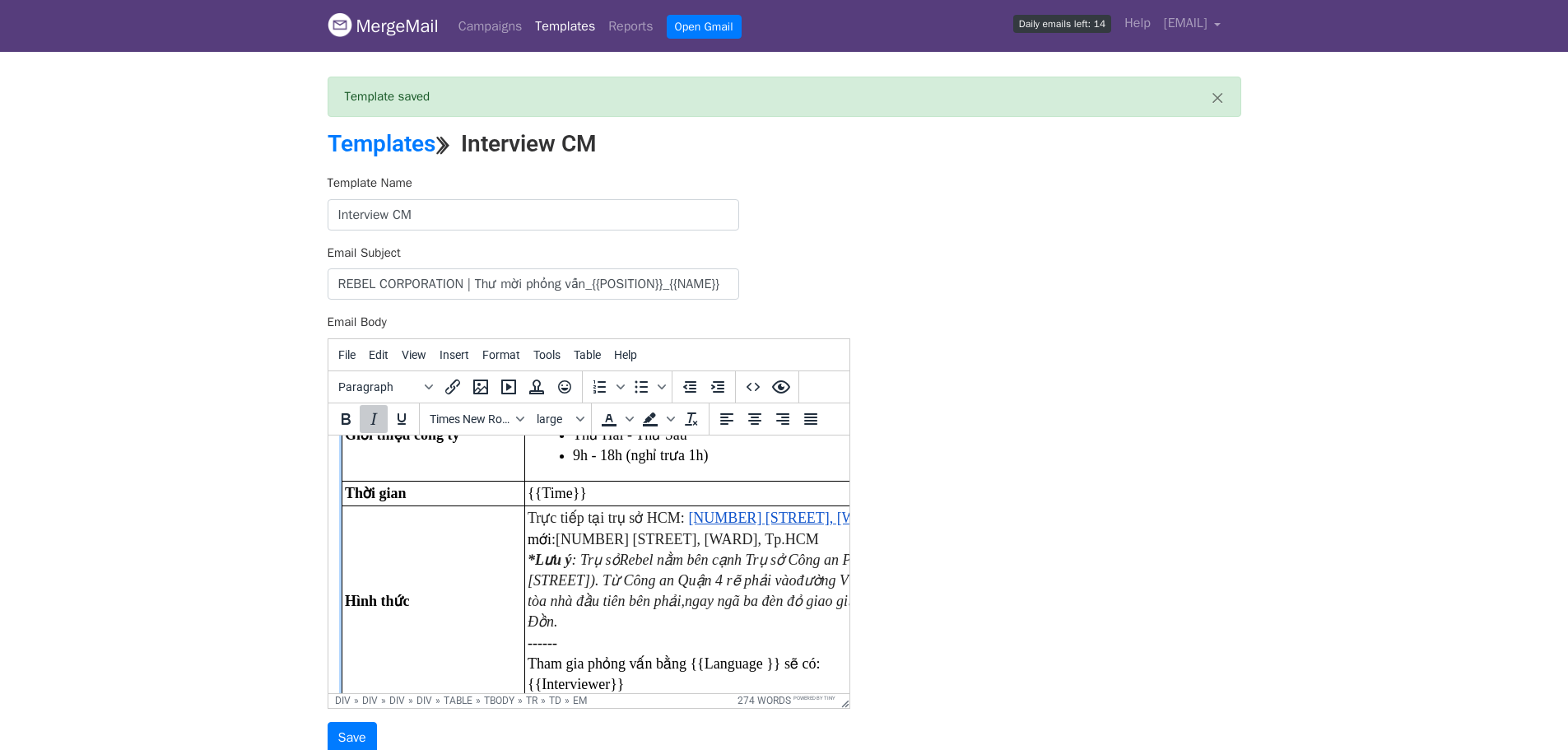 click on "sẽ nằm ngay ở tòa nhà đầu tiên bên phải," at bounding box center (814, 589) 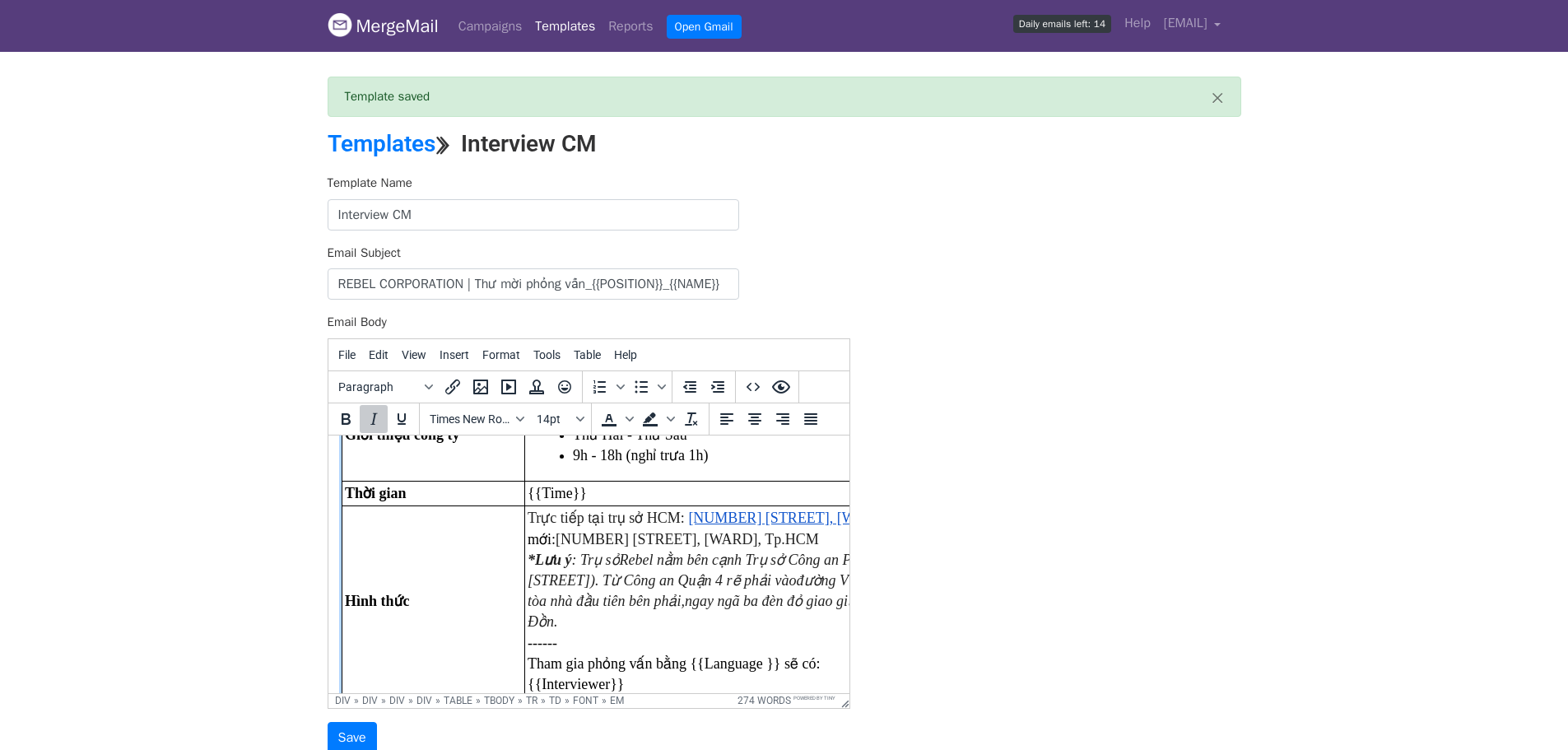 click on "Rebel nằm bên cạnh Trụ sở Công an Phường Khánh Hội, Quận 4 (" at bounding box center (820, 559) 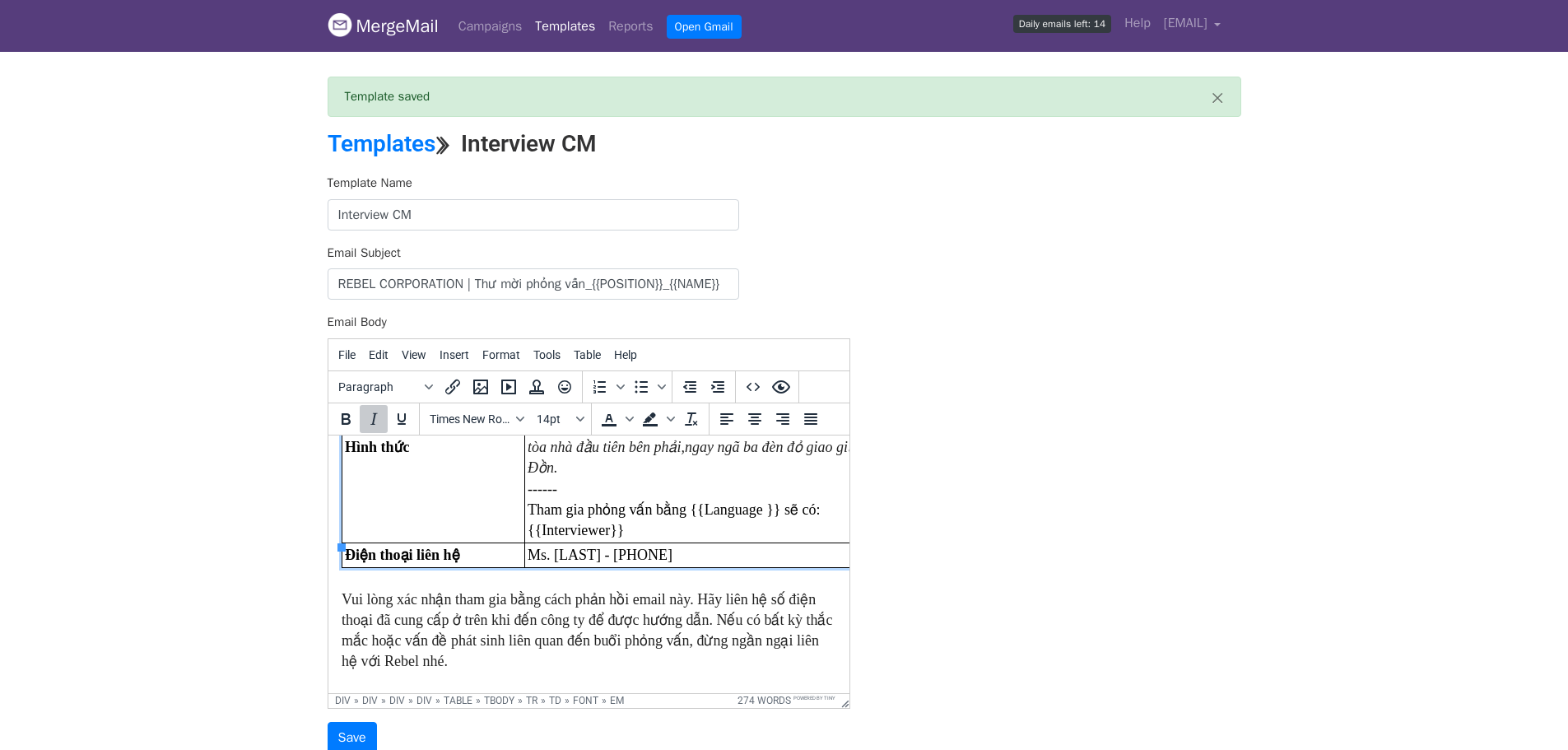 scroll, scrollTop: 412, scrollLeft: 0, axis: vertical 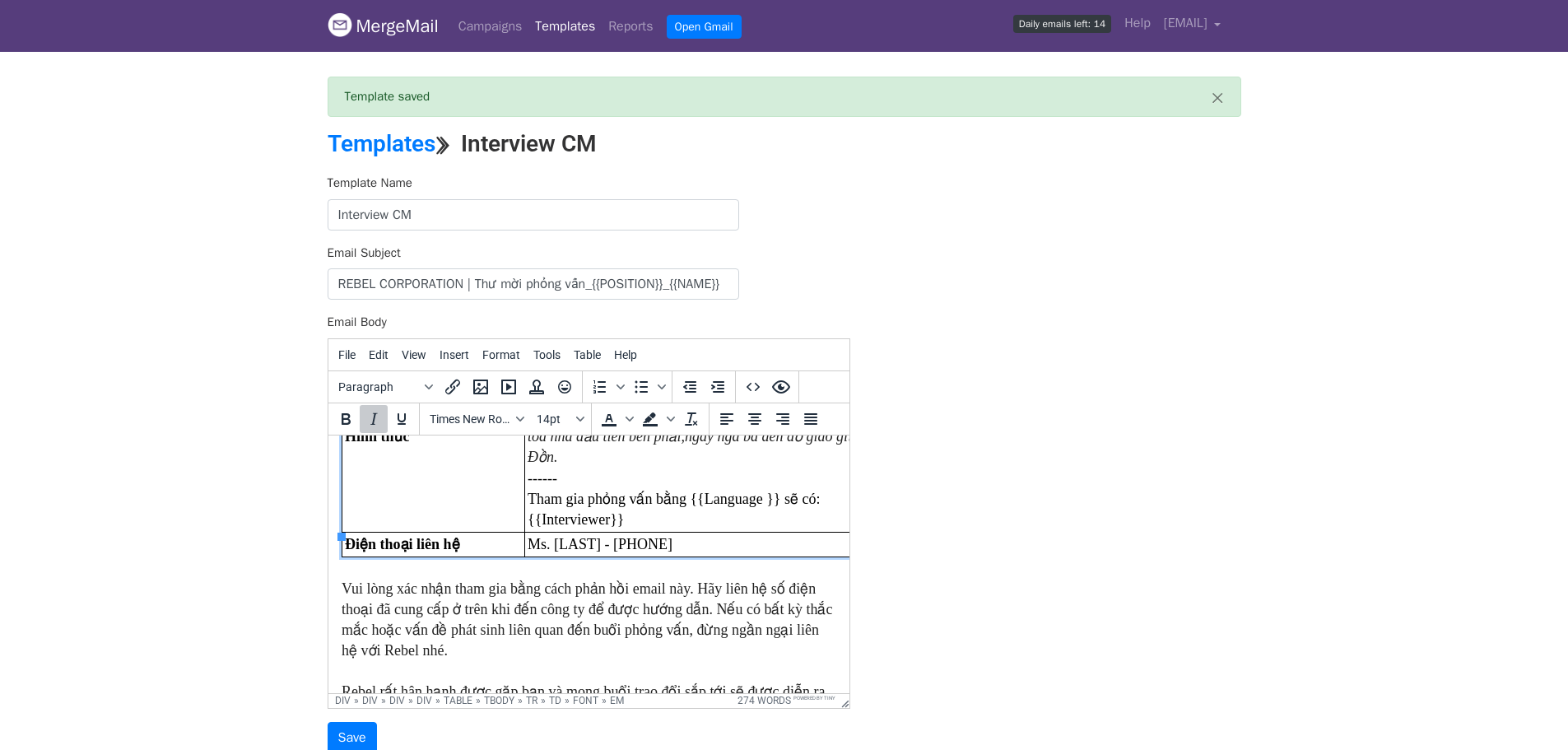 click on "Vui lòng xác nhận tham gia bằng cách phản hồi email này. Hãy liên hệ số điện thoại đã cung cấp ở trên khi đến công ty để được hướng dẫn. Nếu có bất kỳ thắc mắc hoặc vấn đề phát sinh liên quan đến buổi phỏng vấn, đừng ngần ngại liên hệ với Rebel nhé." at bounding box center [586, 619] 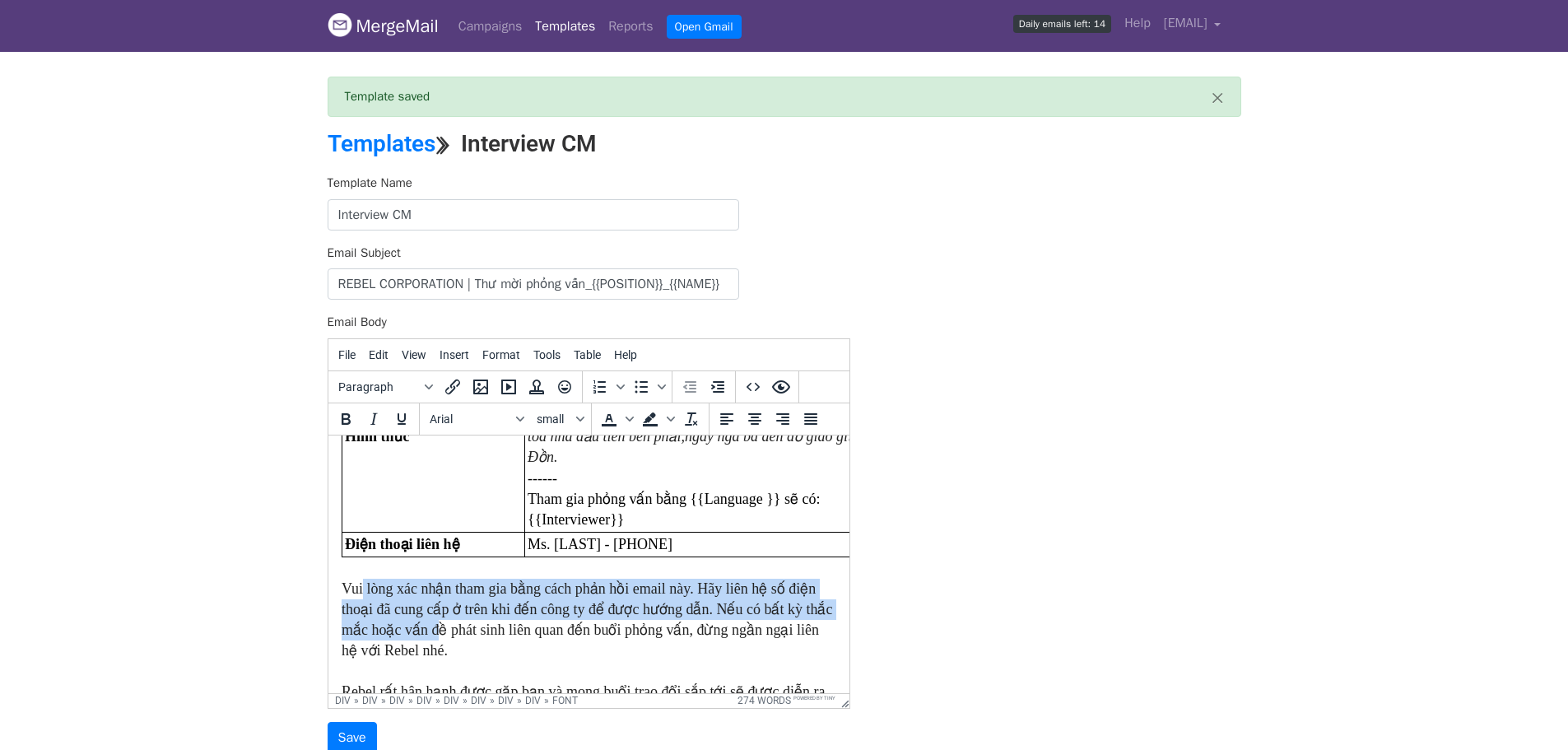 drag, startPoint x: 364, startPoint y: 564, endPoint x: 432, endPoint y: 617, distance: 86.21485 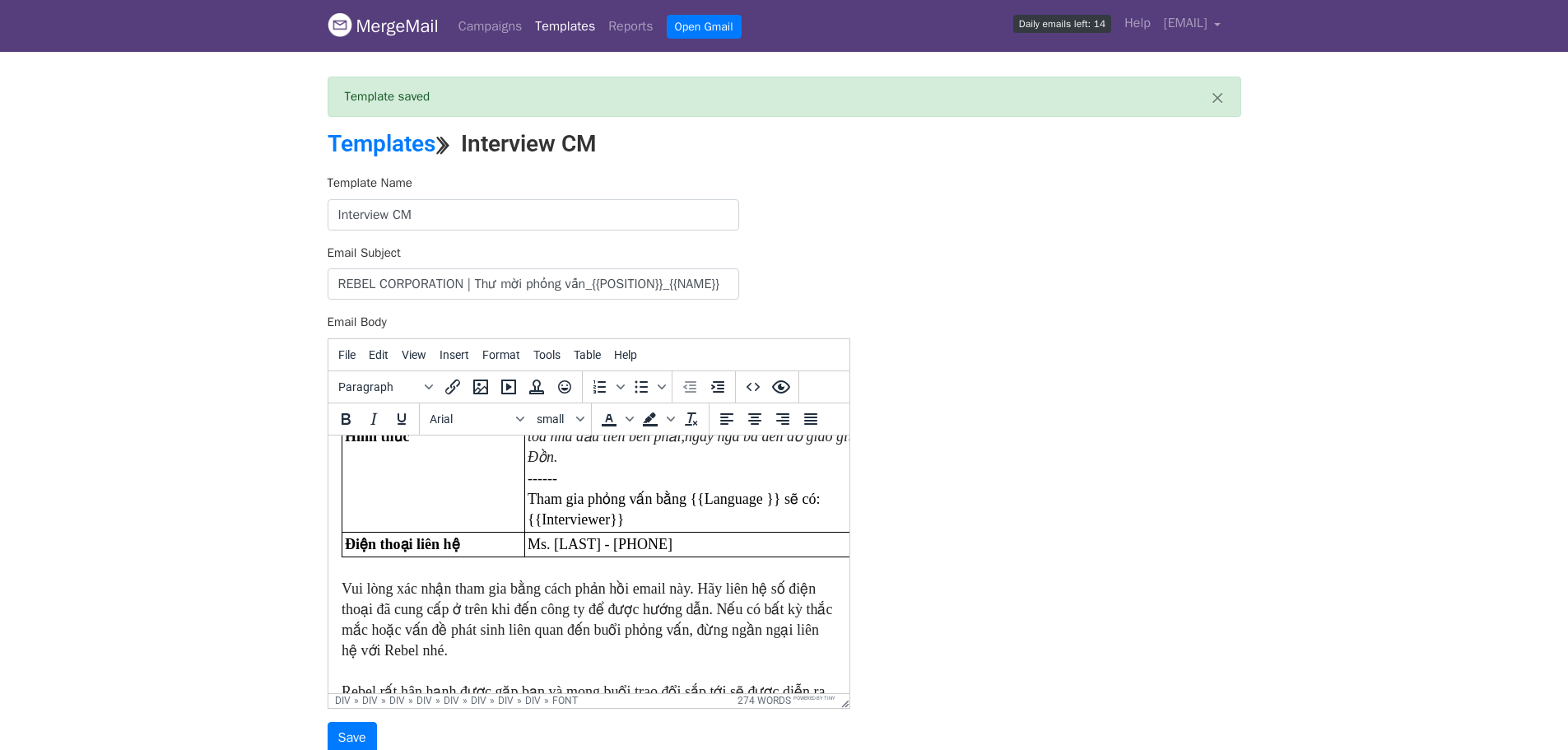click on "Vui lòng xác nhận tham gia bằng cách phản hồi email này. Hãy liên hệ số điện thoại đã cung cấp ở trên khi đến công ty để được hướng dẫn. Nếu có bất kỳ thắc mắc hoặc vấn đề phát sinh liên quan đến buổi phỏng vấn, đừng ngần ngại liên hệ với Rebel nhé." at bounding box center (586, 619) 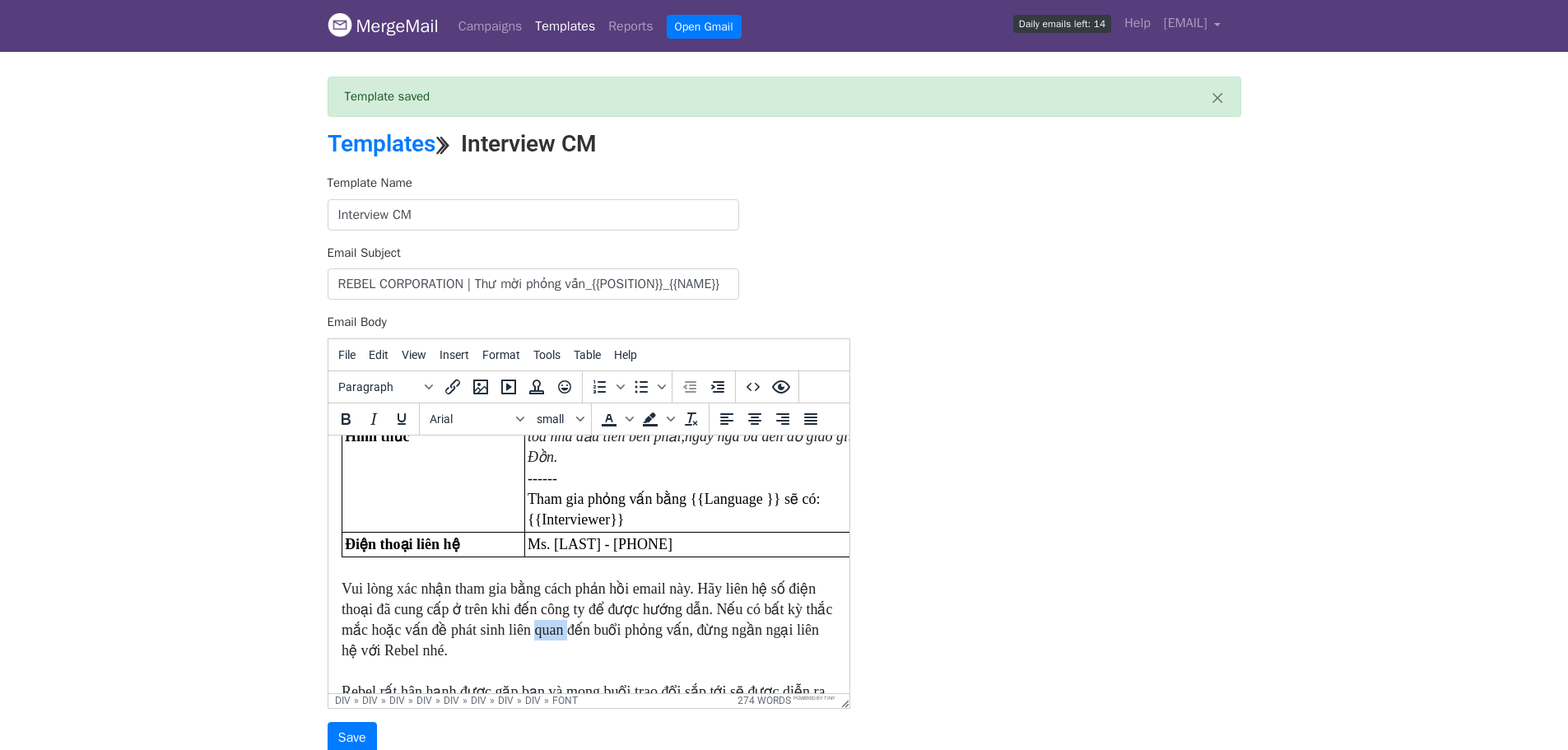 click on "Vui lòng xác nhận tham gia bằng cách phản hồi email này. Hãy liên hệ số điện thoại đã cung cấp ở trên khi đến công ty để được hướng dẫn. Nếu có bất kỳ thắc mắc hoặc vấn đề phát sinh liên quan đến buổi phỏng vấn, đừng ngần ngại liên hệ với Rebel nhé." at bounding box center [586, 619] 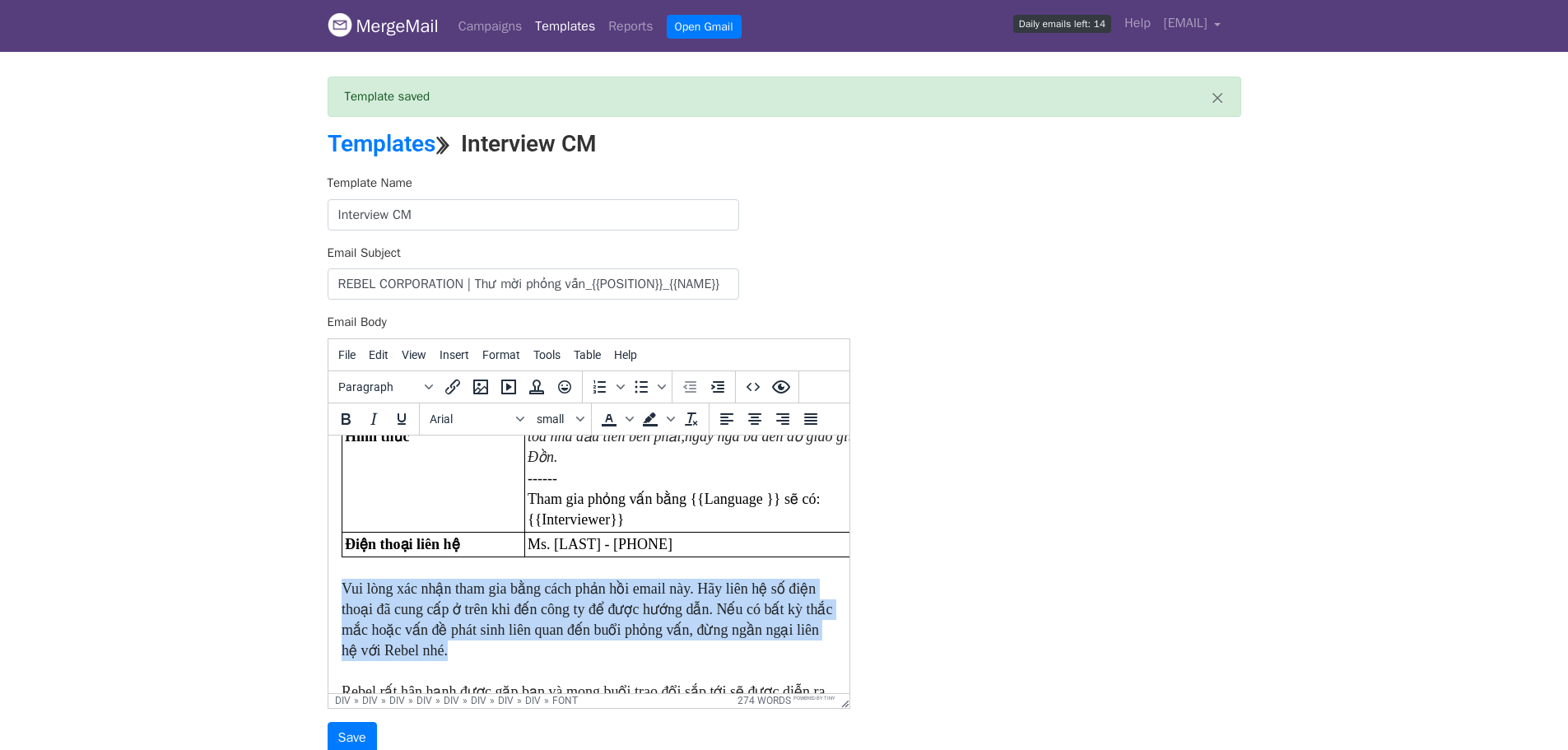 click on "Vui lòng xác nhận tham gia bằng cách phản hồi email này. Hãy liên hệ số điện thoại đã cung cấp ở trên khi đến công ty để được hướng dẫn. Nếu có bất kỳ thắc mắc hoặc vấn đề phát sinh liên quan đến buổi phỏng vấn, đừng ngần ngại liên hệ với Rebel nhé." at bounding box center (586, 619) 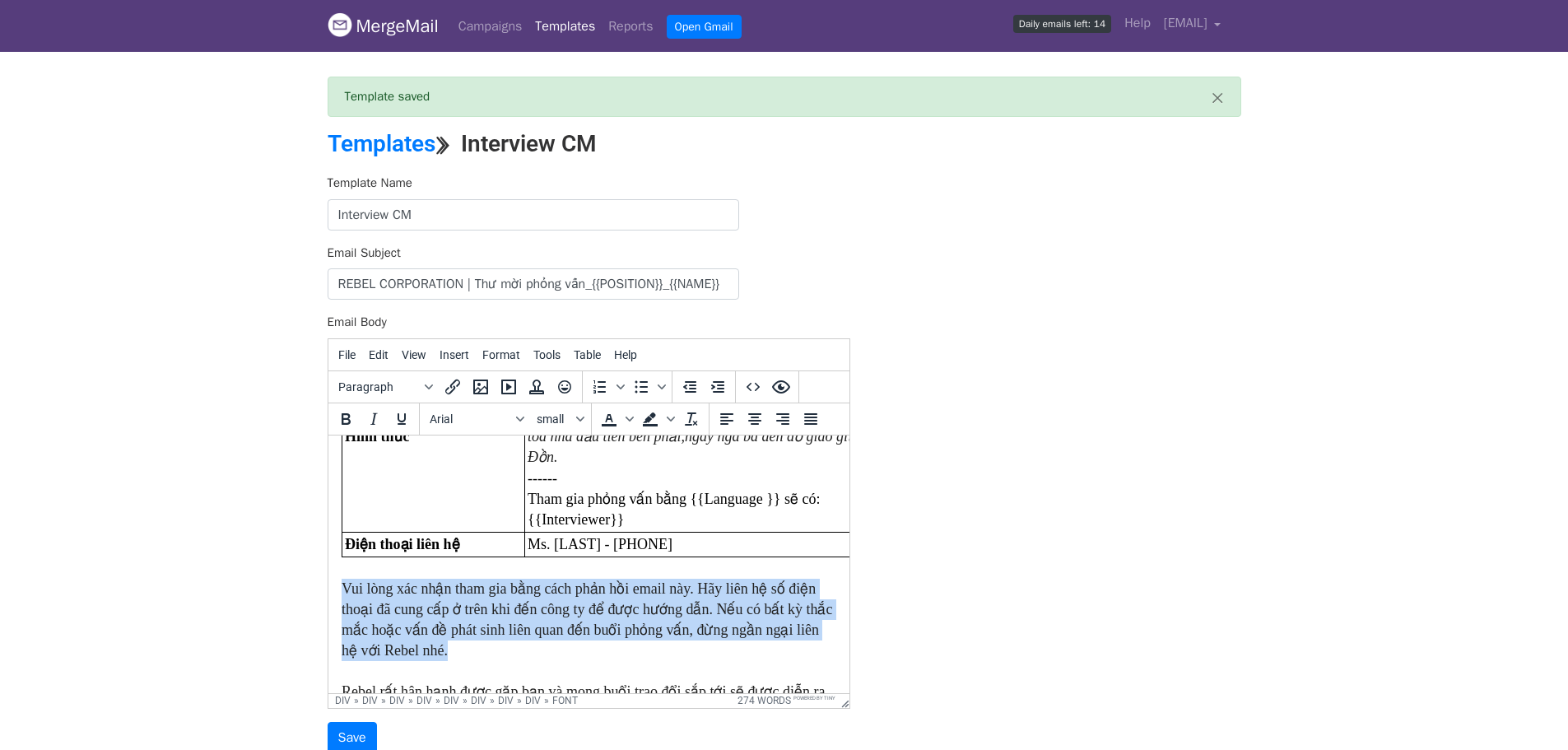 click on "Vui lòng xác nhận tham gia bằng cách phản hồi email này. Hãy liên hệ số điện thoại đã cung cấp ở trên khi đến công ty để được hướng dẫn. Nếu có bất kỳ thắc mắc hoặc vấn đề phát sinh liên quan đến buổi phỏng vấn, đừng ngần ngại liên hệ với Rebel nhé." at bounding box center [586, 619] 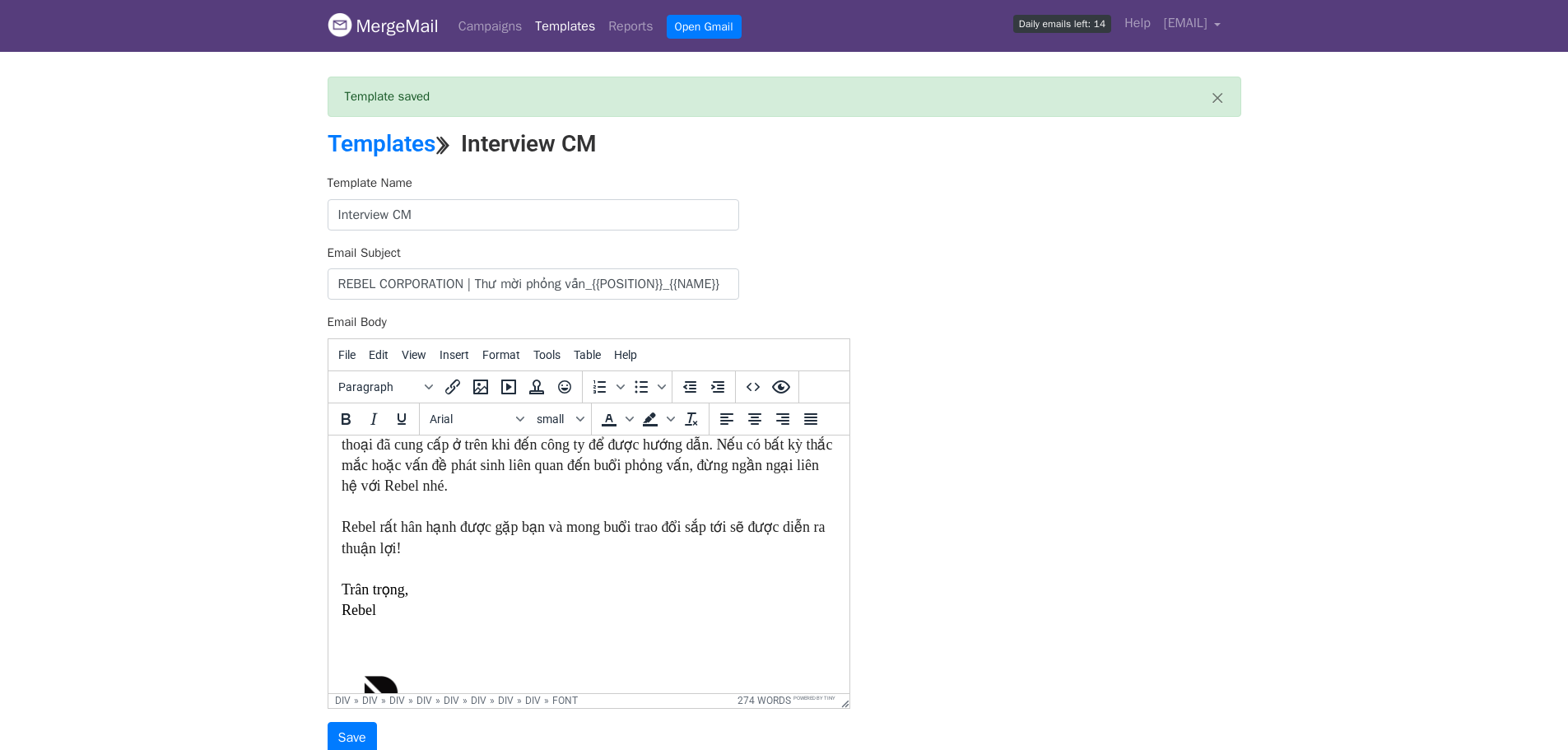 click on "Trân trọng," at bounding box center (588, 589) 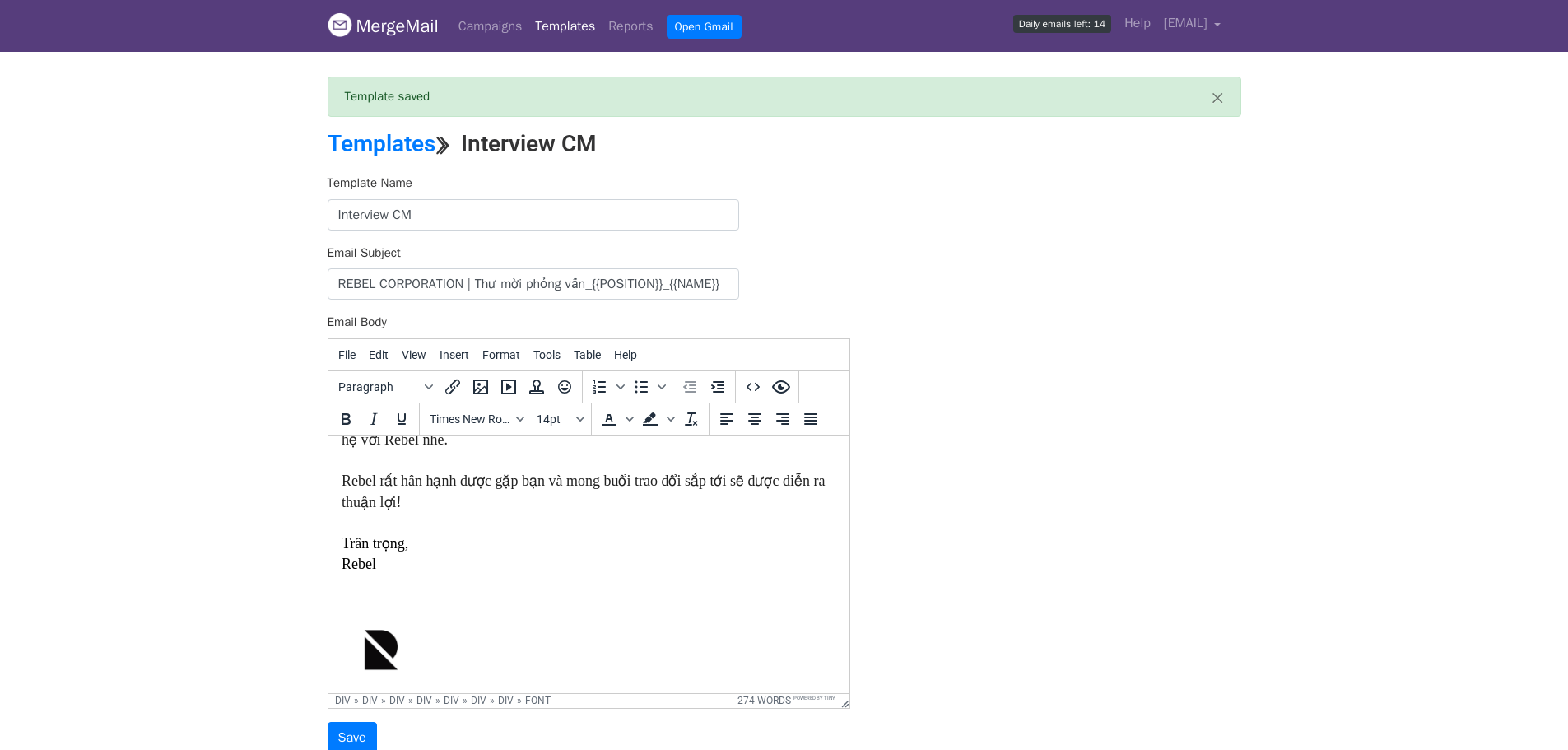 scroll, scrollTop: 648, scrollLeft: 0, axis: vertical 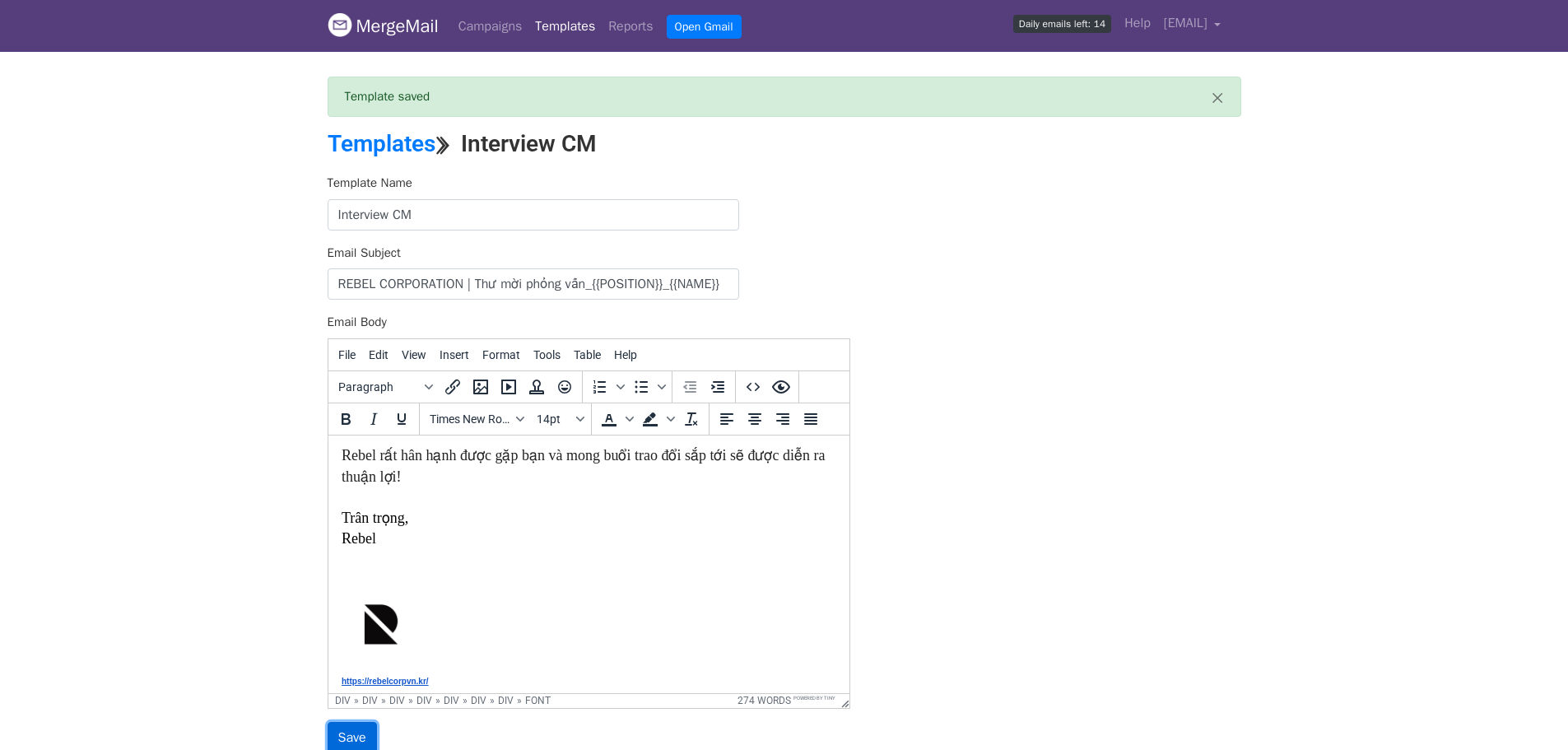 click on "Save" at bounding box center [352, 738] 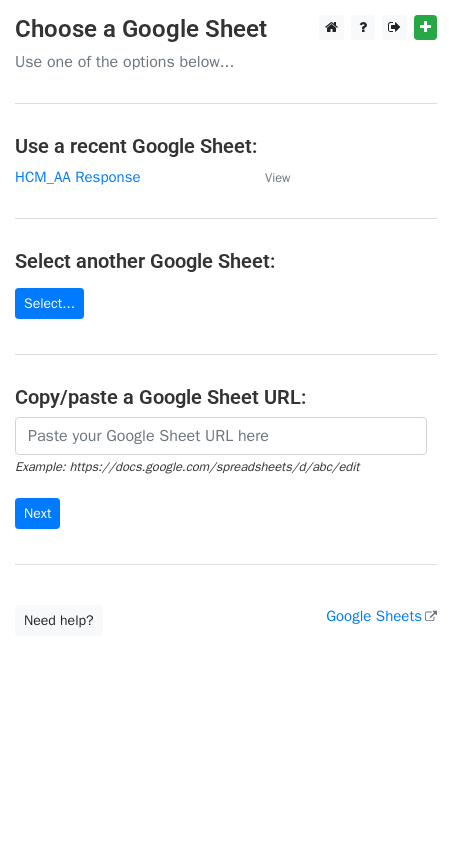 scroll, scrollTop: 0, scrollLeft: 0, axis: both 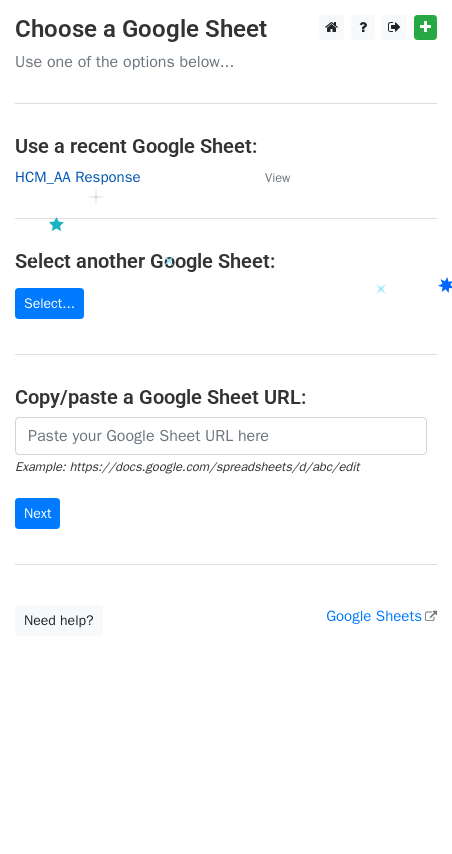 click on "HCM_AA Response" at bounding box center (78, 177) 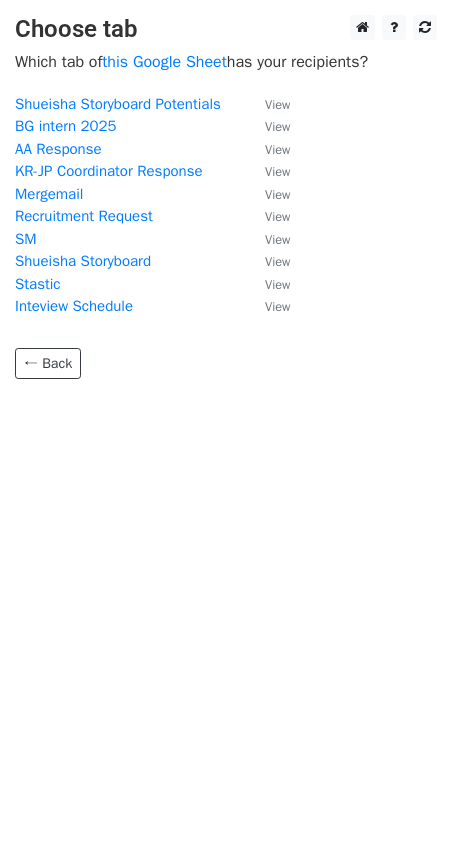 scroll, scrollTop: 0, scrollLeft: 0, axis: both 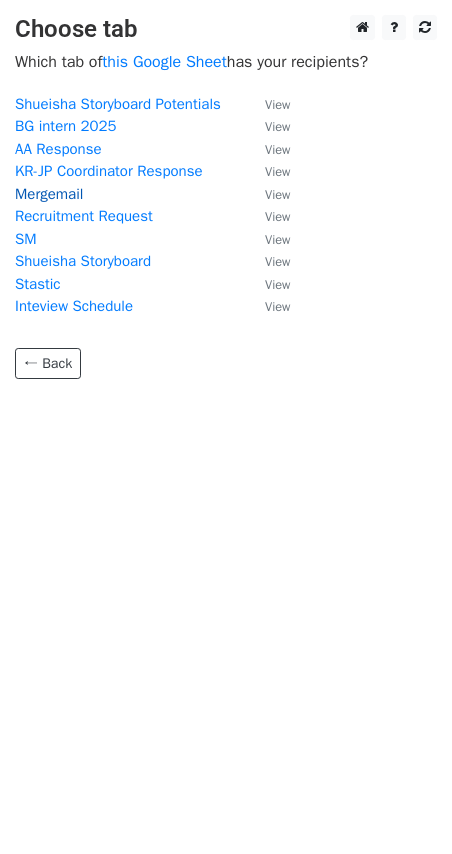 click on "Mergemail" at bounding box center [49, 194] 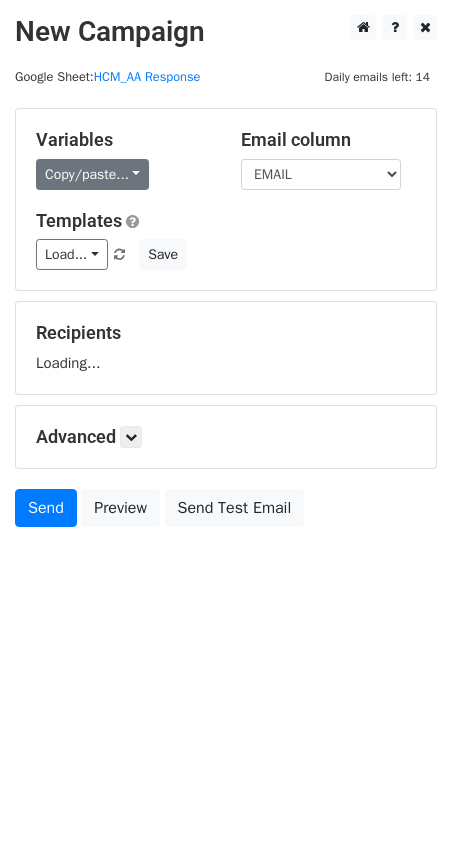 scroll, scrollTop: 0, scrollLeft: 0, axis: both 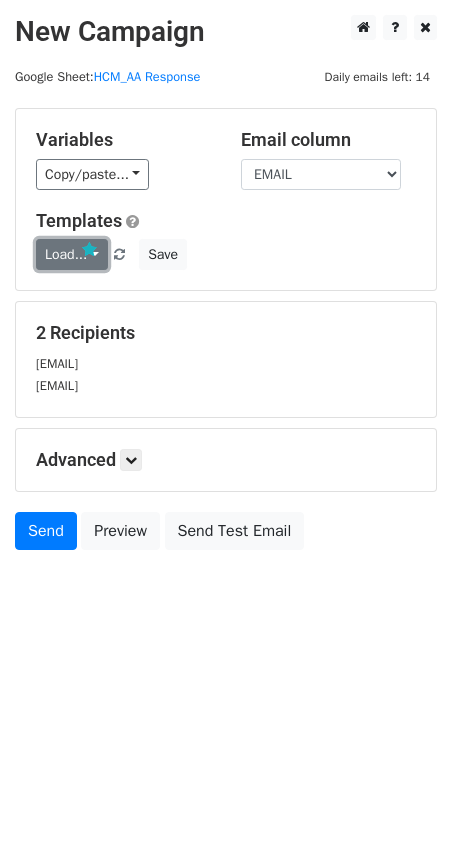 click on "Load..." at bounding box center (72, 254) 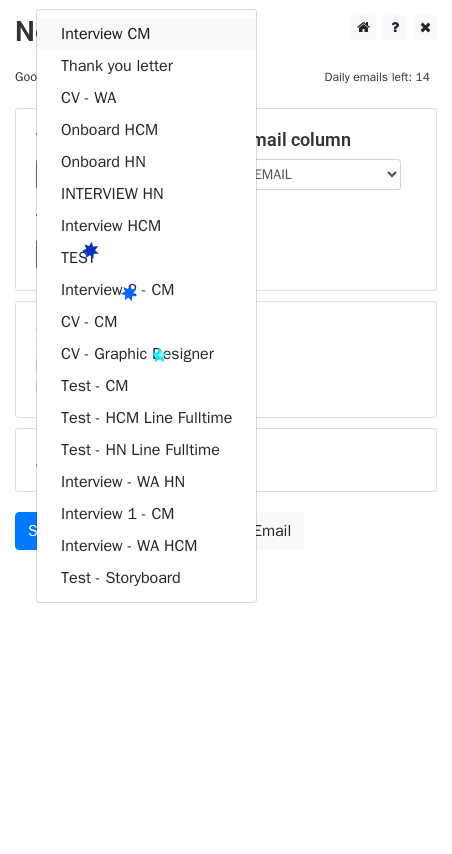 click on "Interview CM" at bounding box center (146, 34) 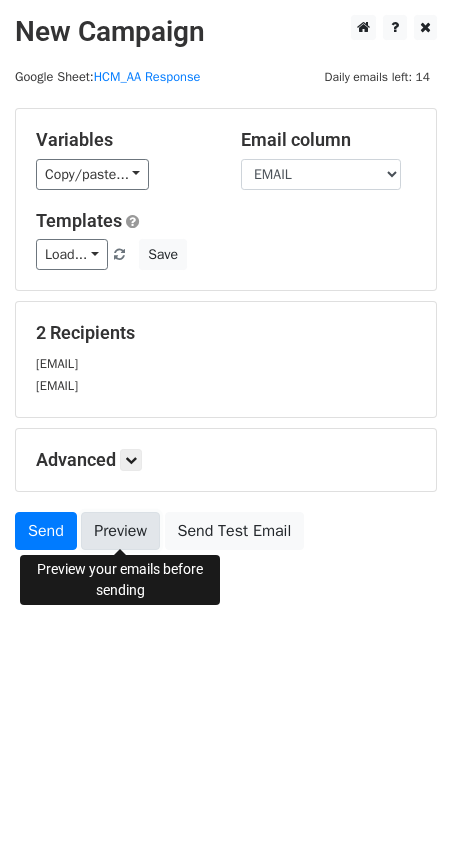 click on "Preview" at bounding box center (120, 531) 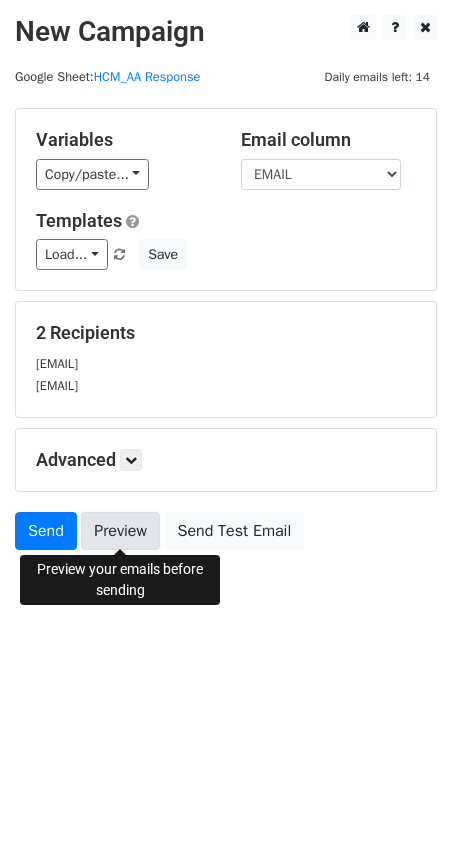 click on "Preview" at bounding box center (120, 531) 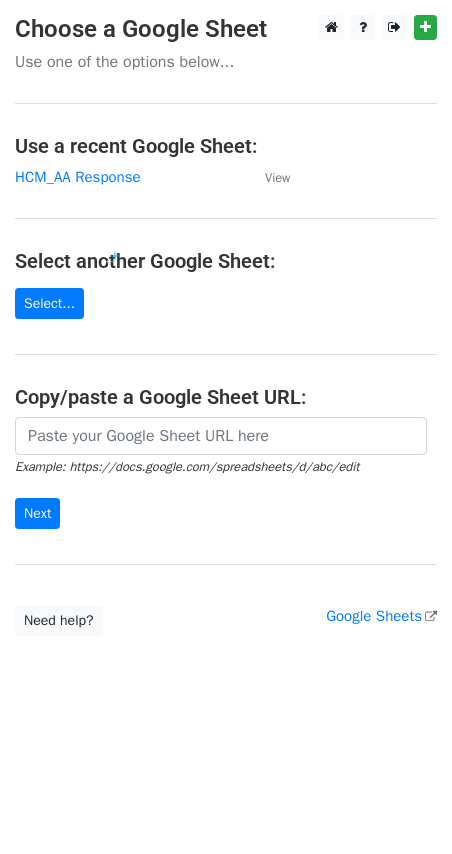 scroll, scrollTop: 0, scrollLeft: 0, axis: both 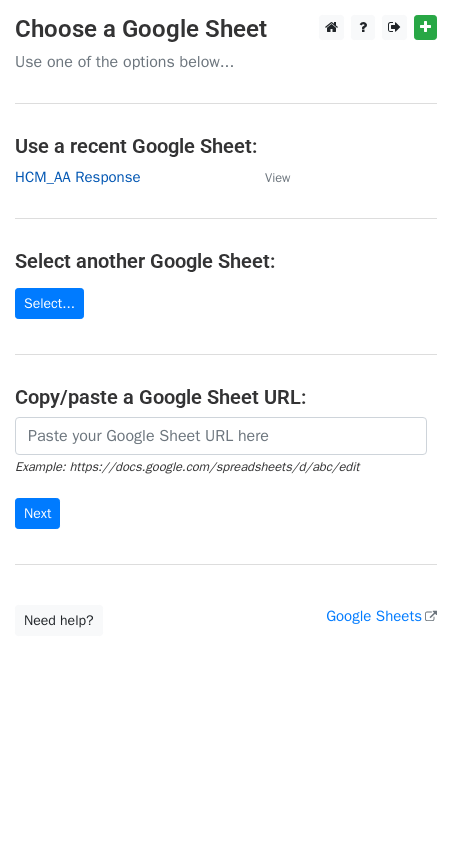 click on "HCM_AA Response" at bounding box center (78, 177) 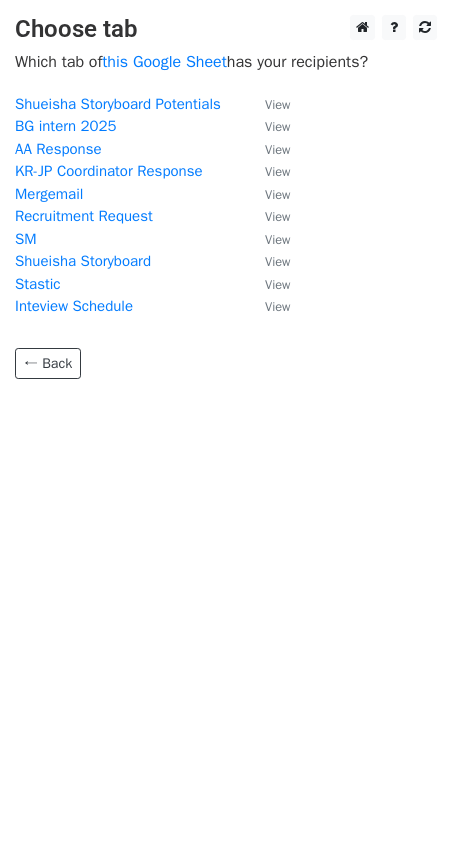 scroll, scrollTop: 0, scrollLeft: 0, axis: both 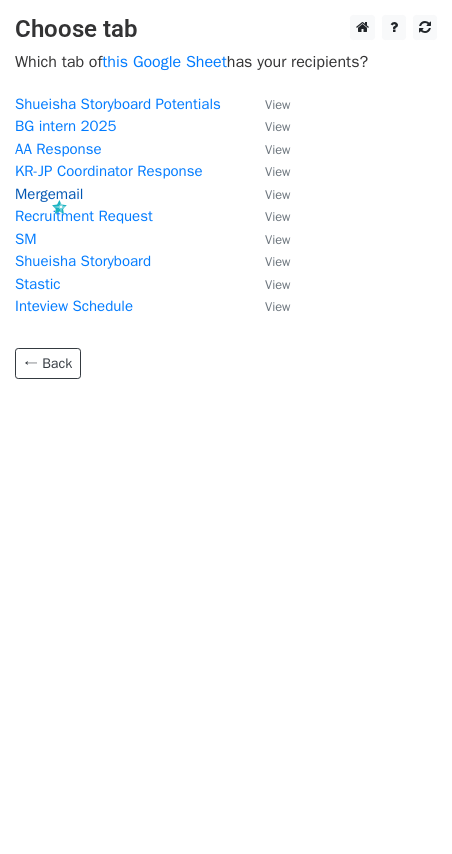 click on "Mergemail" at bounding box center (49, 194) 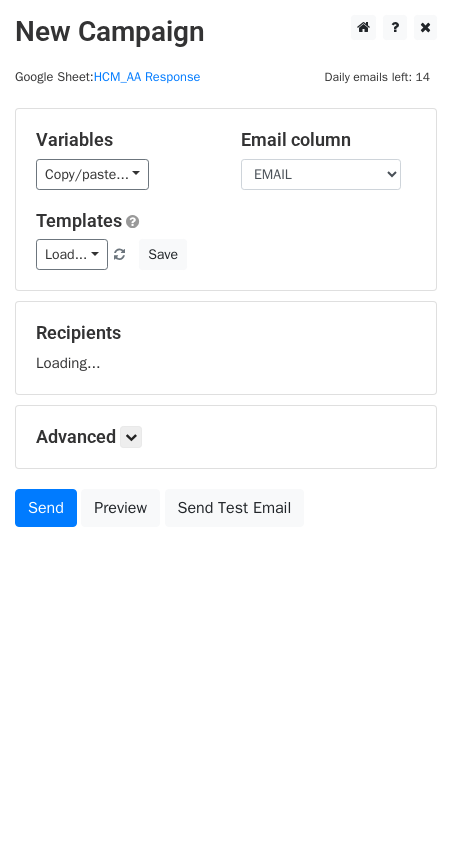 scroll, scrollTop: 0, scrollLeft: 0, axis: both 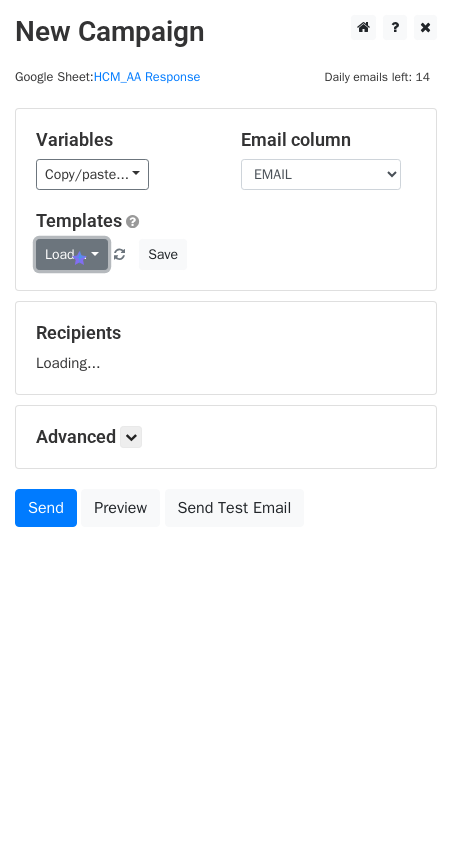 click on "Load..." at bounding box center [72, 254] 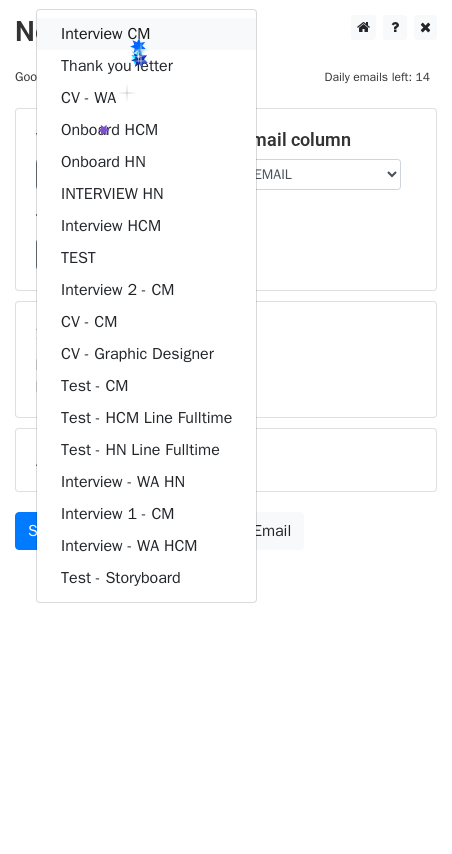 click on "Interview CM" at bounding box center (146, 34) 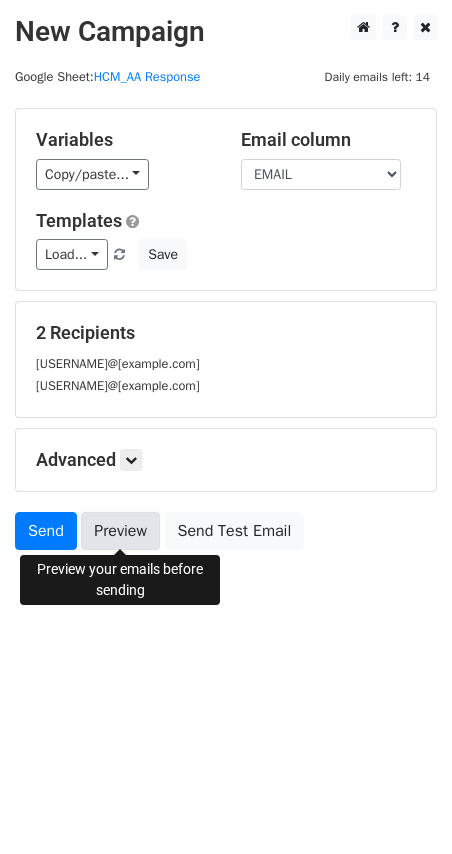 click on "Preview" at bounding box center (120, 531) 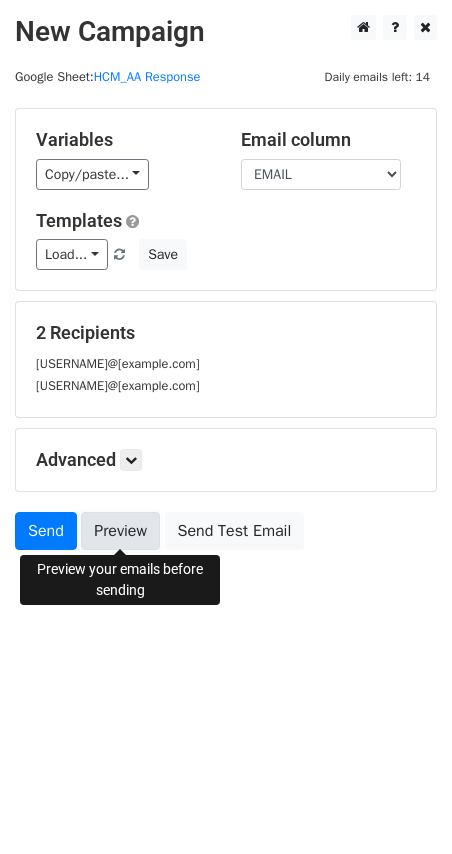 click on "Preview" at bounding box center (120, 531) 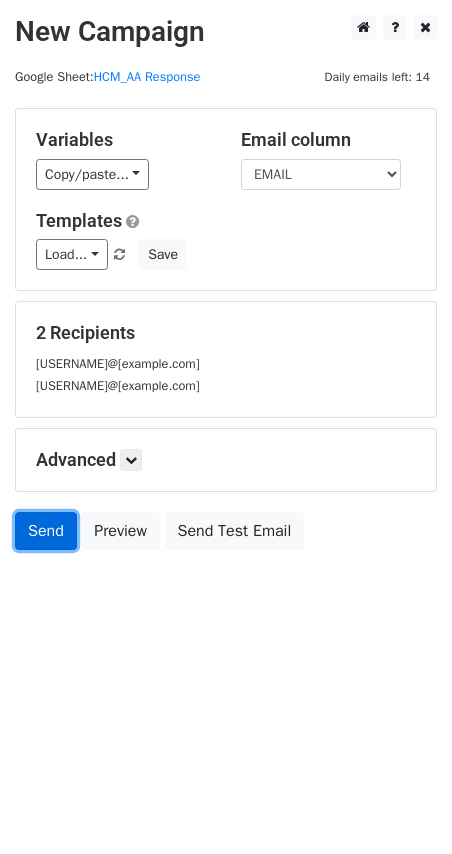 click on "Send" at bounding box center [46, 531] 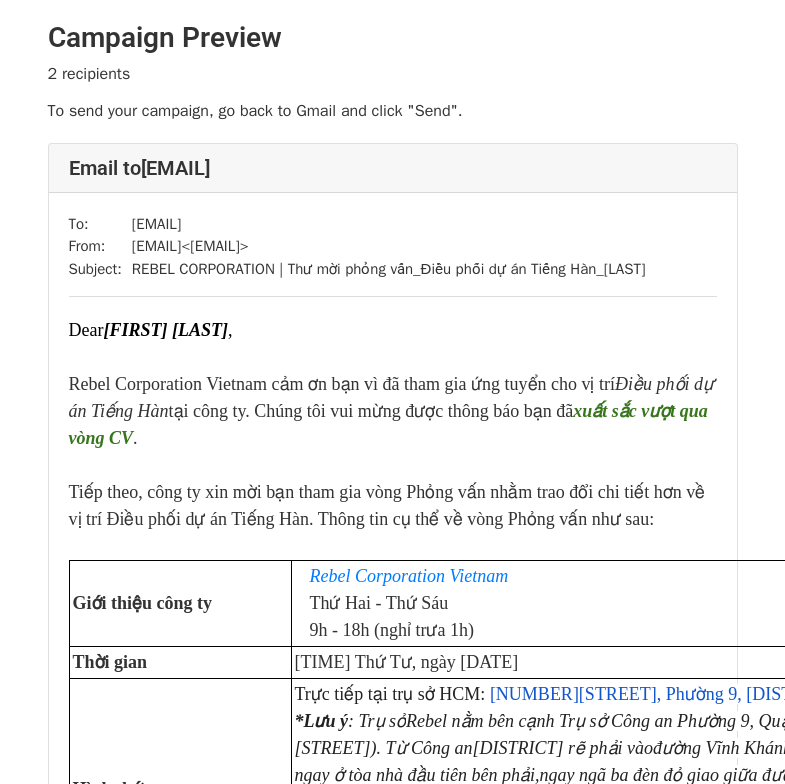 scroll, scrollTop: 0, scrollLeft: 0, axis: both 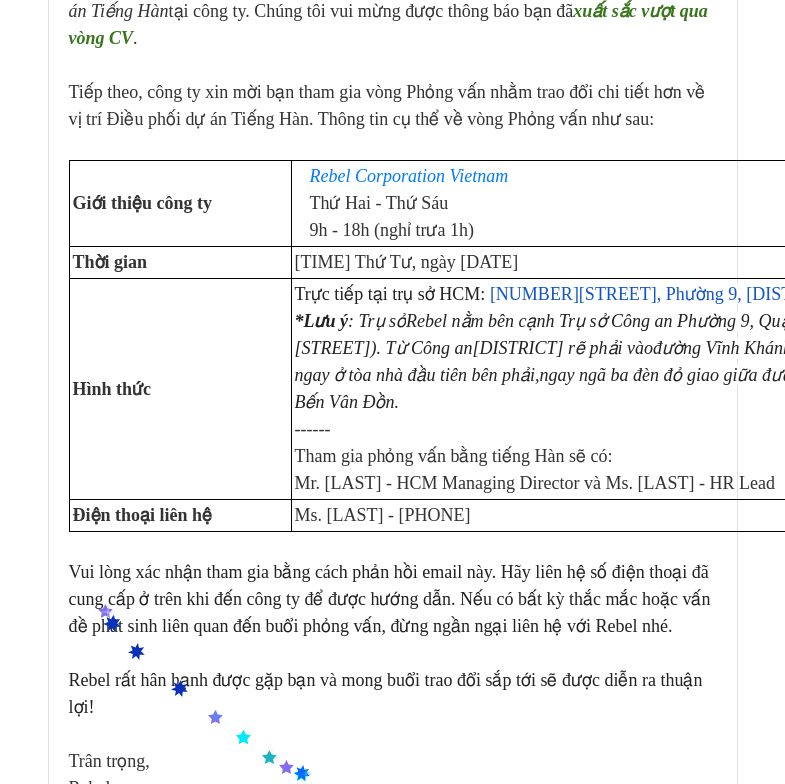 click on "Vui lòng xác nhận tham gia bằng cách phản hồi email này. Hãy liên hệ số điện thoại đã cung cấp ở trên khi đến công ty để được hướng dẫn. Nếu có bất kỳ thắc mắc hoặc vấn đề phát sinh liên quan đến buổi phỏng vấn, đừng ngần ngại liên hệ với Rebel nhé." at bounding box center [390, 599] 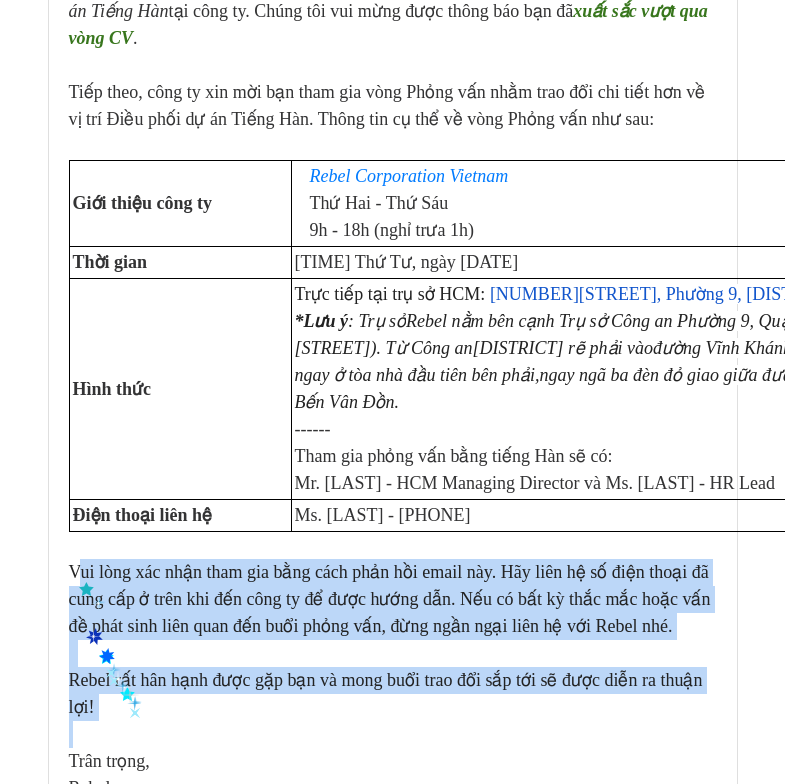drag, startPoint x: 75, startPoint y: 574, endPoint x: 135, endPoint y: 712, distance: 150.47923 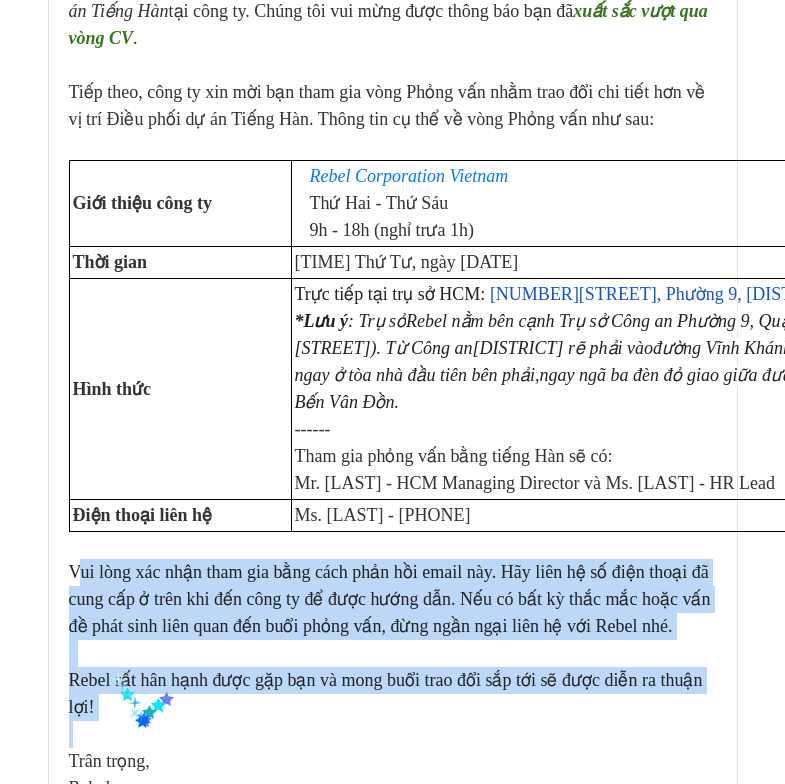 click at bounding box center [393, 734] 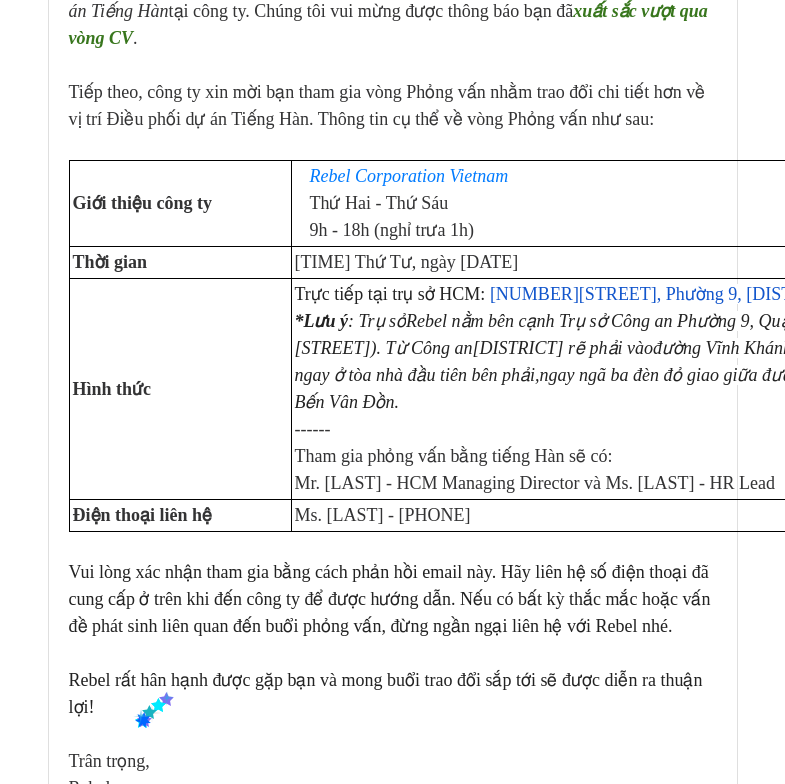 click at bounding box center [393, 734] 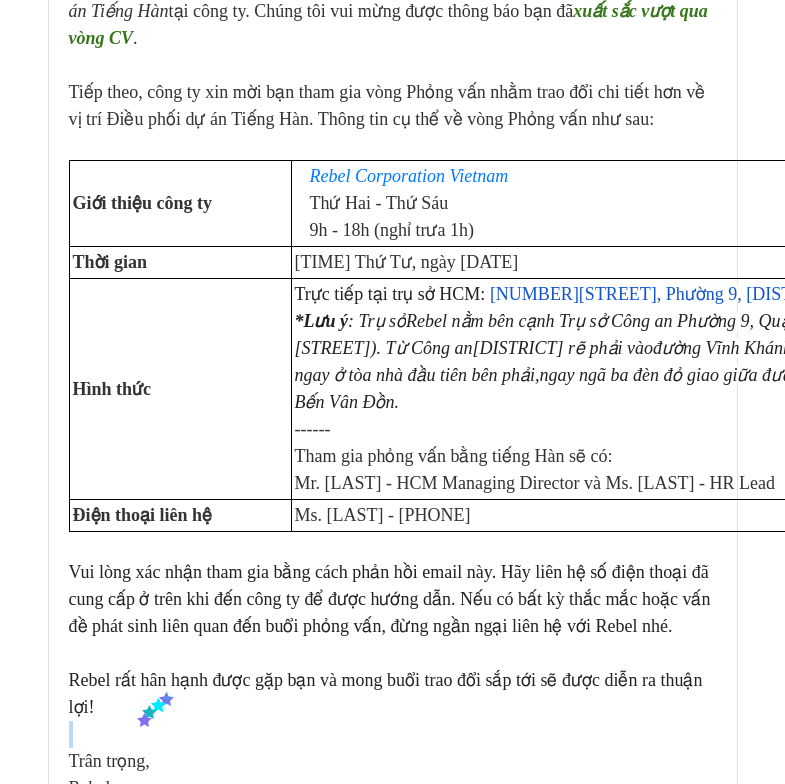 click at bounding box center (393, 734) 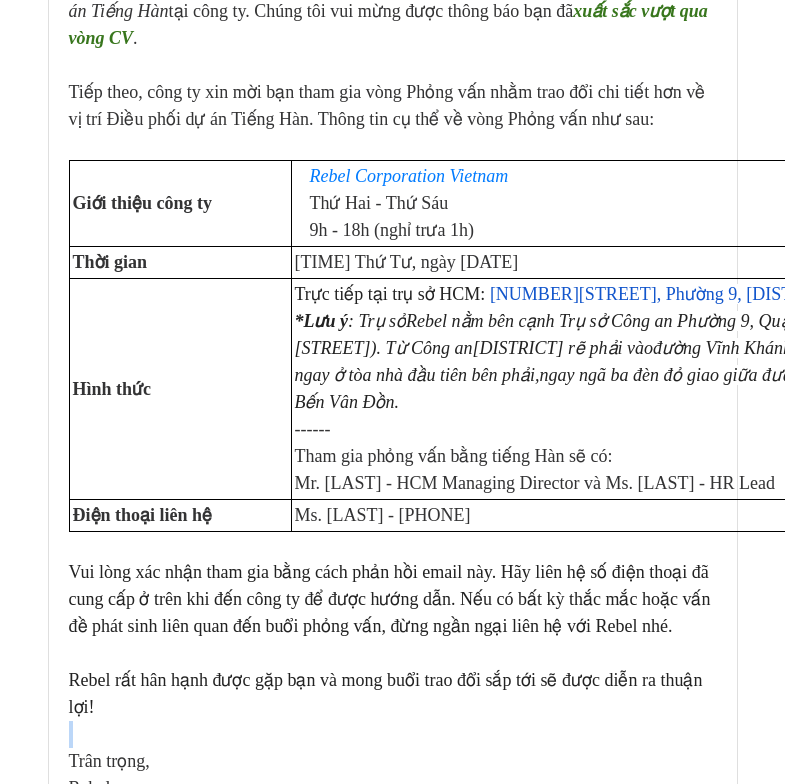 click at bounding box center (393, 734) 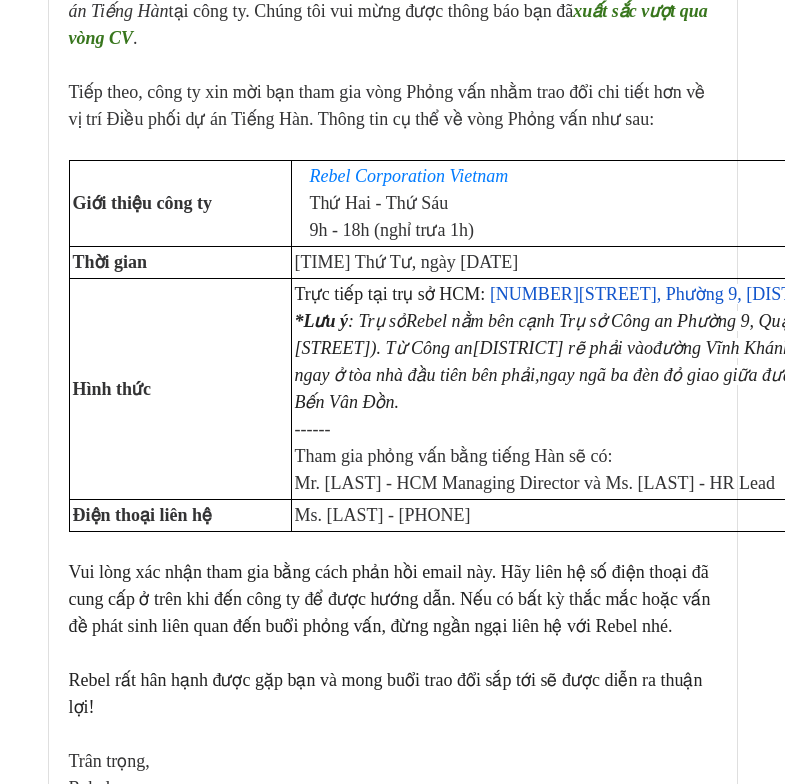 click at bounding box center [393, 734] 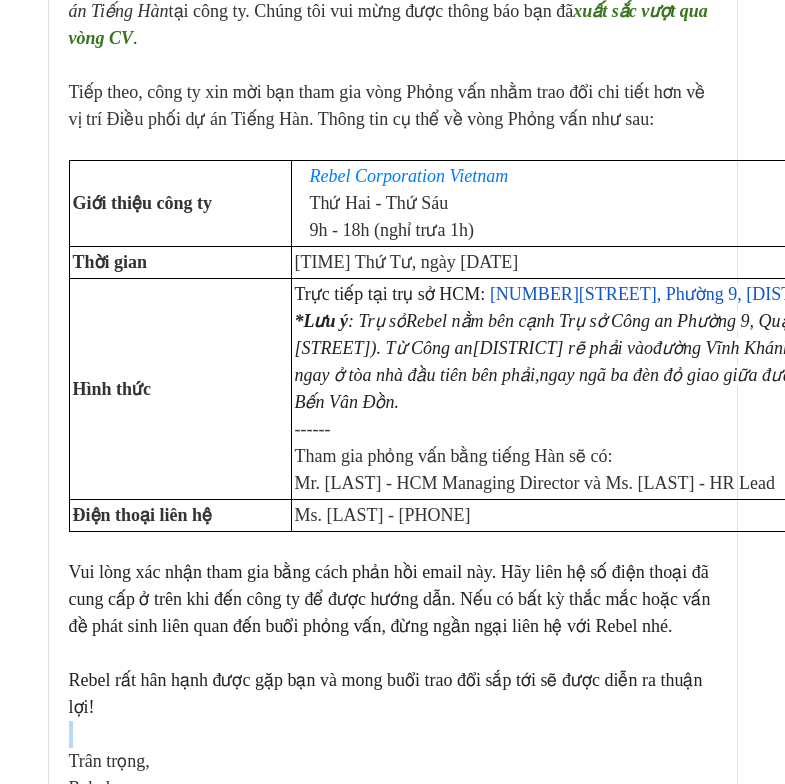click at bounding box center [393, 734] 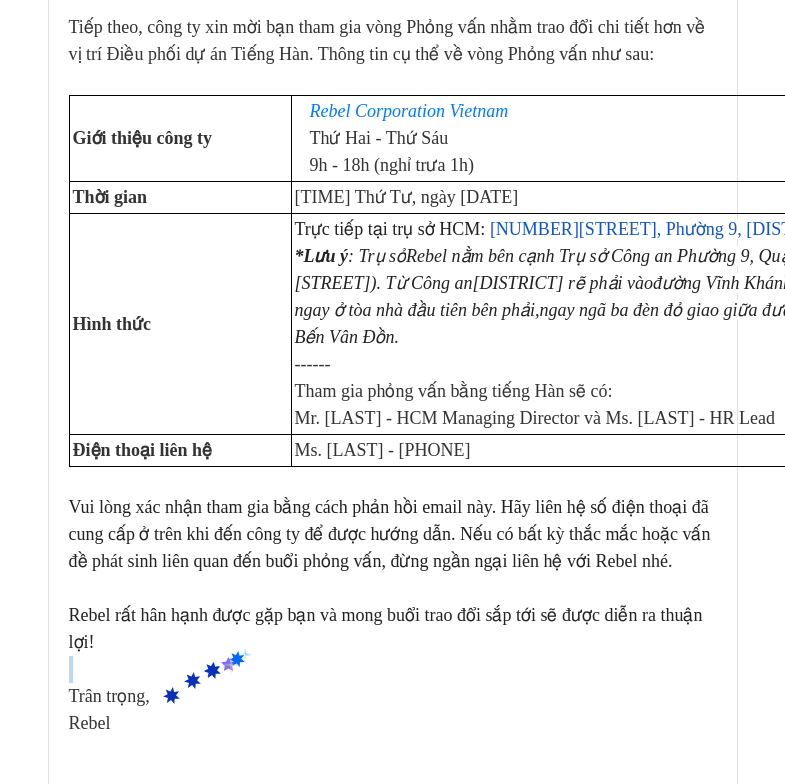 scroll, scrollTop: 500, scrollLeft: 0, axis: vertical 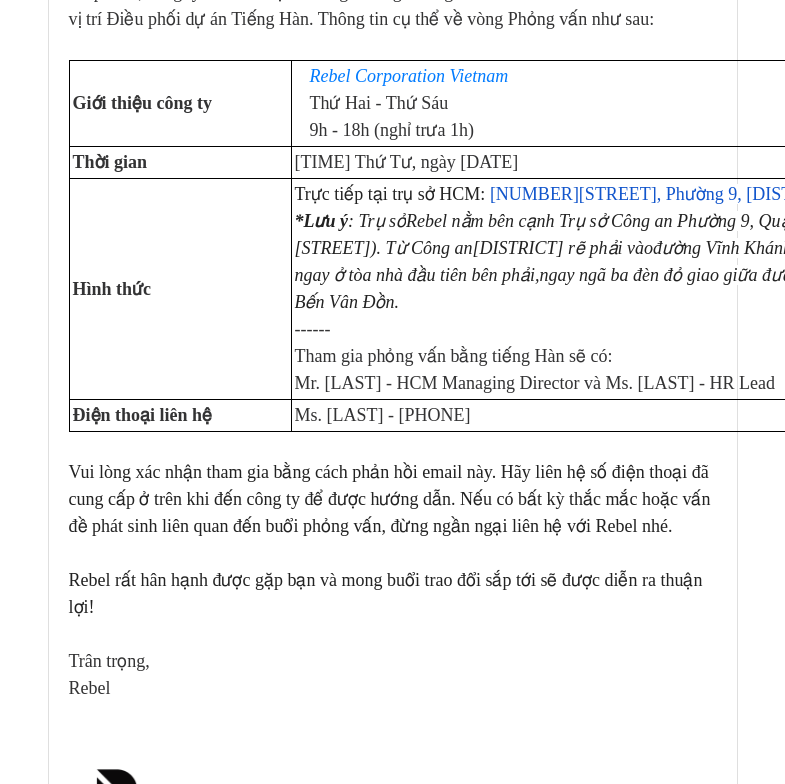 click on "Rebel" at bounding box center (393, 688) 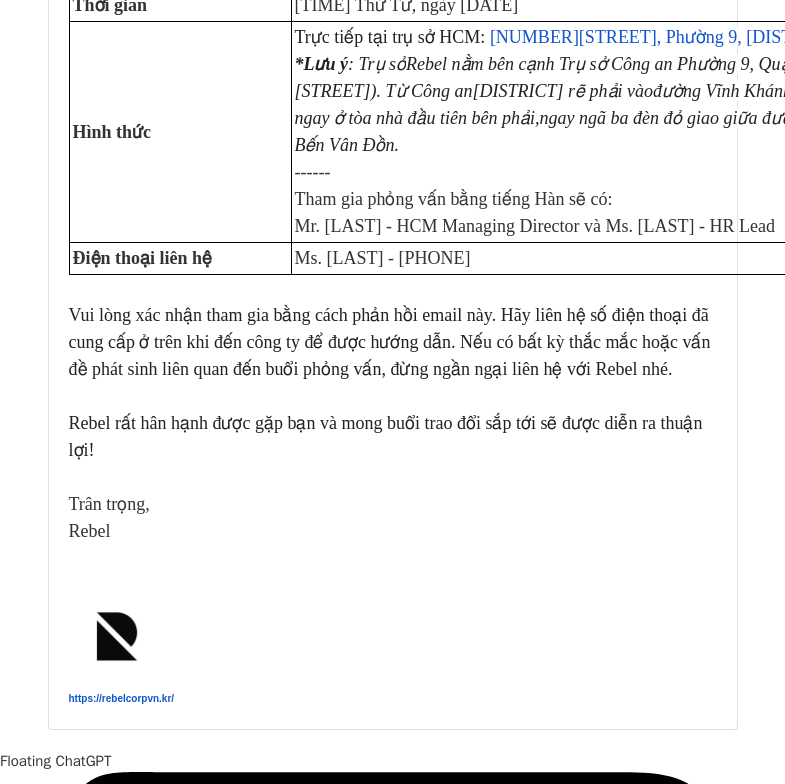 scroll, scrollTop: 1984, scrollLeft: 0, axis: vertical 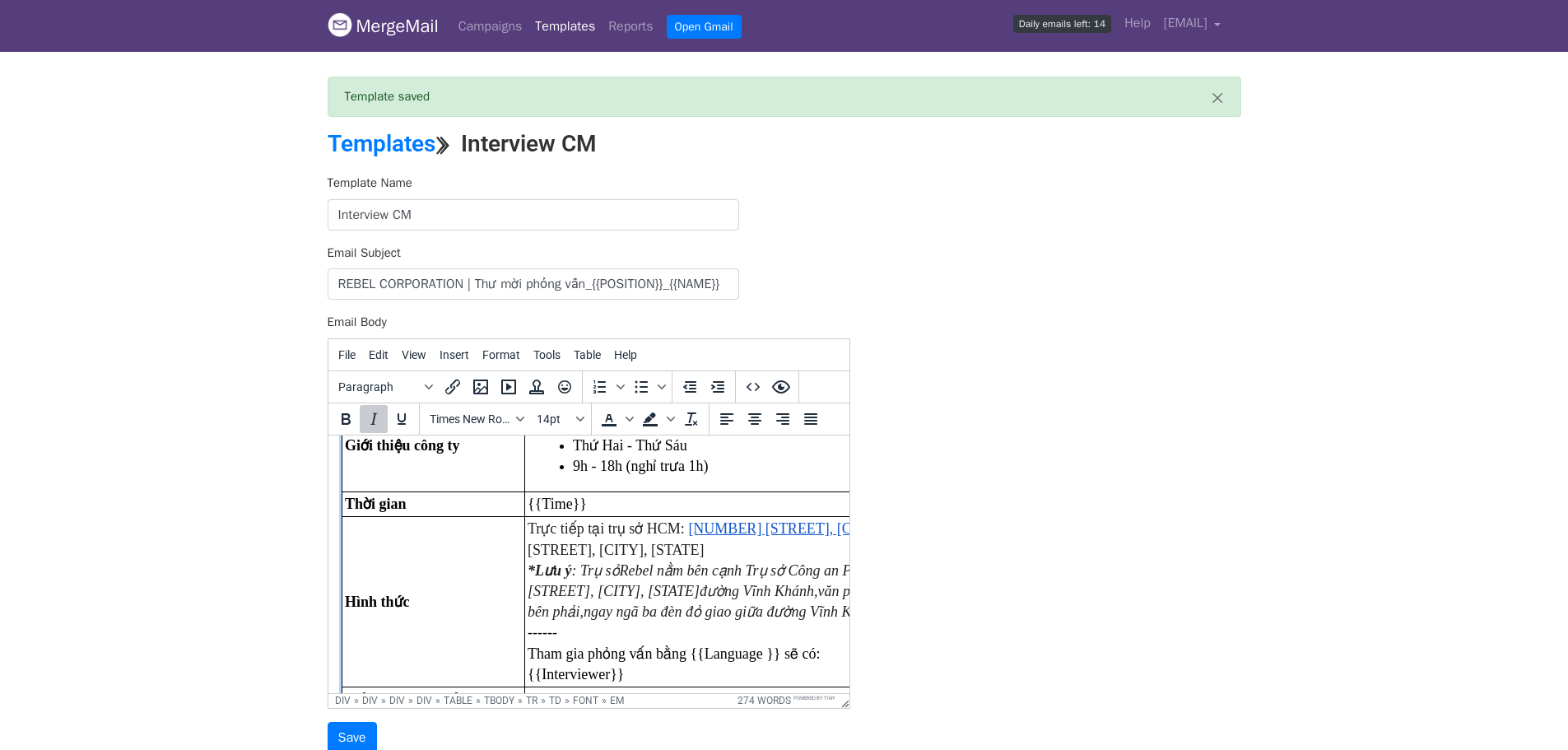 click on "Rebel nằm bên cạnh Trụ sở Công an Phường Khánh Hội, Quận 4 (" at bounding box center [820, 570] 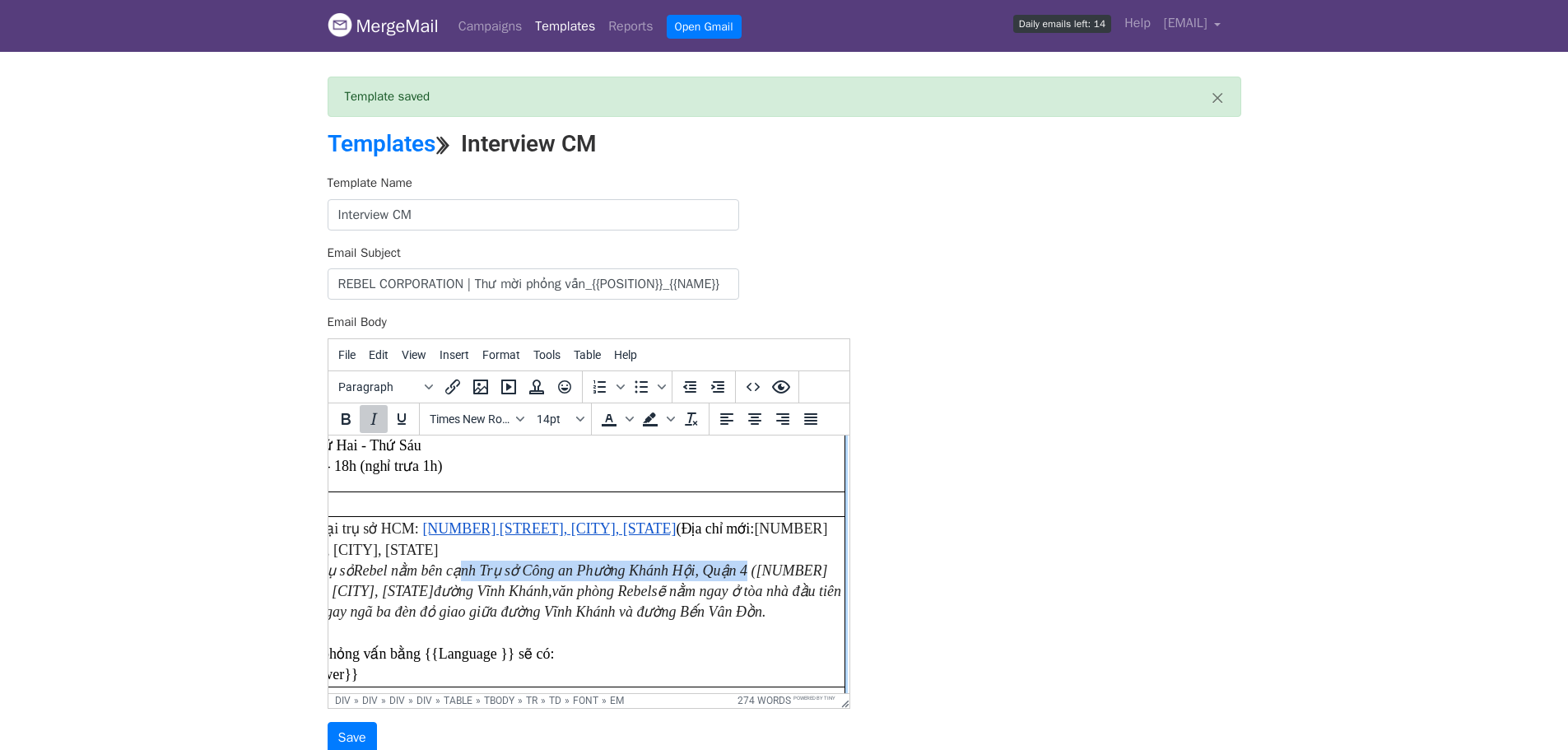 drag, startPoint x: 739, startPoint y: 566, endPoint x: 726, endPoint y: 579, distance: 18.384776 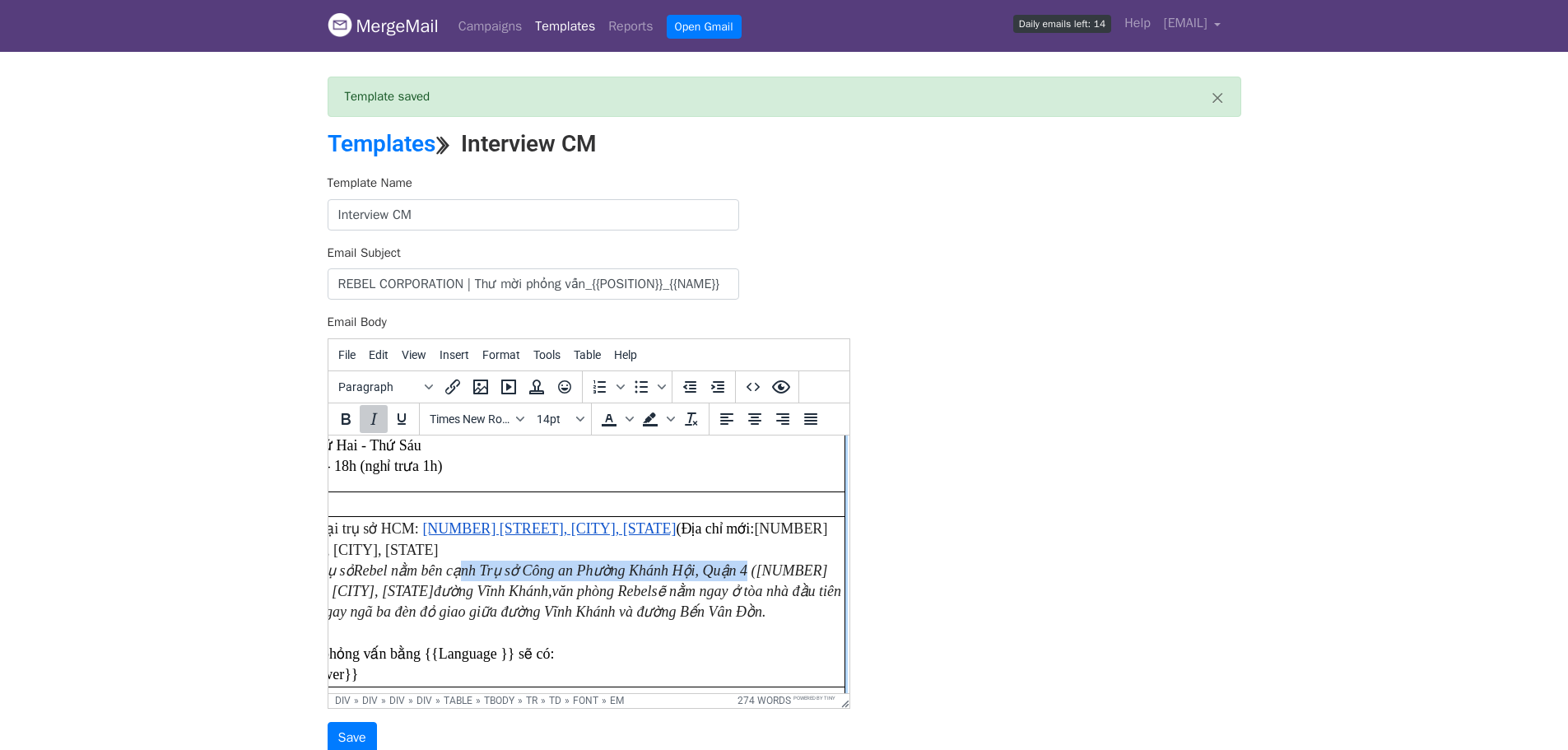 click on "Trực tiếp tại trụ sở HCM:   [NUMBER] [STREET], [CITY], [STATE]  (Địa chỉ mới:  [NUMBER] [STREET], [CITY], [STATE] *Lưu ý : Trụ sở  Rebel nằm bên cạnh Trụ sở Công an Phường Khánh Hội, Quận 4 ( [NUMBER] [STREET]). Từ Công an Quận 4 rẽ phải vào  đường Vĩnh Khánh,  văn phòng Rebel  sẽ nằm ngay ở tòa nhà đầu tiên bên phải,  ngay ngã ba đèn đỏ giao giữa đường Vĩnh Khánh và đường Bến Vân Đồn. ------ Tham gia phỏng vấn bằng {{Language }} sẽ có: {{Interviewer}}" at bounding box center (551, 601) 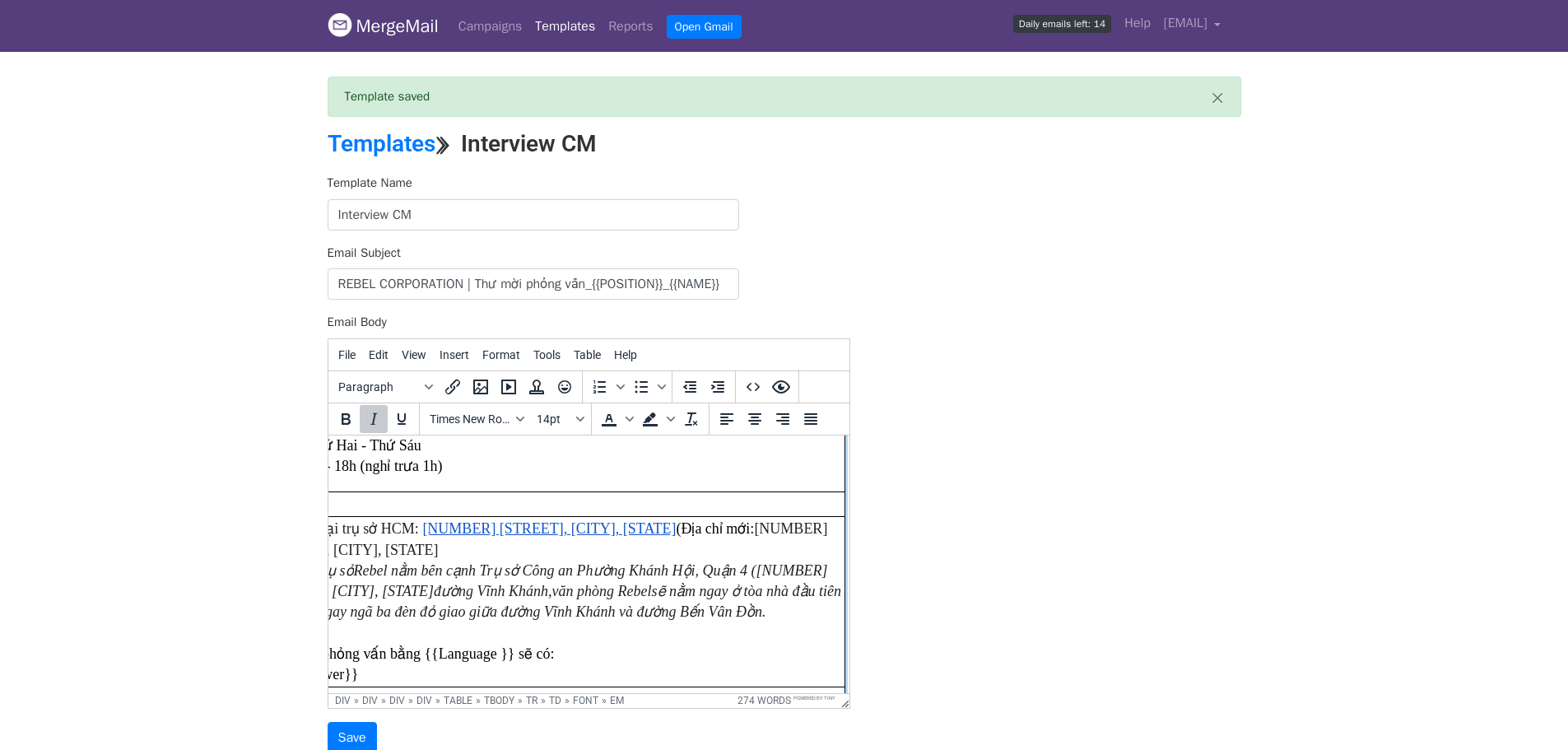 click on "Rebel nằm bên cạnh Trụ sở Công an Phường Khánh Hội, Quận 4 (" at bounding box center (554, 570) 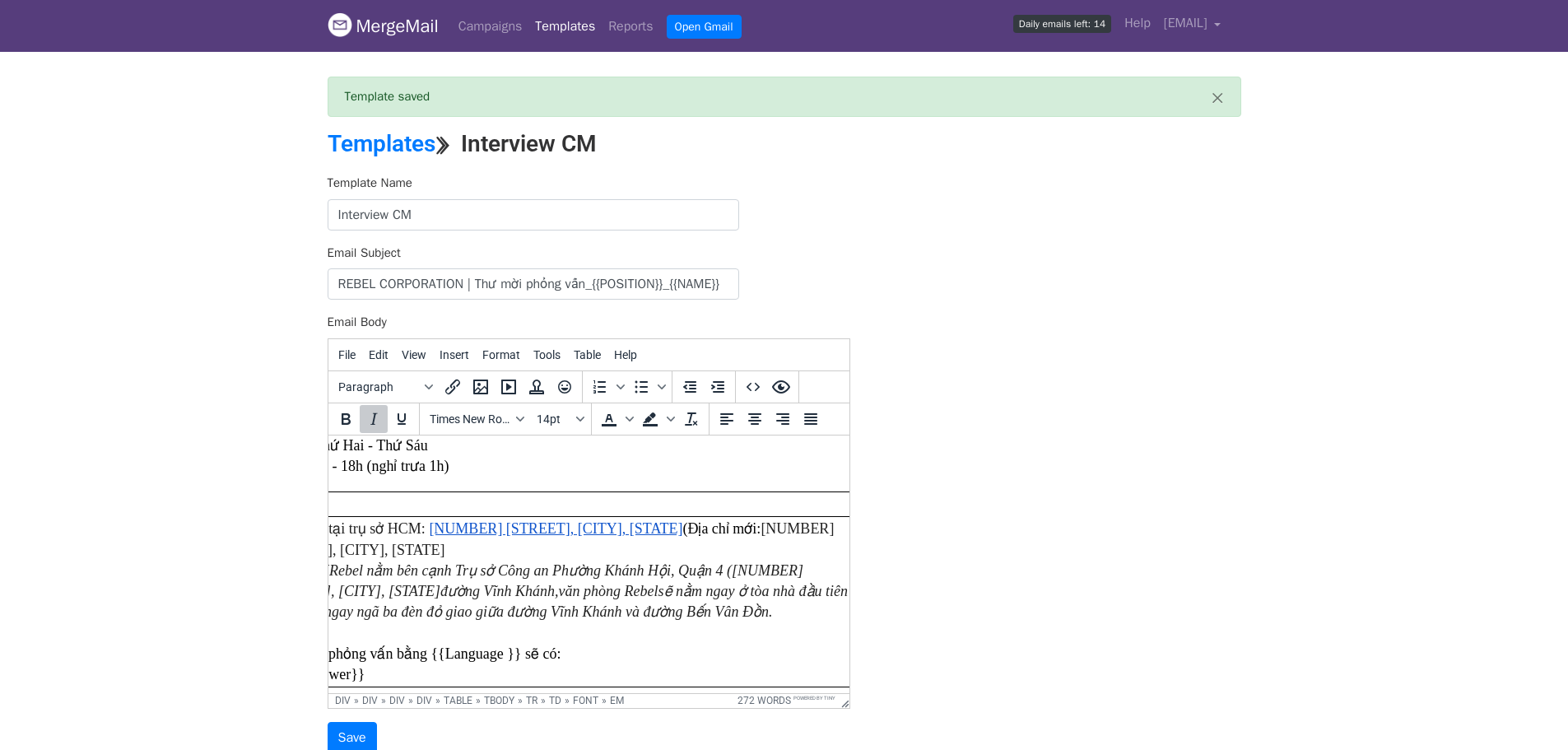 scroll, scrollTop: 236, scrollLeft: 80, axis: both 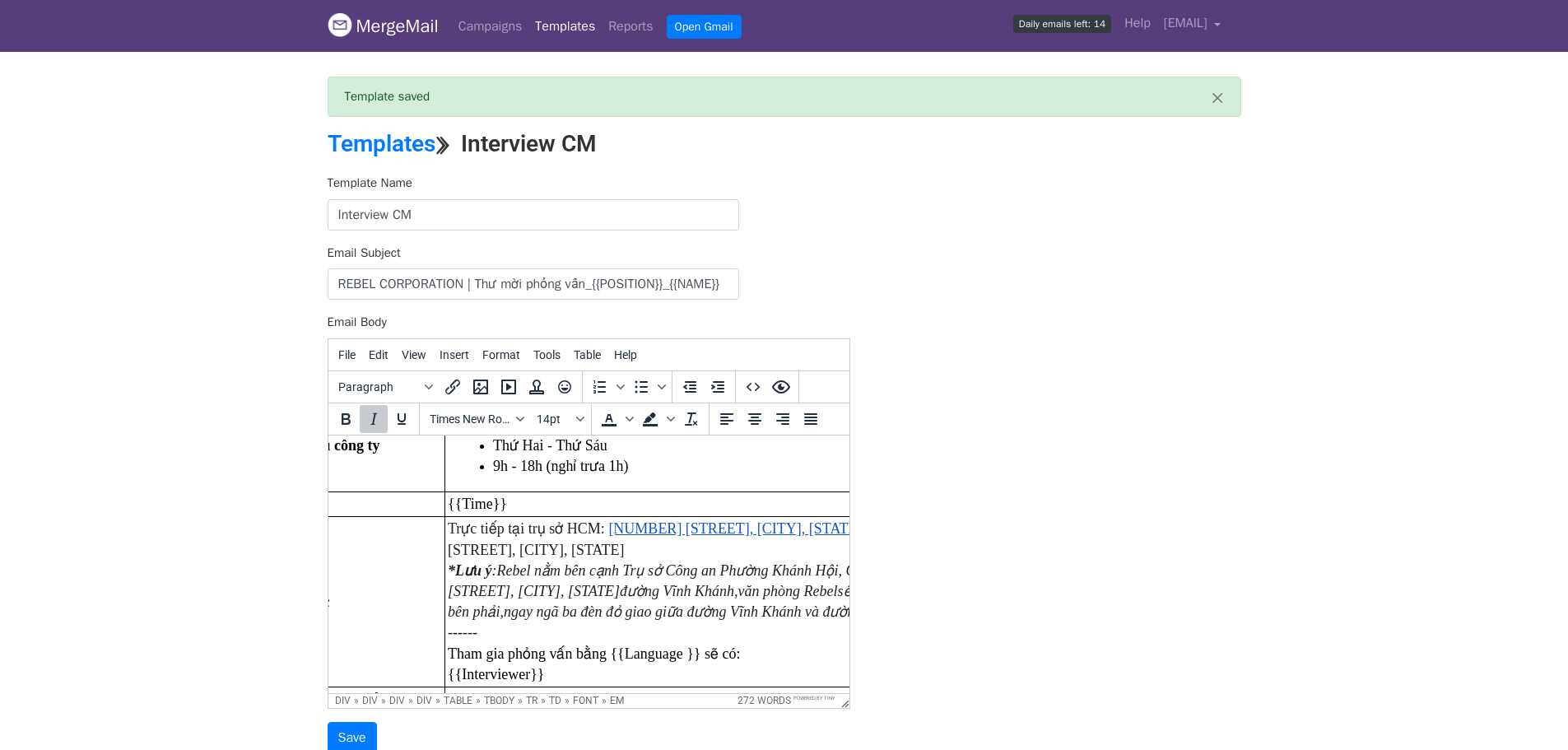 click on "Trực tiếp tại trụ sở HCM:   [NUMBER] [STREET], [CITY], [STATE]  (Địa chỉ mới:  [NUMBER] [STREET], [CITY], [STATE] *Lưu ý :  Rebel nằm bên cạnh Trụ sở Công an Phường Khánh Hội, Quận 4 ( [NUMBER] [STREET]). Từ Công an Quận 4 rẽ phải vào  đường Vĩnh Khánh,  văn phòng Rebel  sẽ nằm ngay ở tòa nhà đầu tiên bên phải,  ngay ngã ba đèn đỏ giao giữa đường Vĩnh Khánh và đường Bến Vân Đồn. ------ Tham gia phỏng vấn bằng {{Language }} sẽ có: {{Interviewer}}" at bounding box center [737, 601] 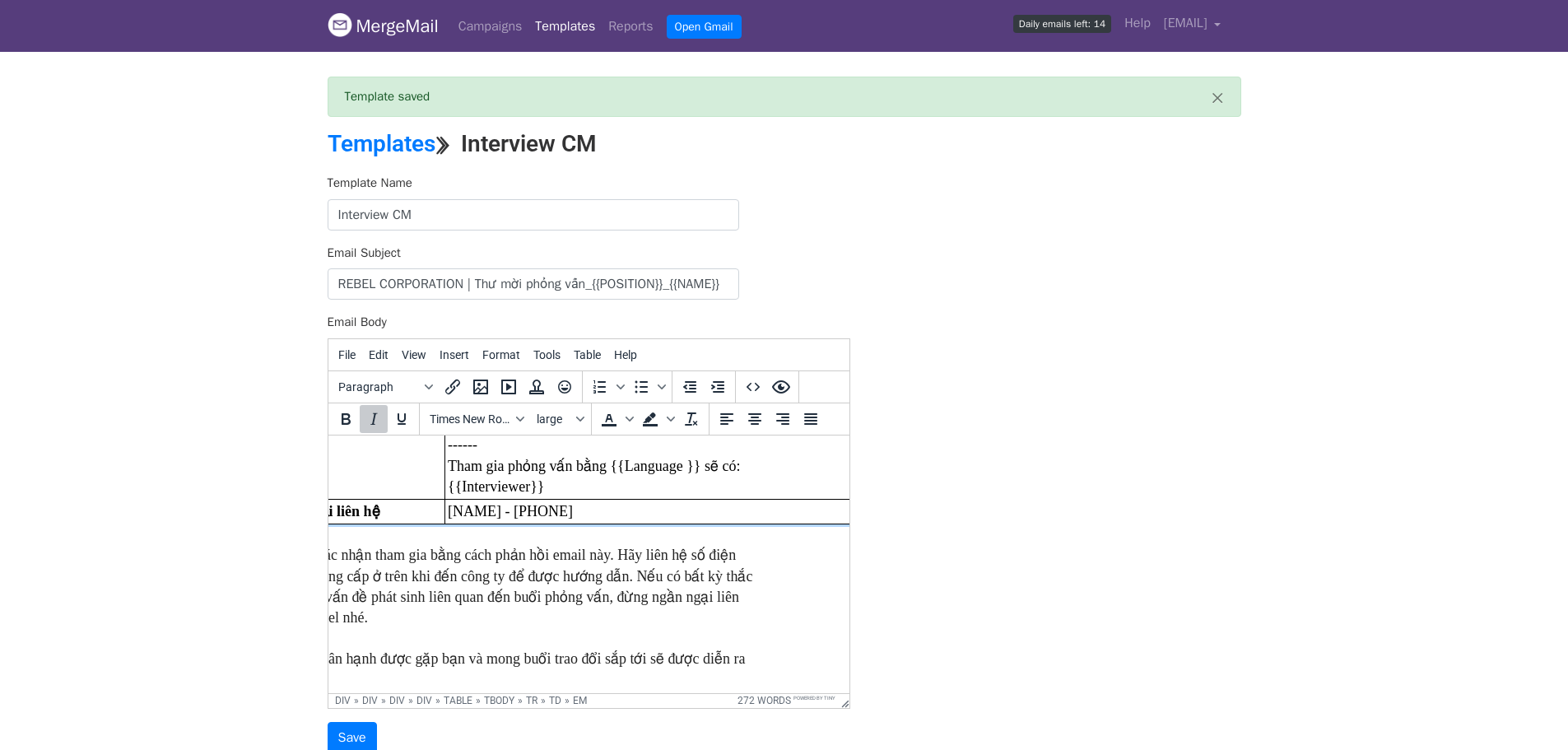 scroll, scrollTop: 483, scrollLeft: 80, axis: both 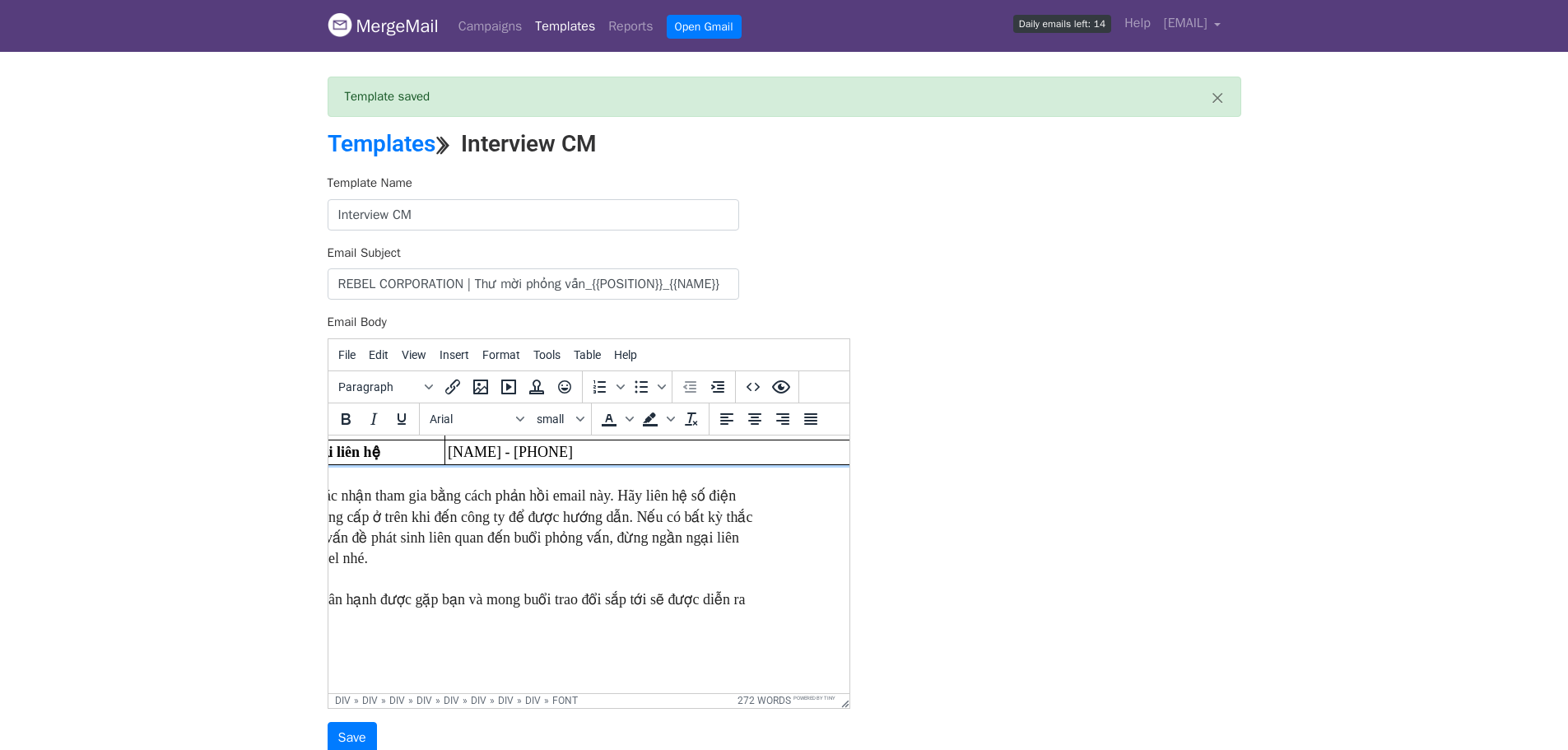 click at bounding box center [508, 578] 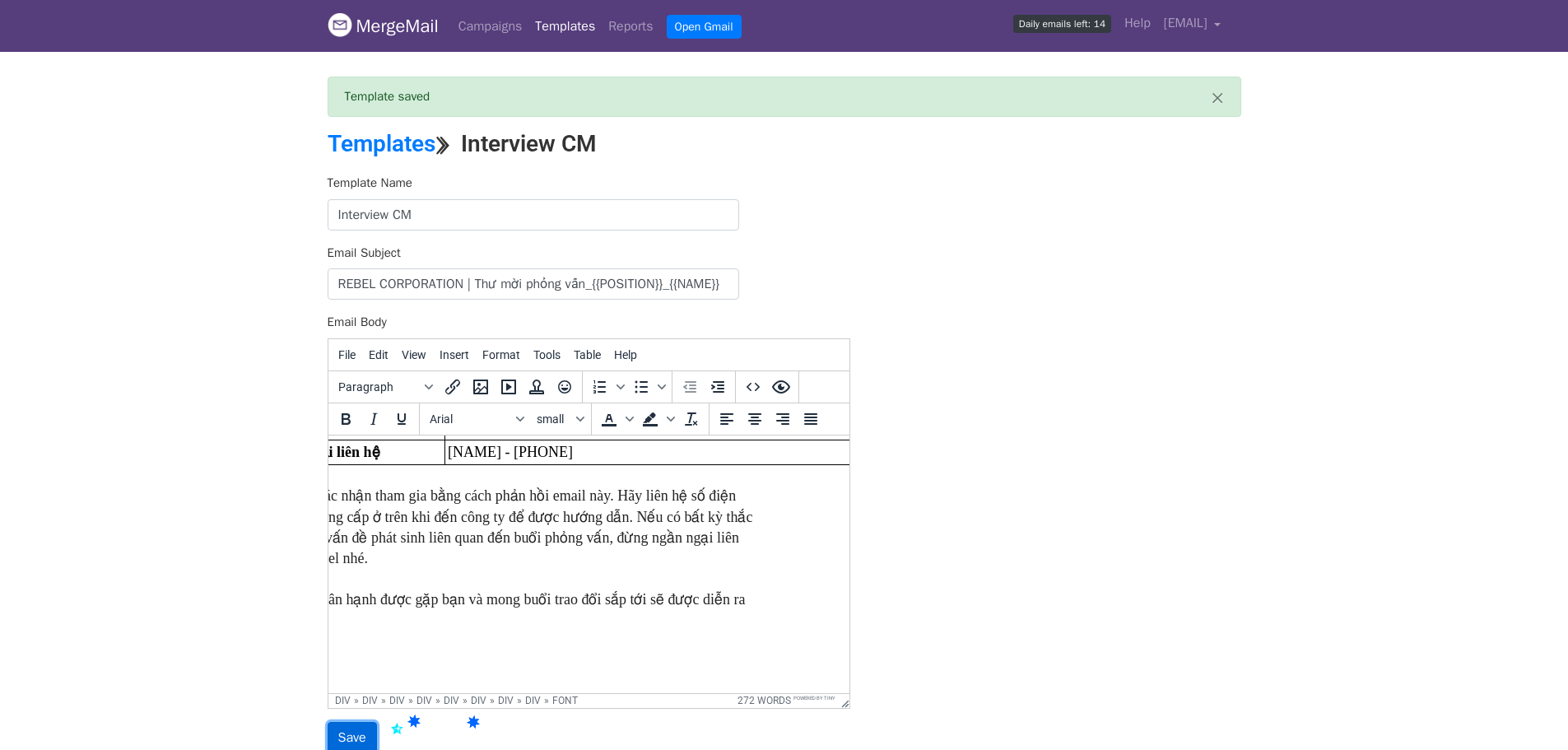 click on "Save" at bounding box center [352, 738] 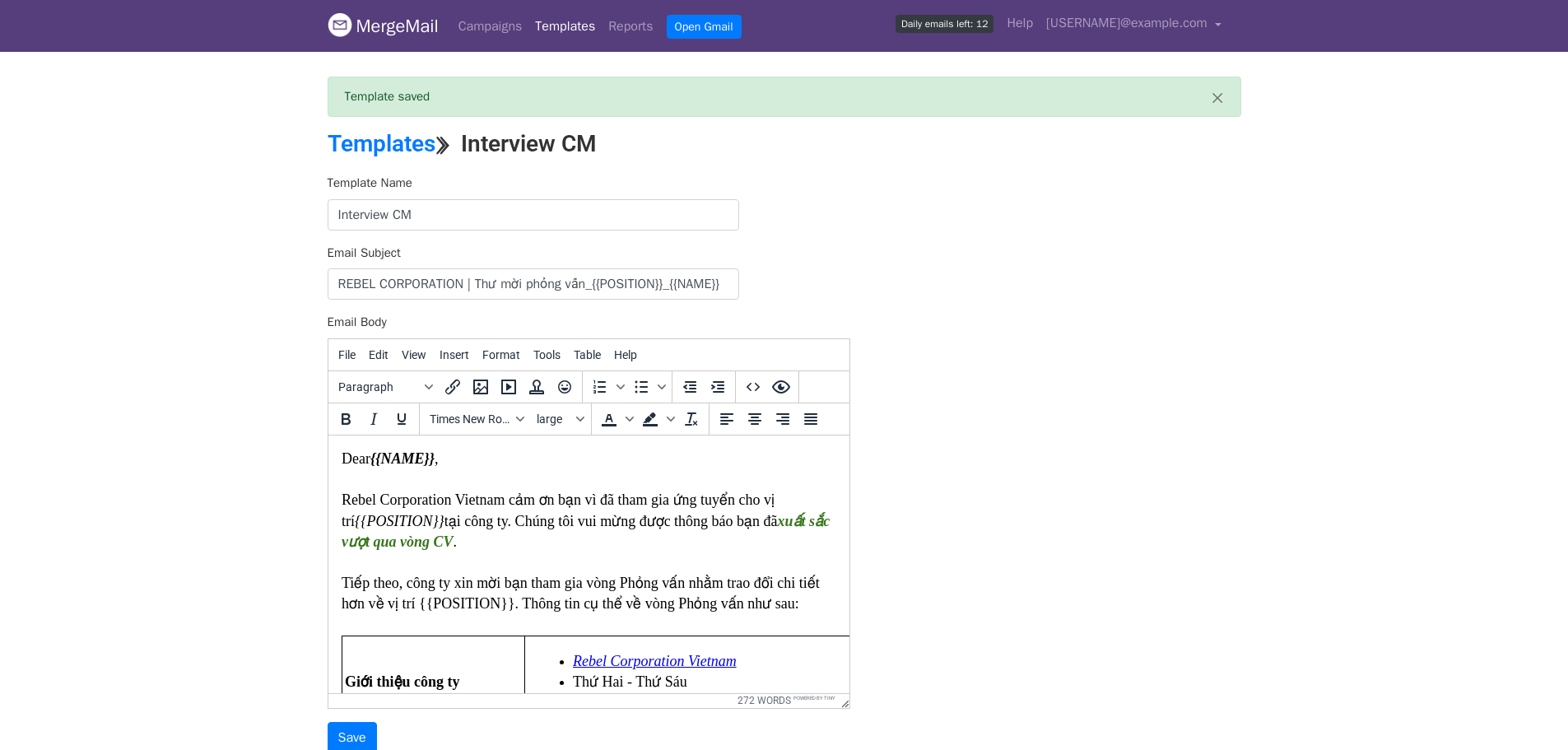scroll, scrollTop: 0, scrollLeft: 0, axis: both 